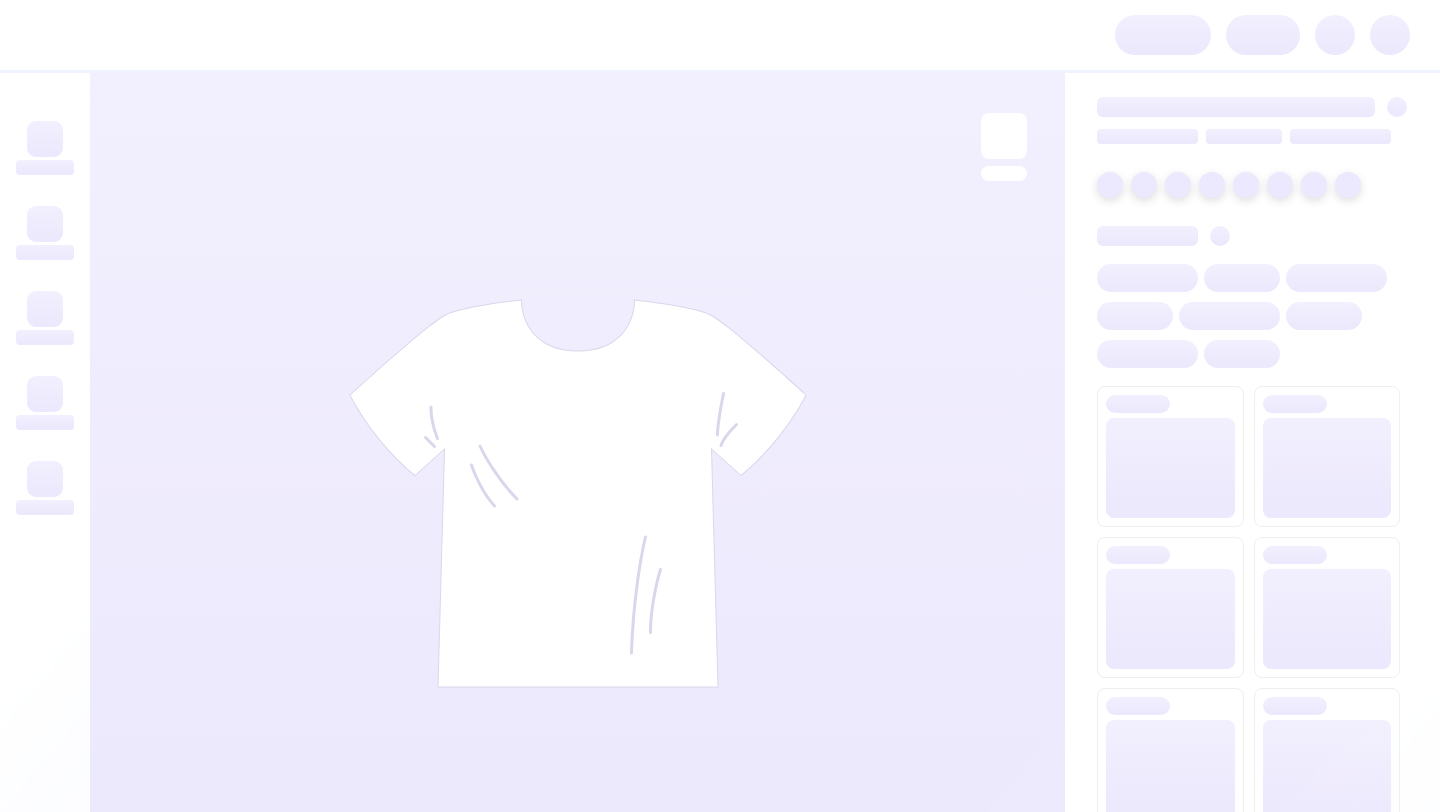 scroll, scrollTop: 0, scrollLeft: 0, axis: both 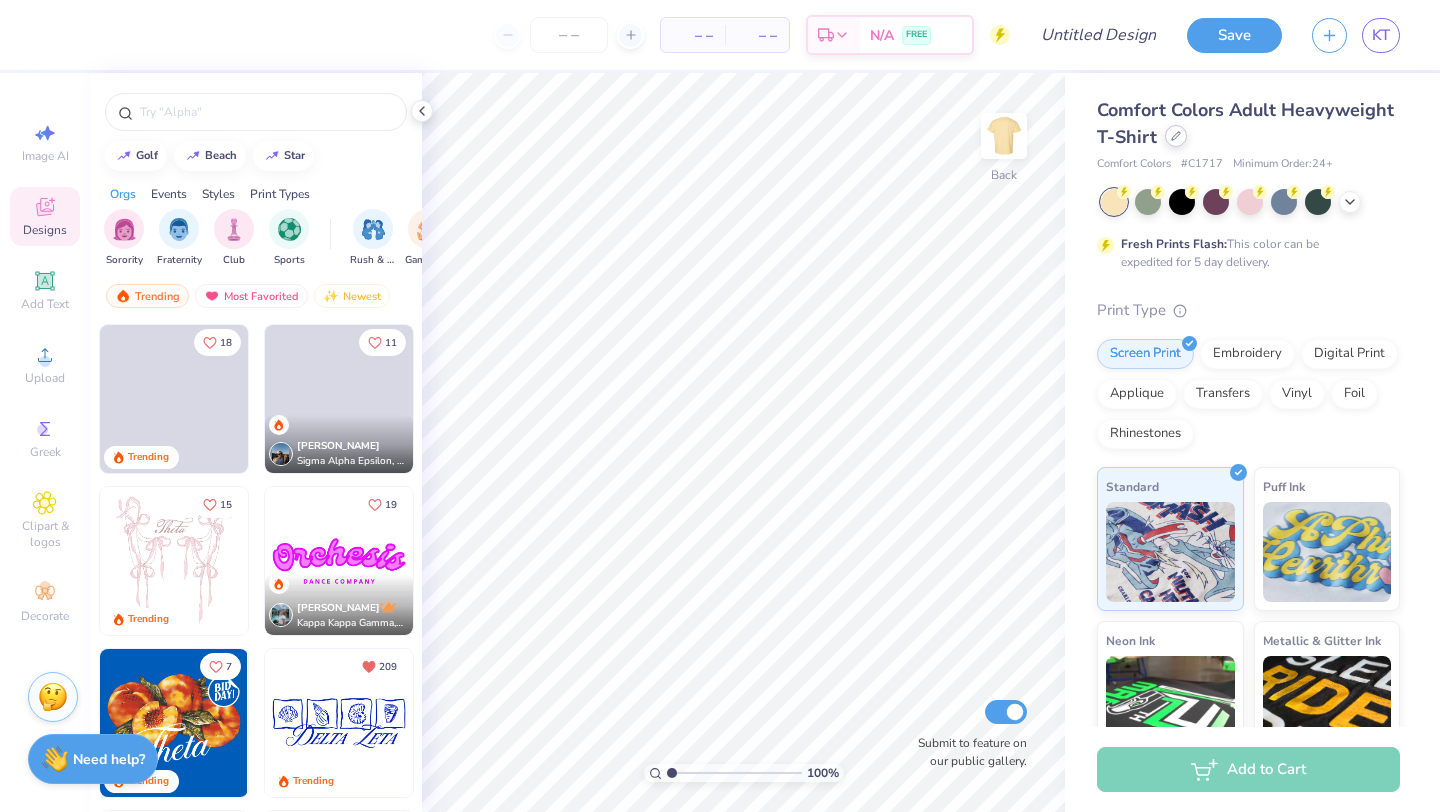 click 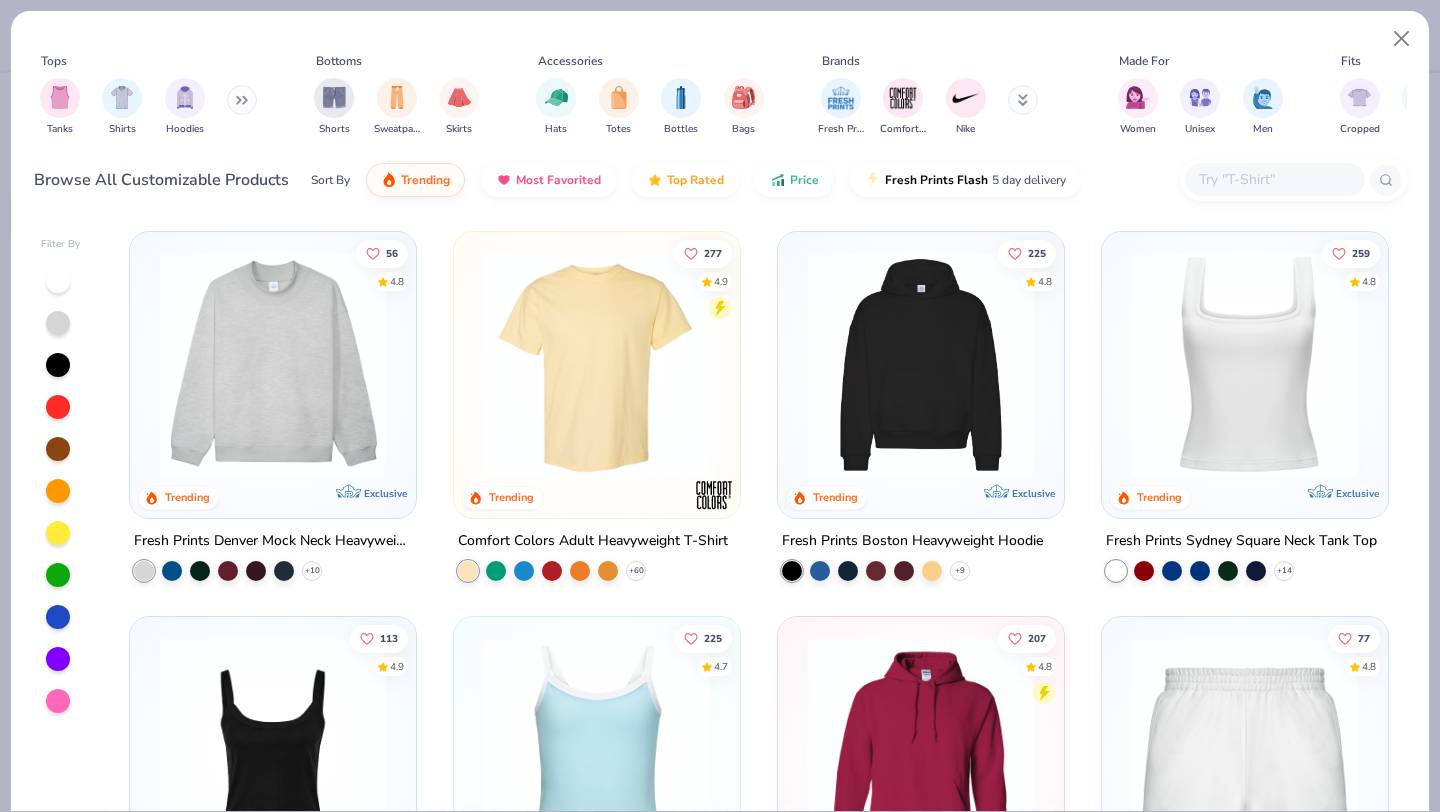 click 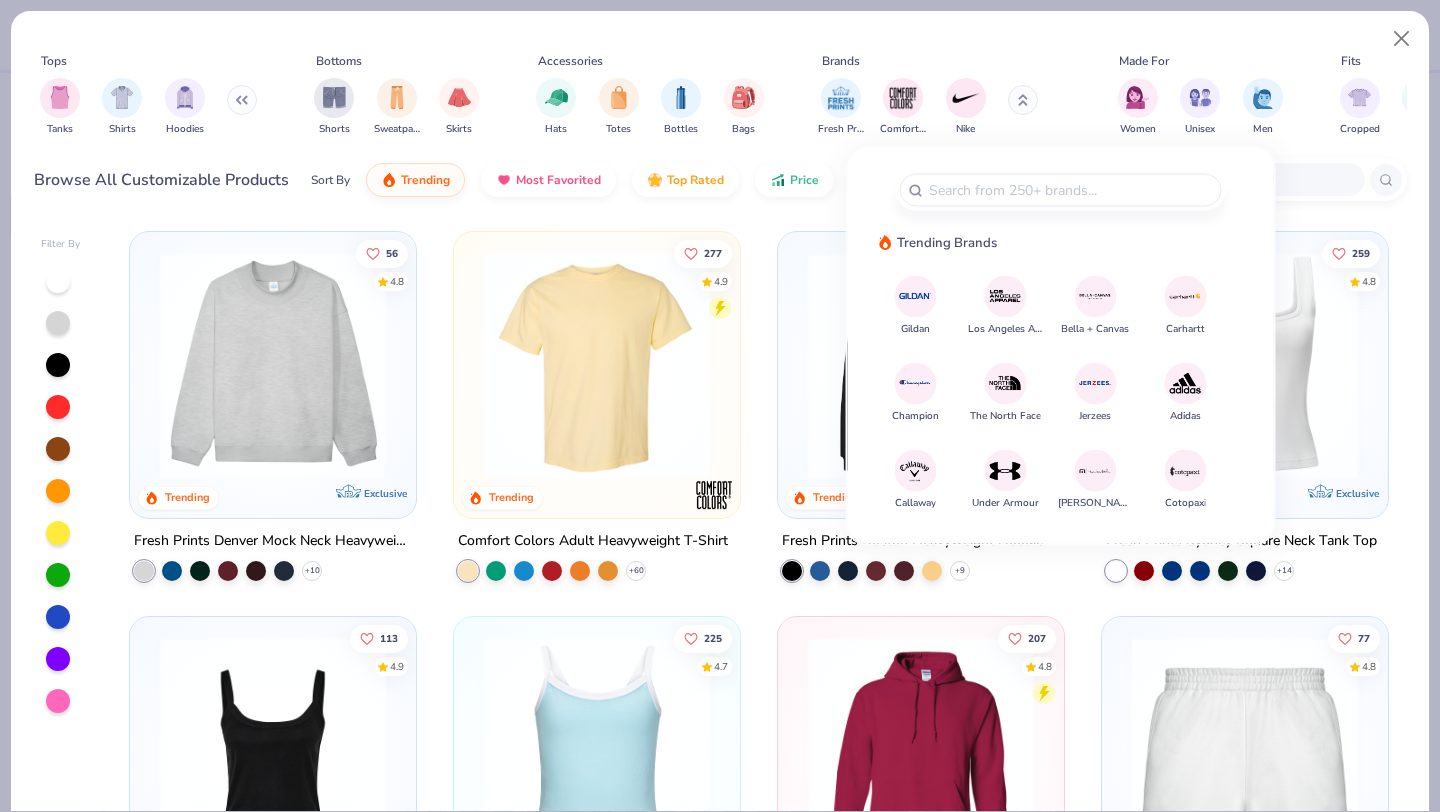 click at bounding box center [915, 296] 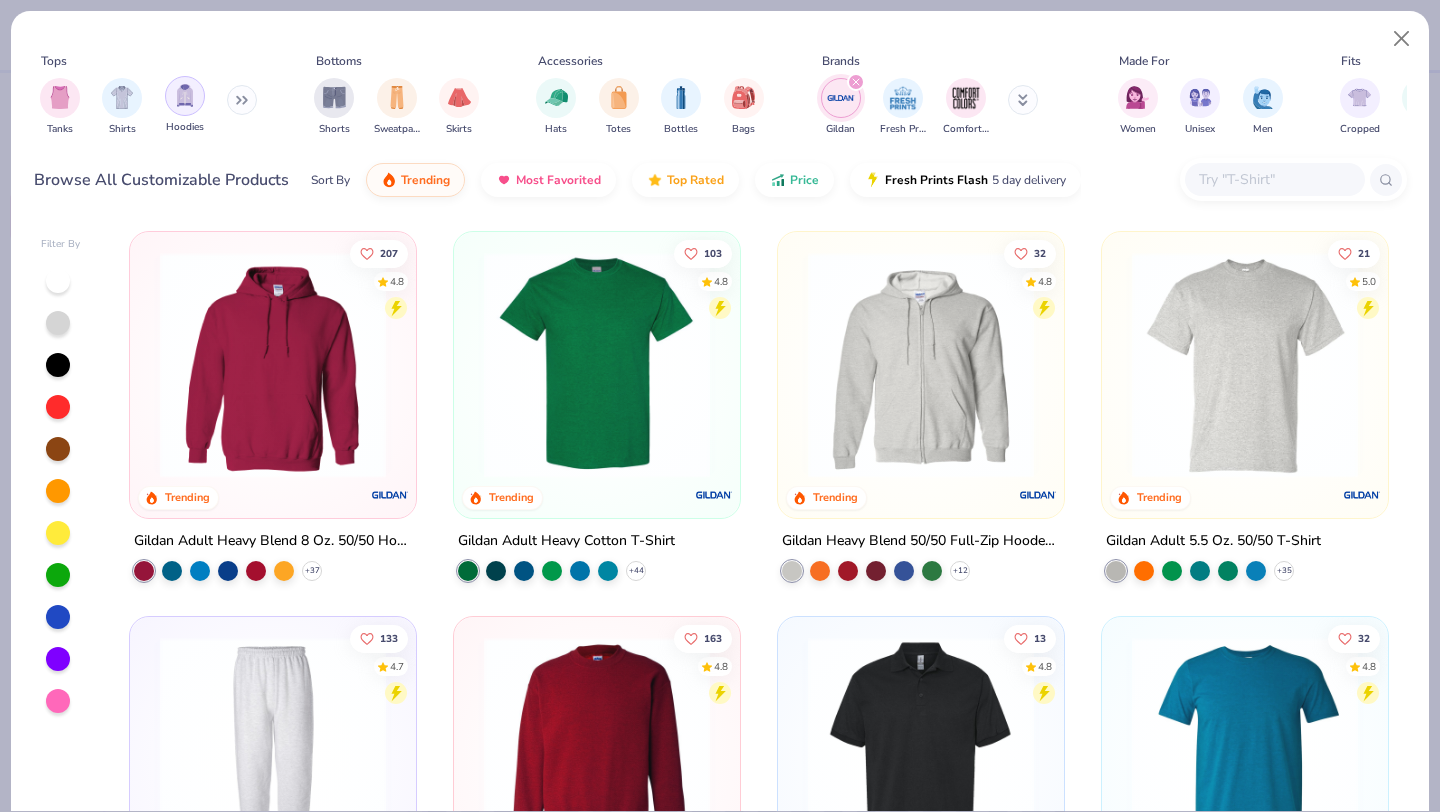 click at bounding box center (185, 96) 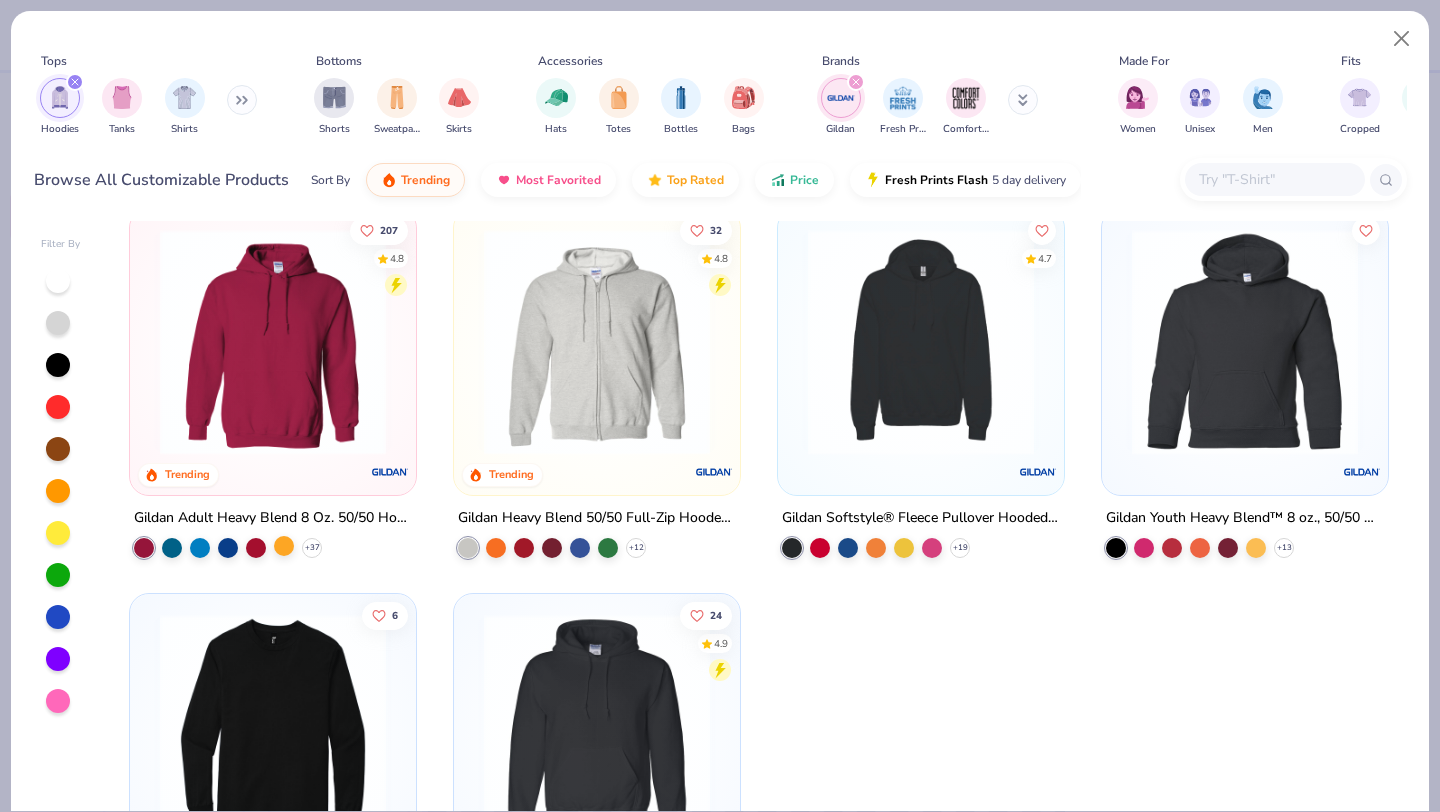 scroll, scrollTop: 17, scrollLeft: 0, axis: vertical 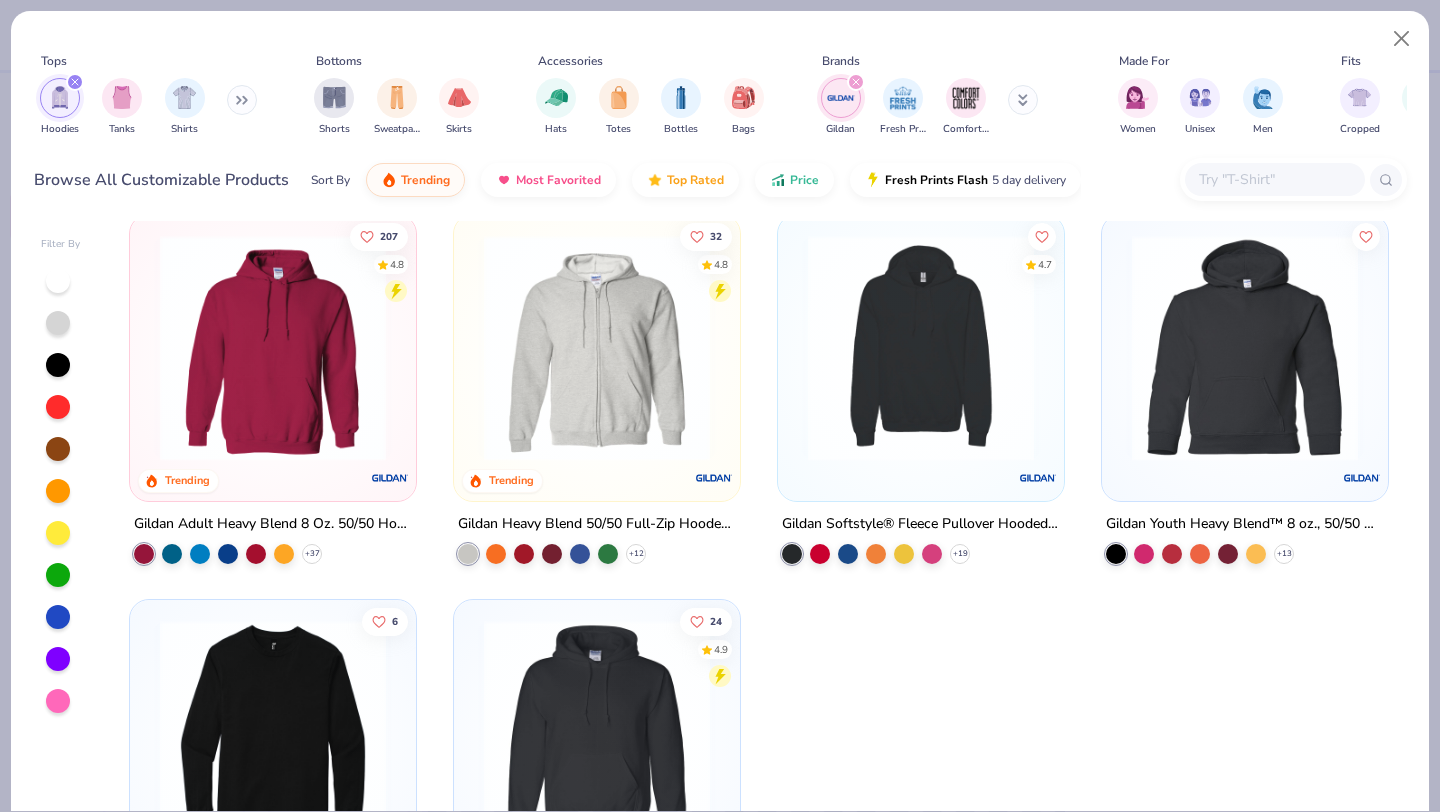 click at bounding box center (273, 348) 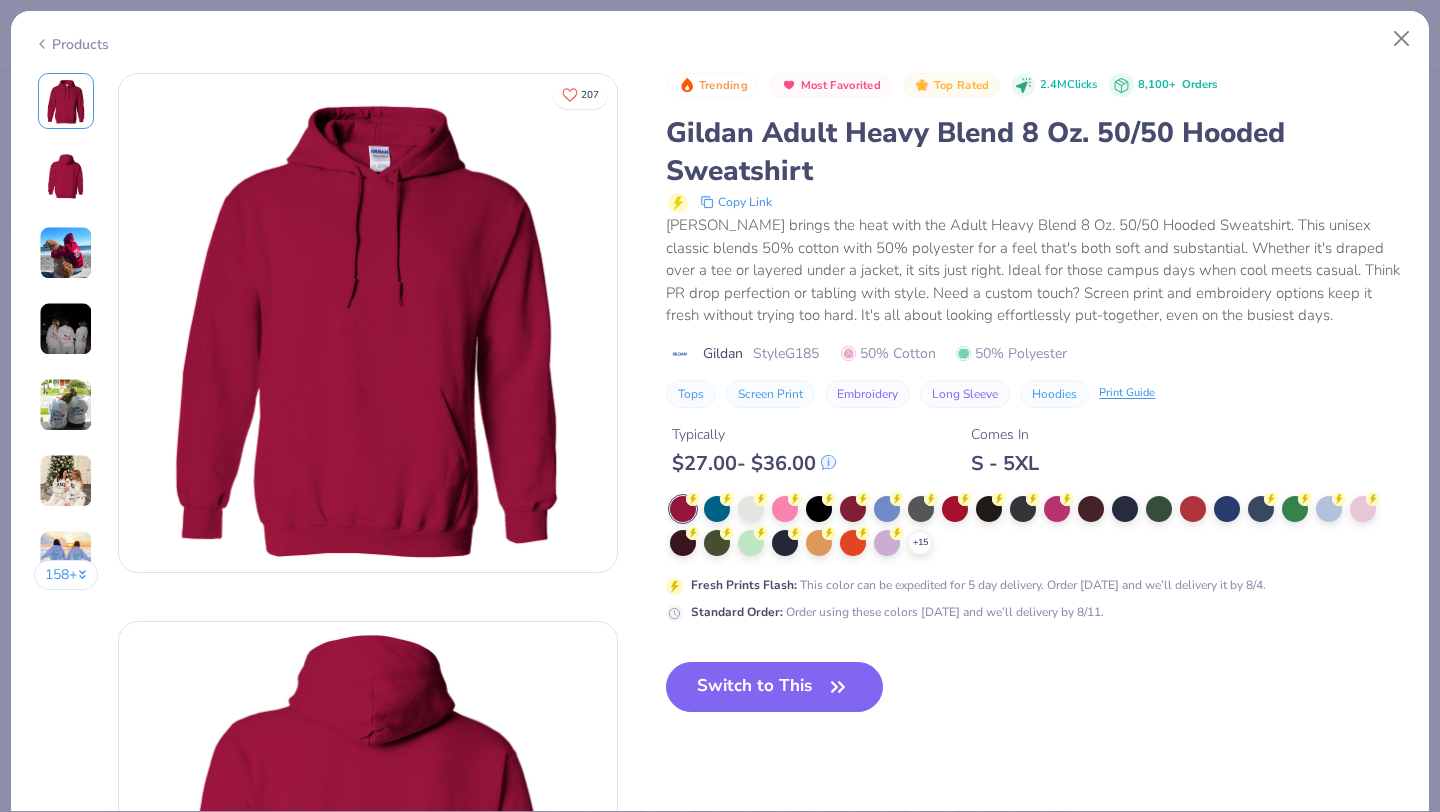 click at bounding box center (66, 329) 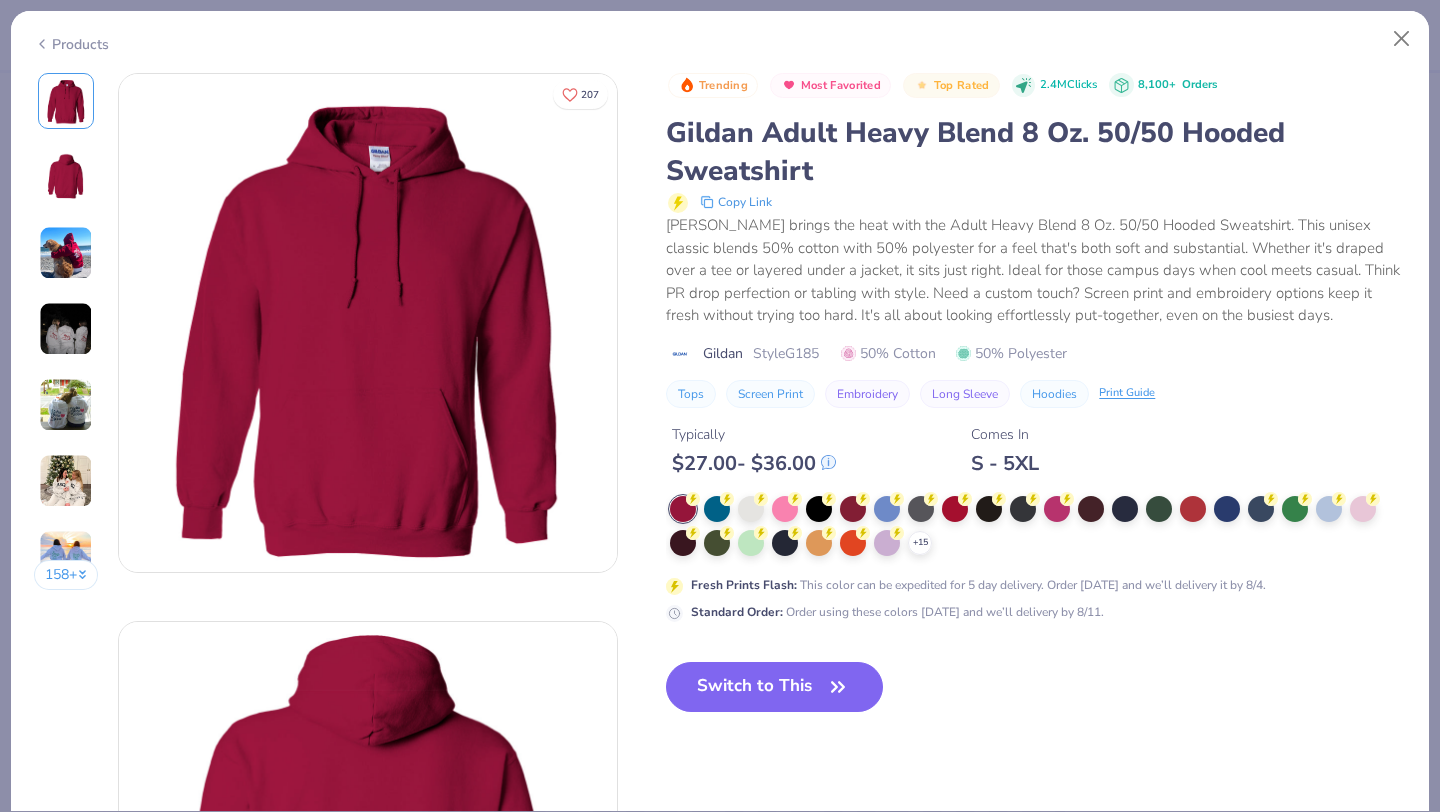 click on "158 +" at bounding box center [66, 339] 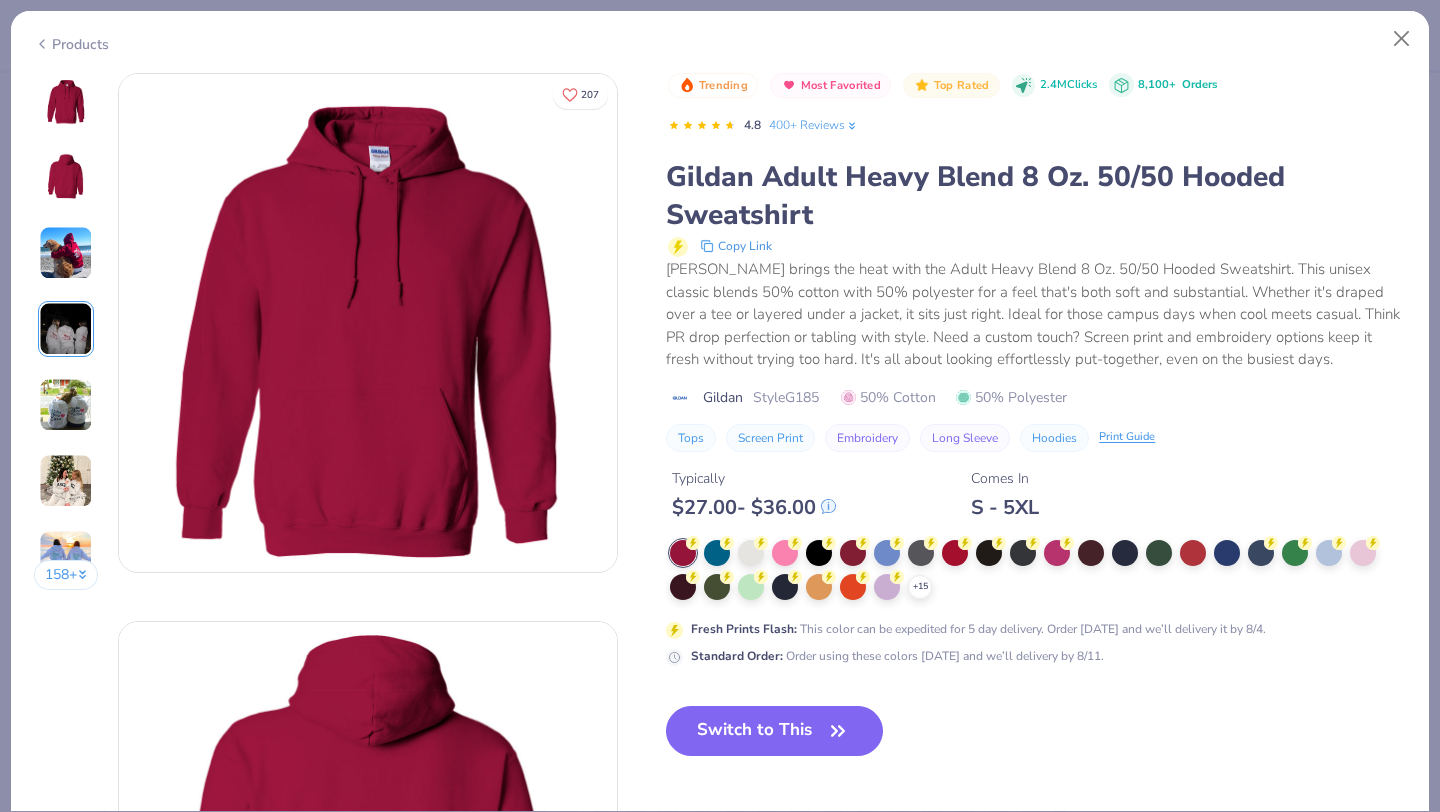 click at bounding box center [66, 253] 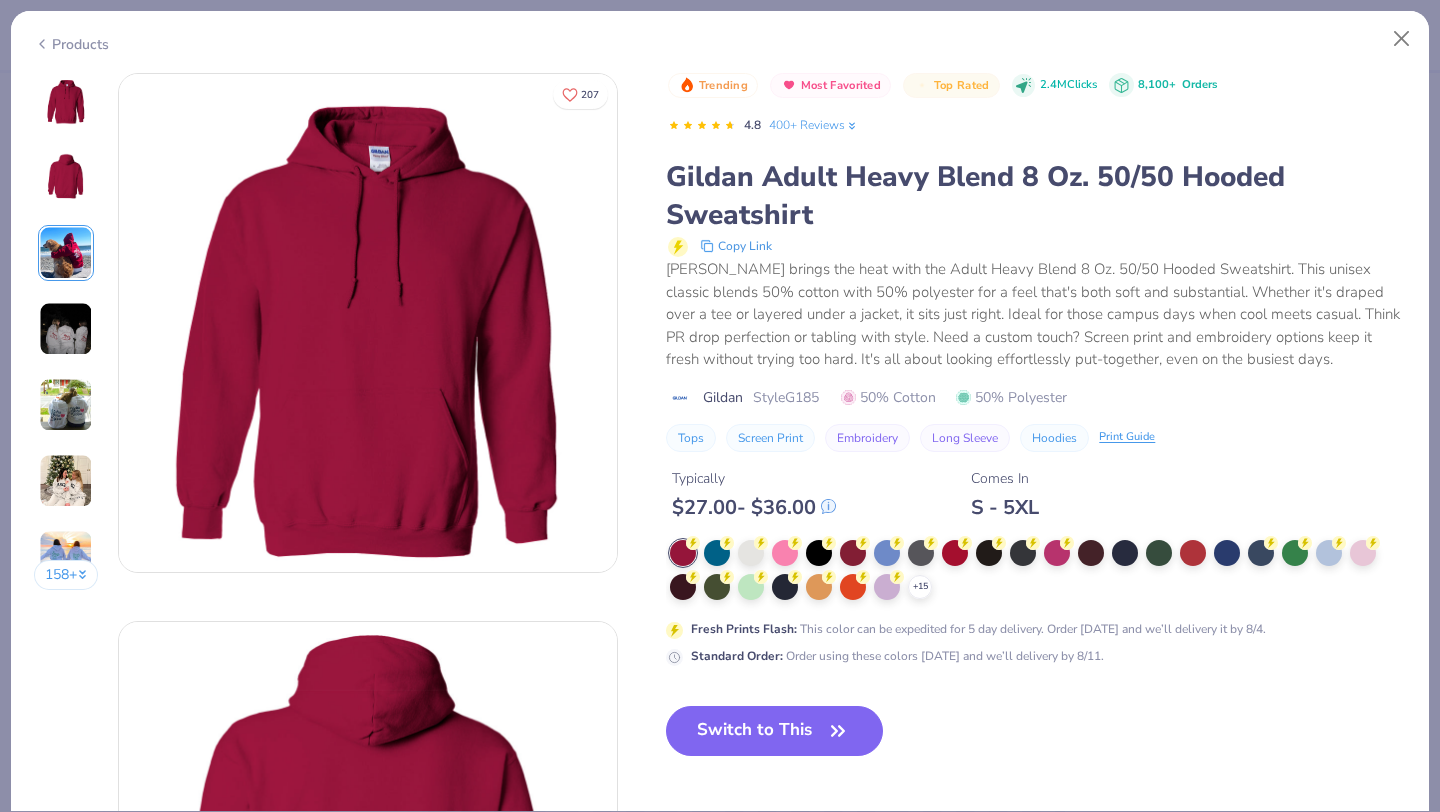 click at bounding box center (66, 405) 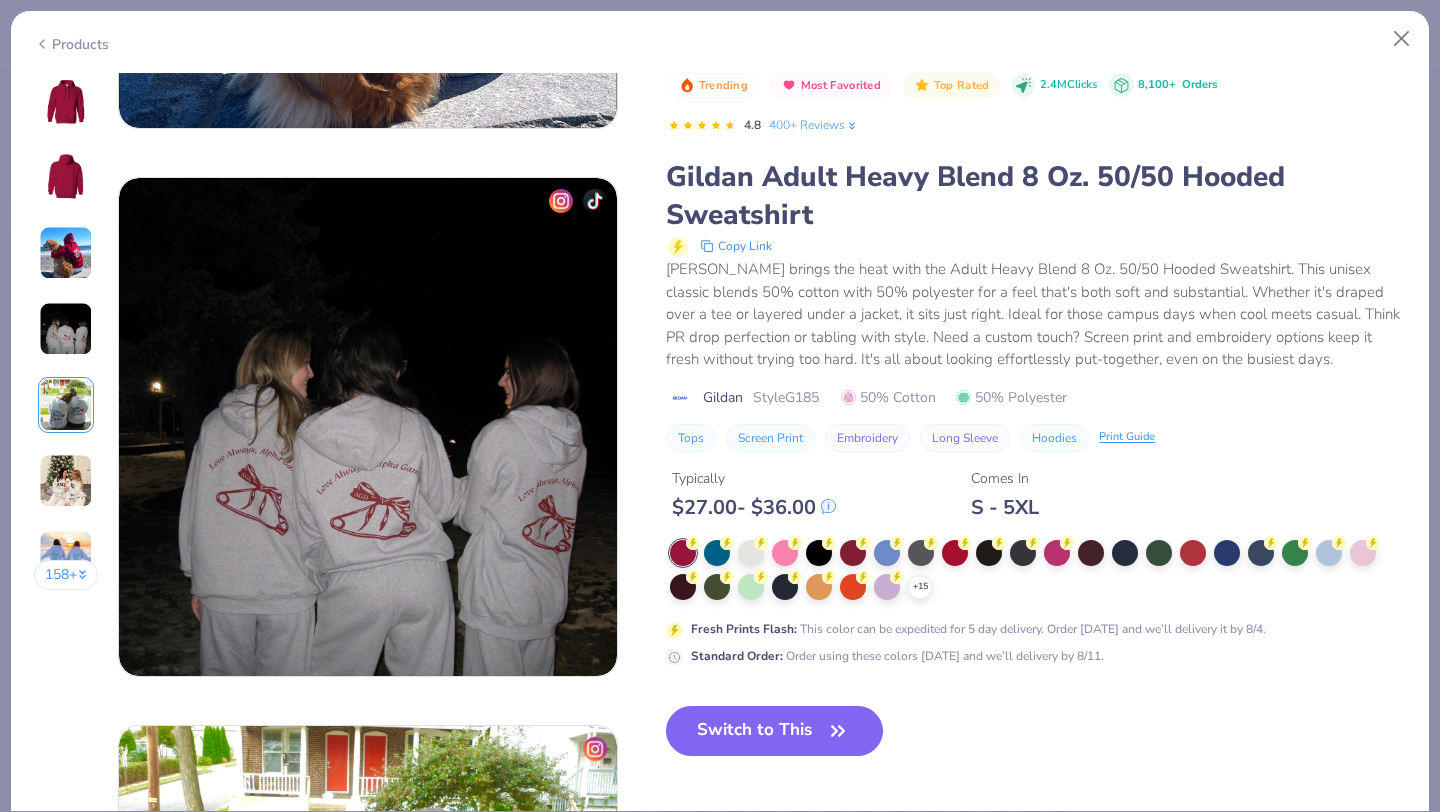 click at bounding box center (66, 405) 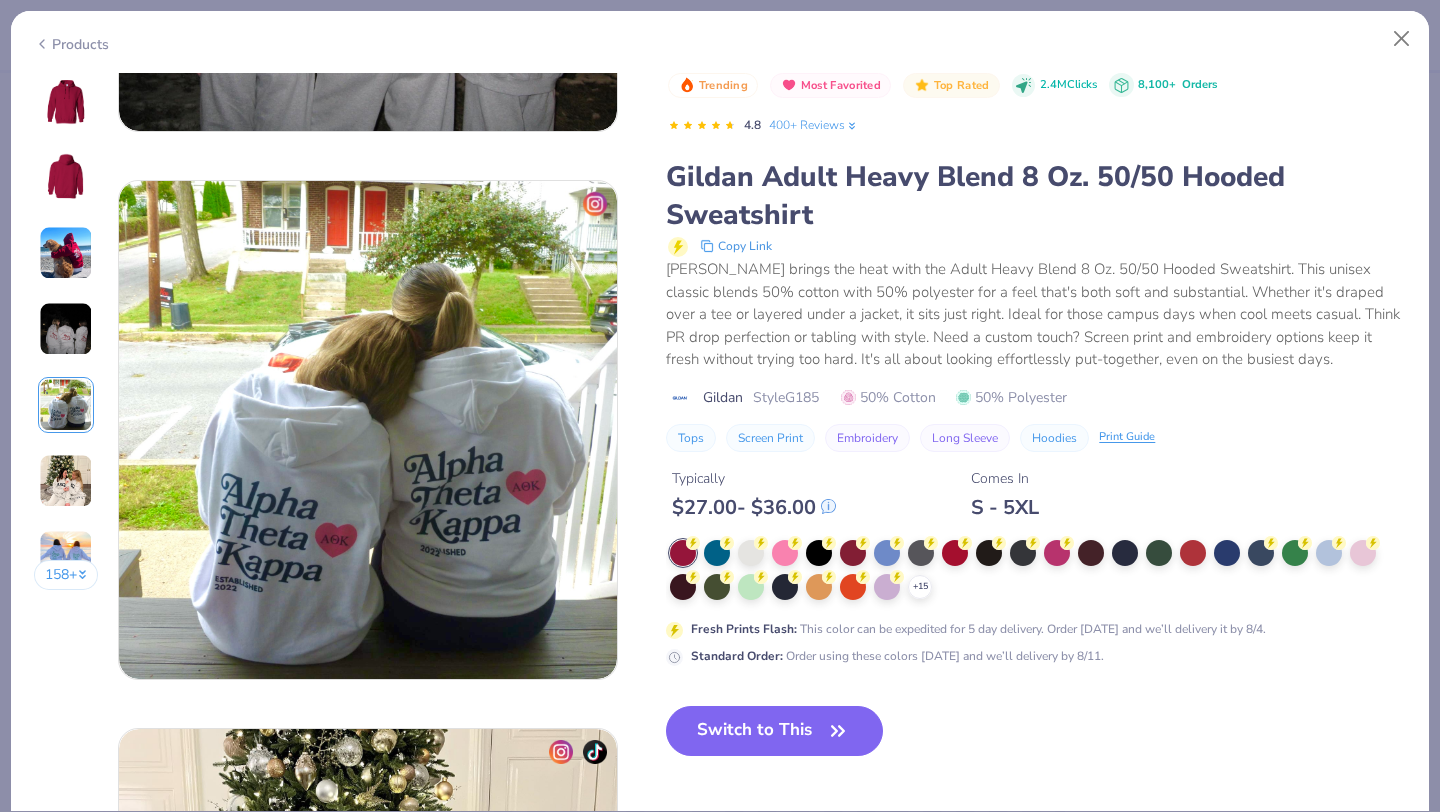 scroll, scrollTop: 2192, scrollLeft: 0, axis: vertical 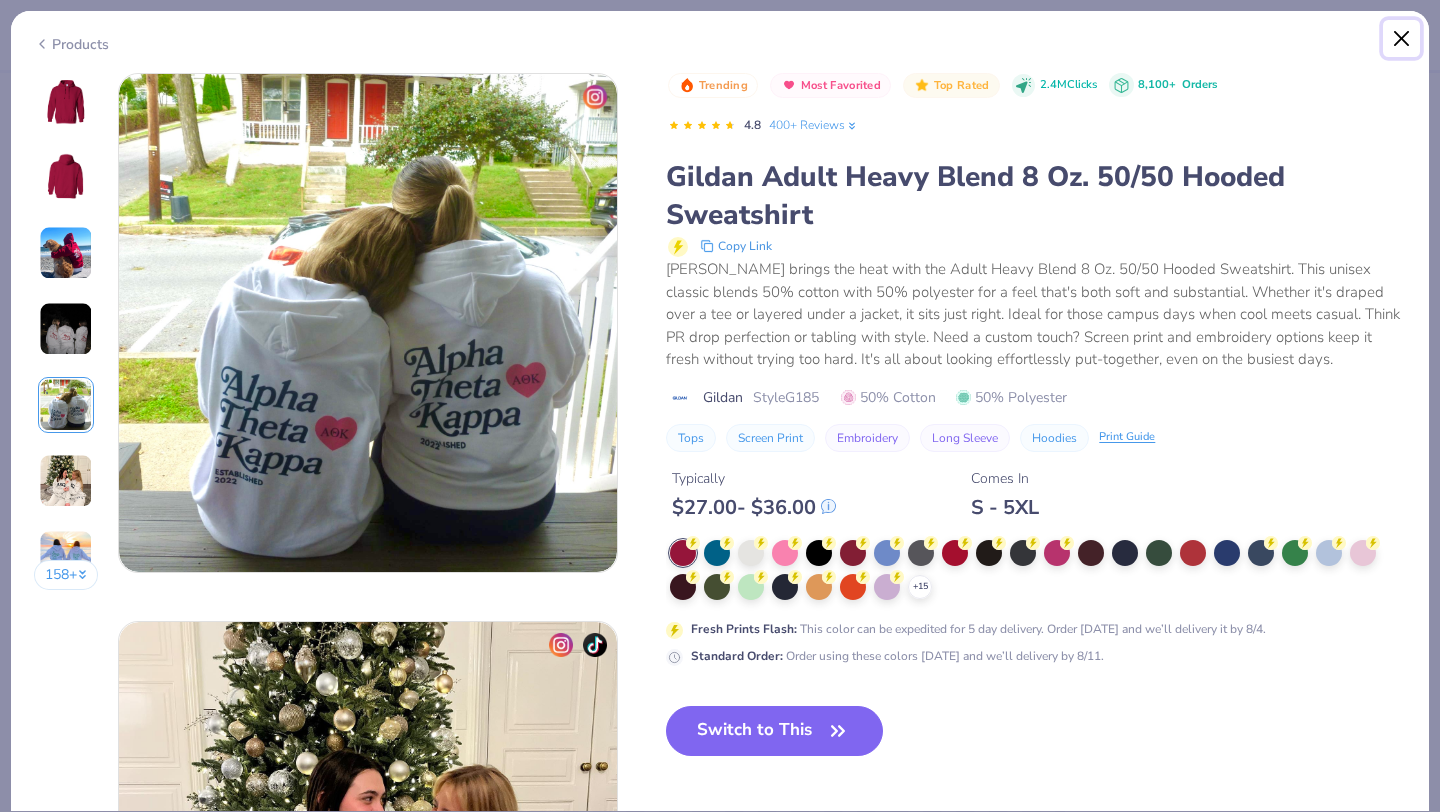 click at bounding box center [1402, 39] 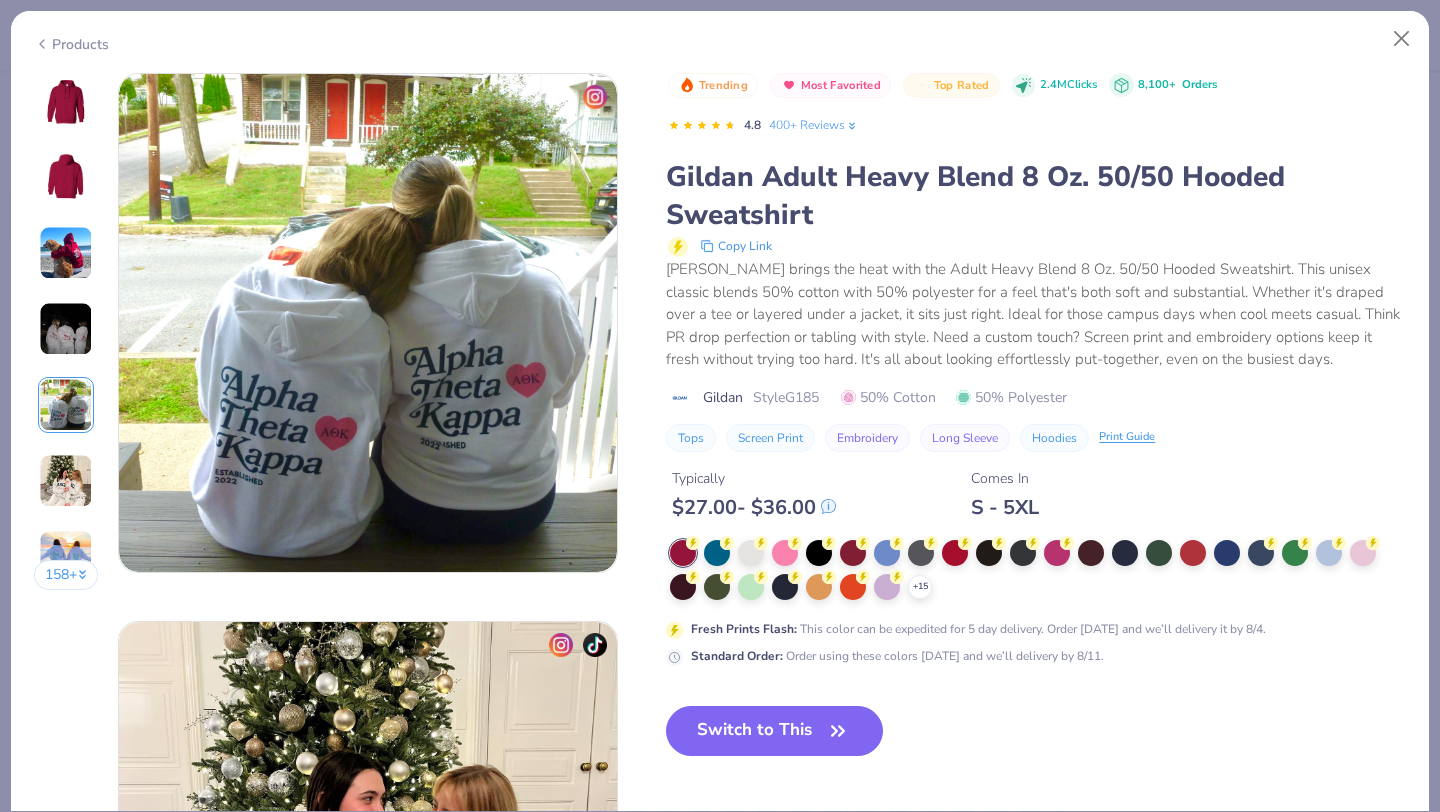 click at bounding box center (1402, 39) 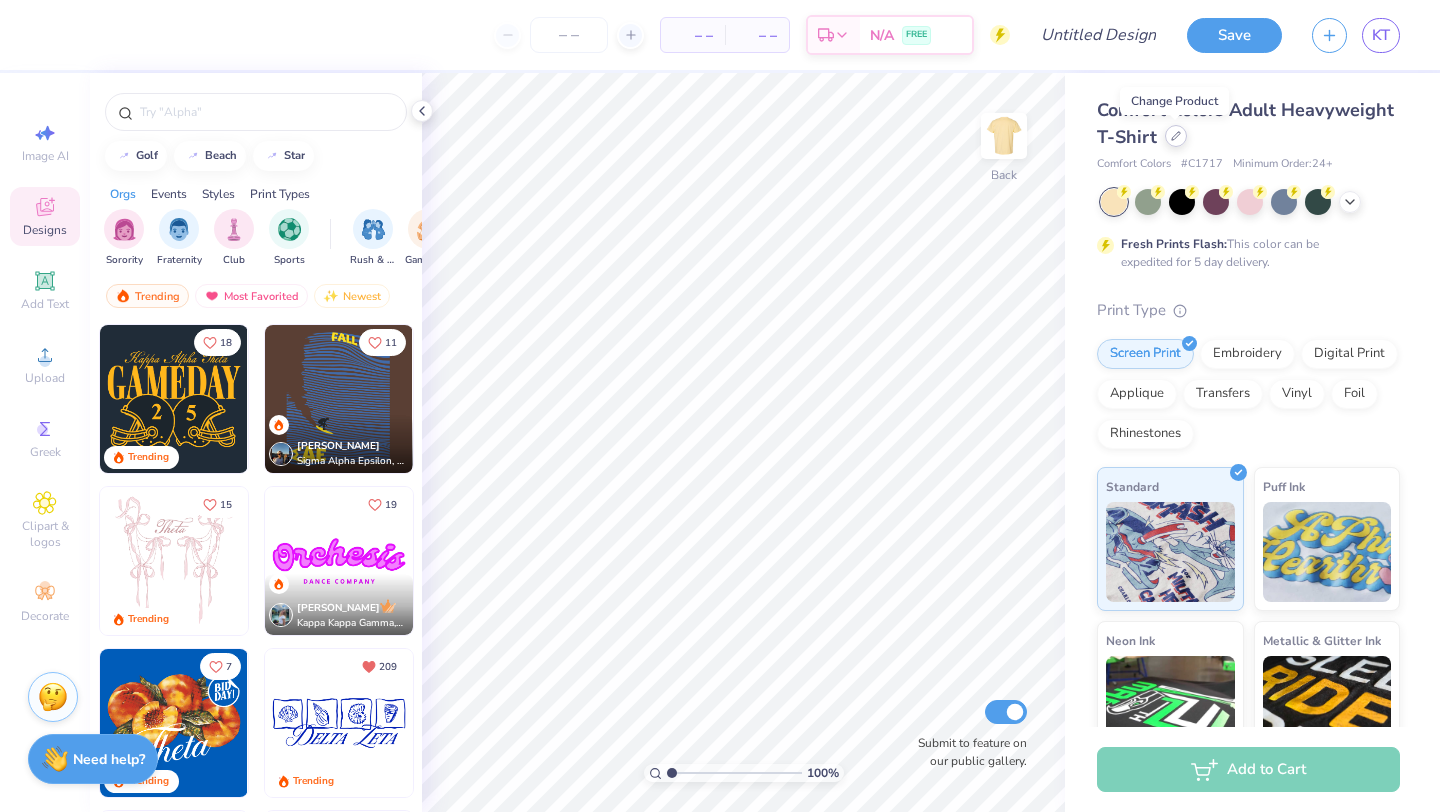 click at bounding box center (1176, 136) 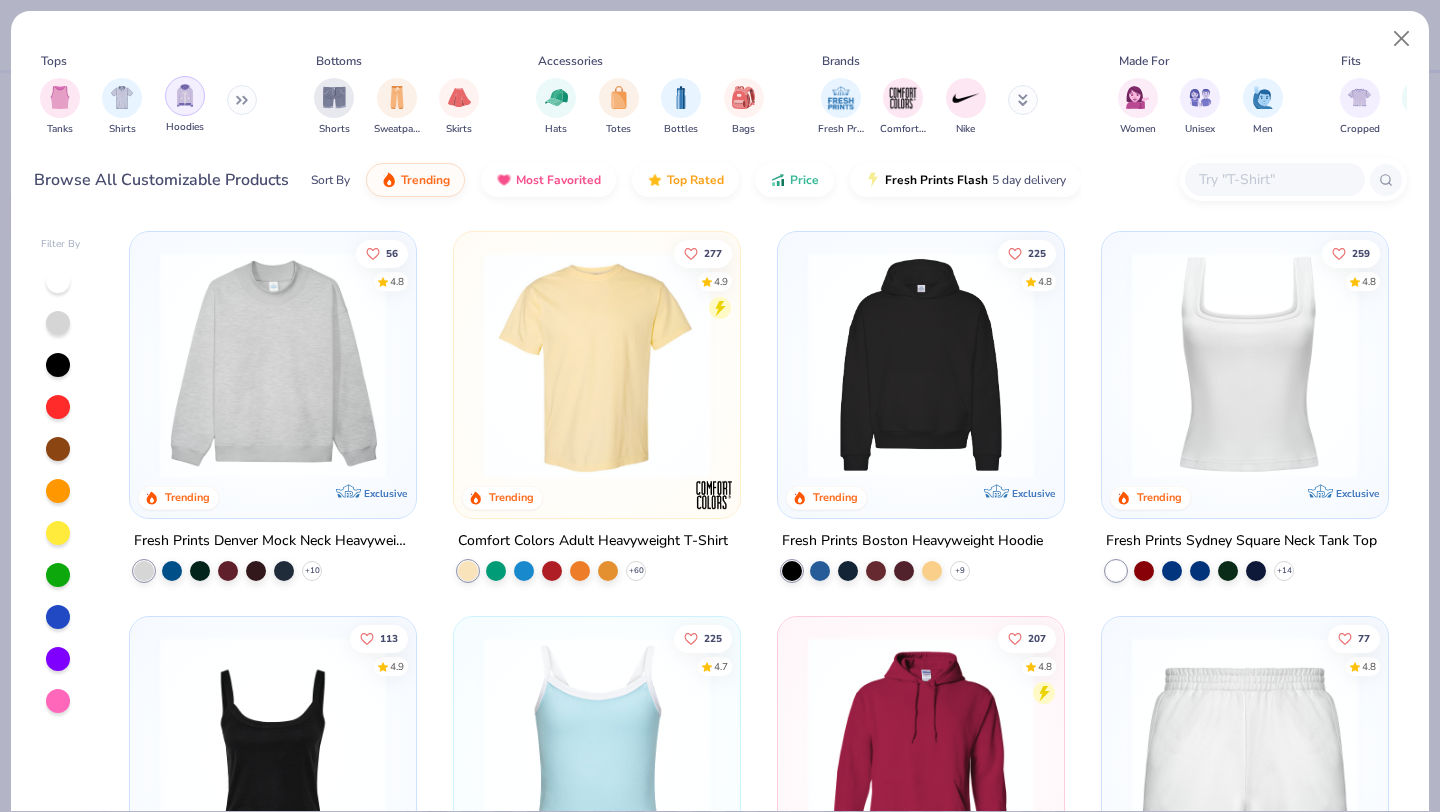 click at bounding box center [185, 95] 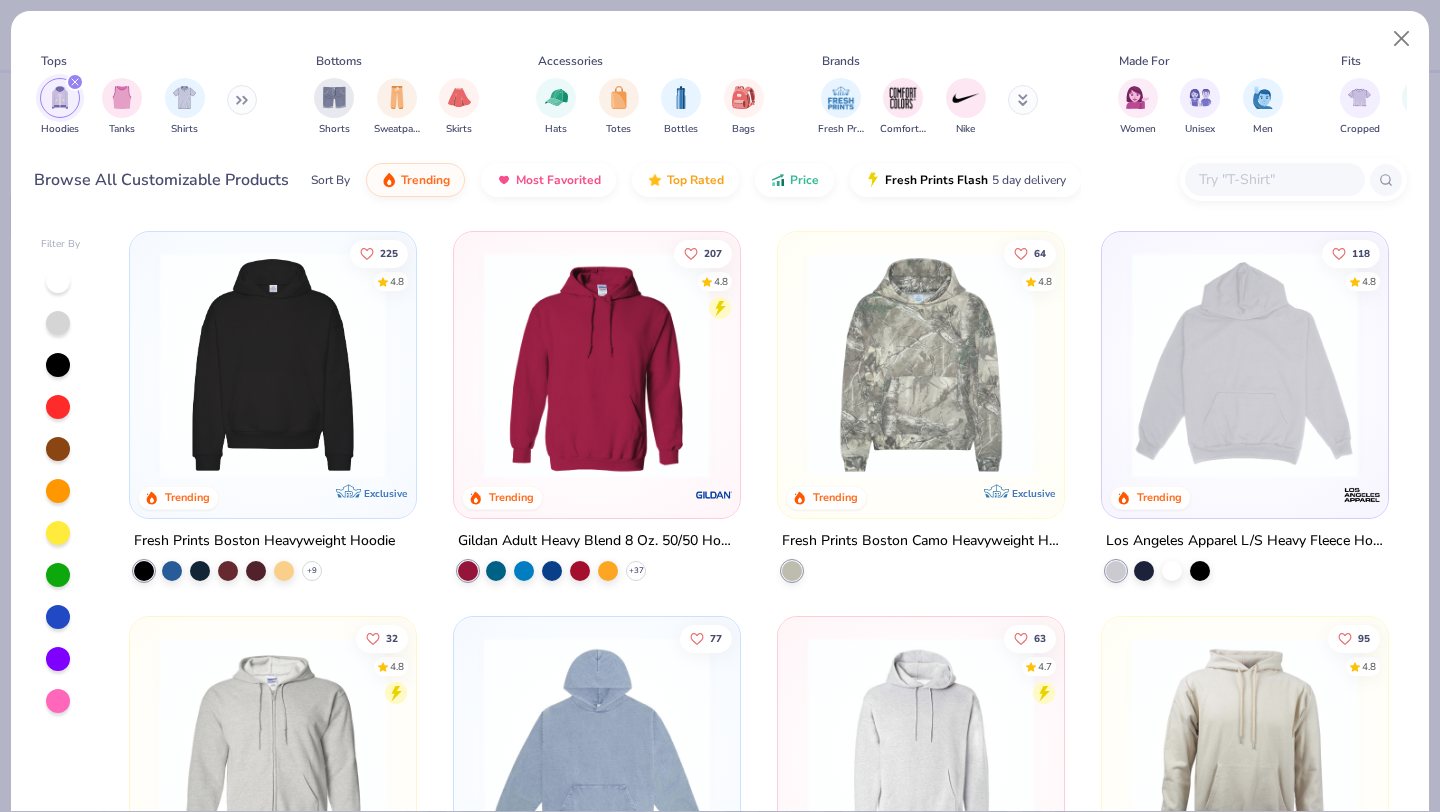 click at bounding box center (1245, 365) 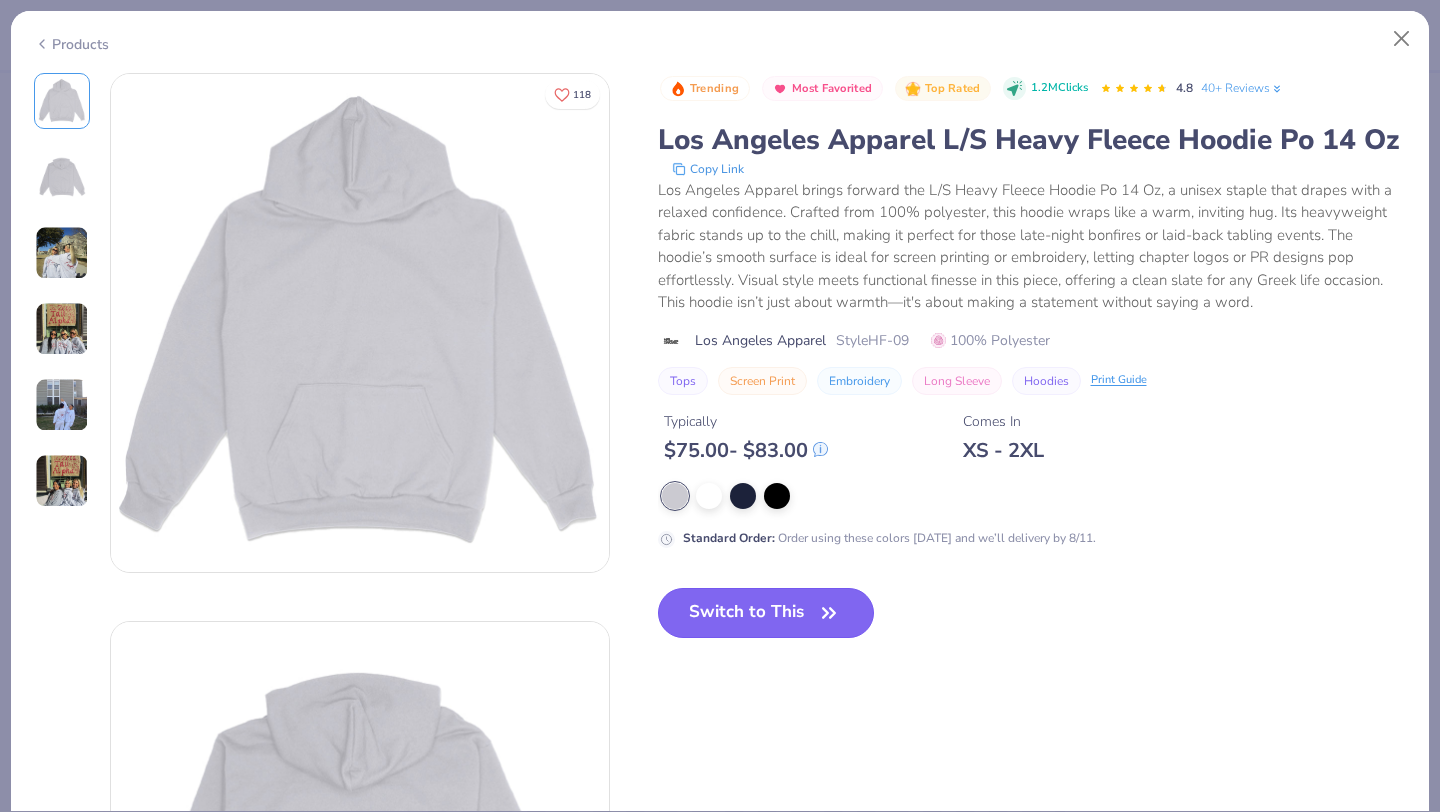 click on "Switch to This" at bounding box center (766, 613) 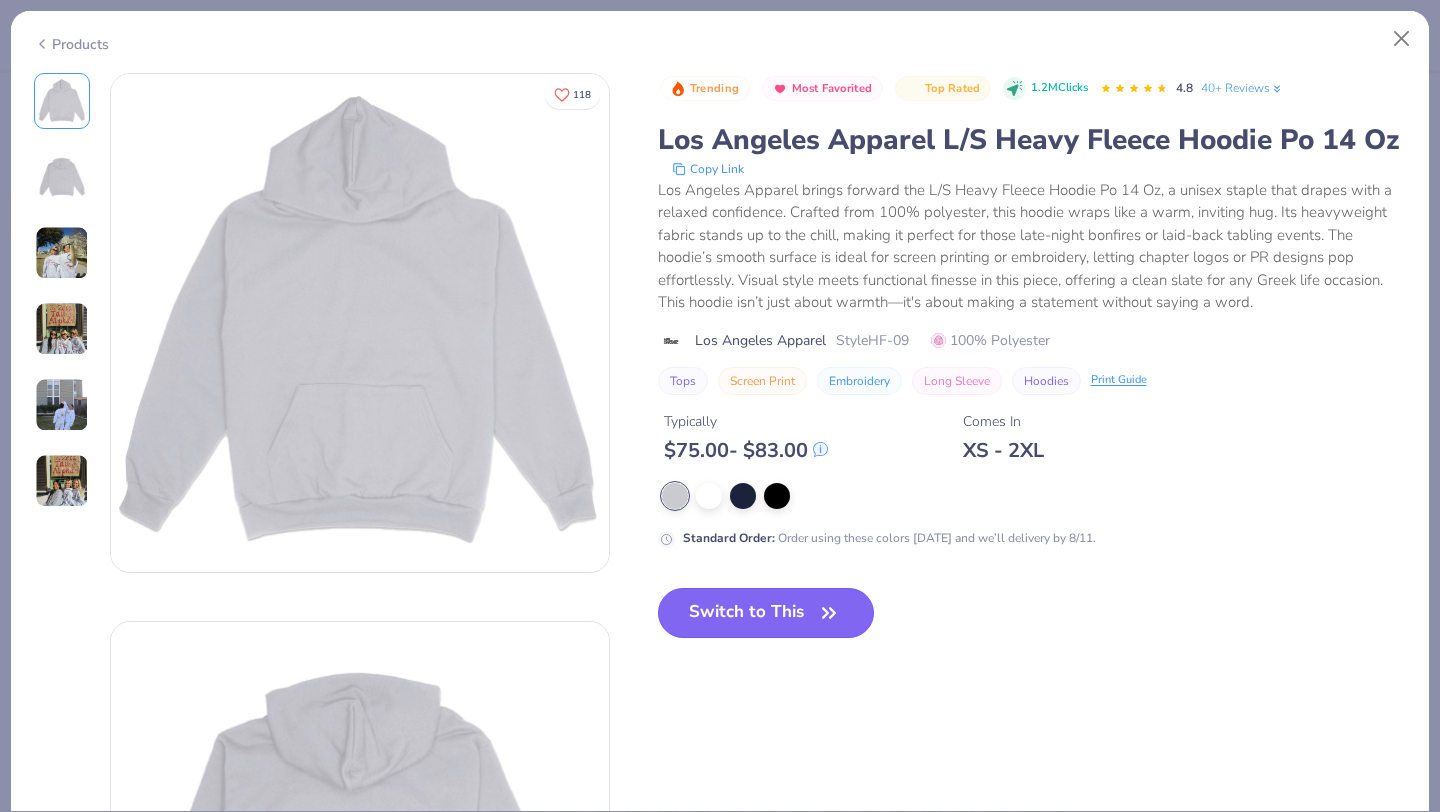click on "Switch to This" at bounding box center (766, 613) 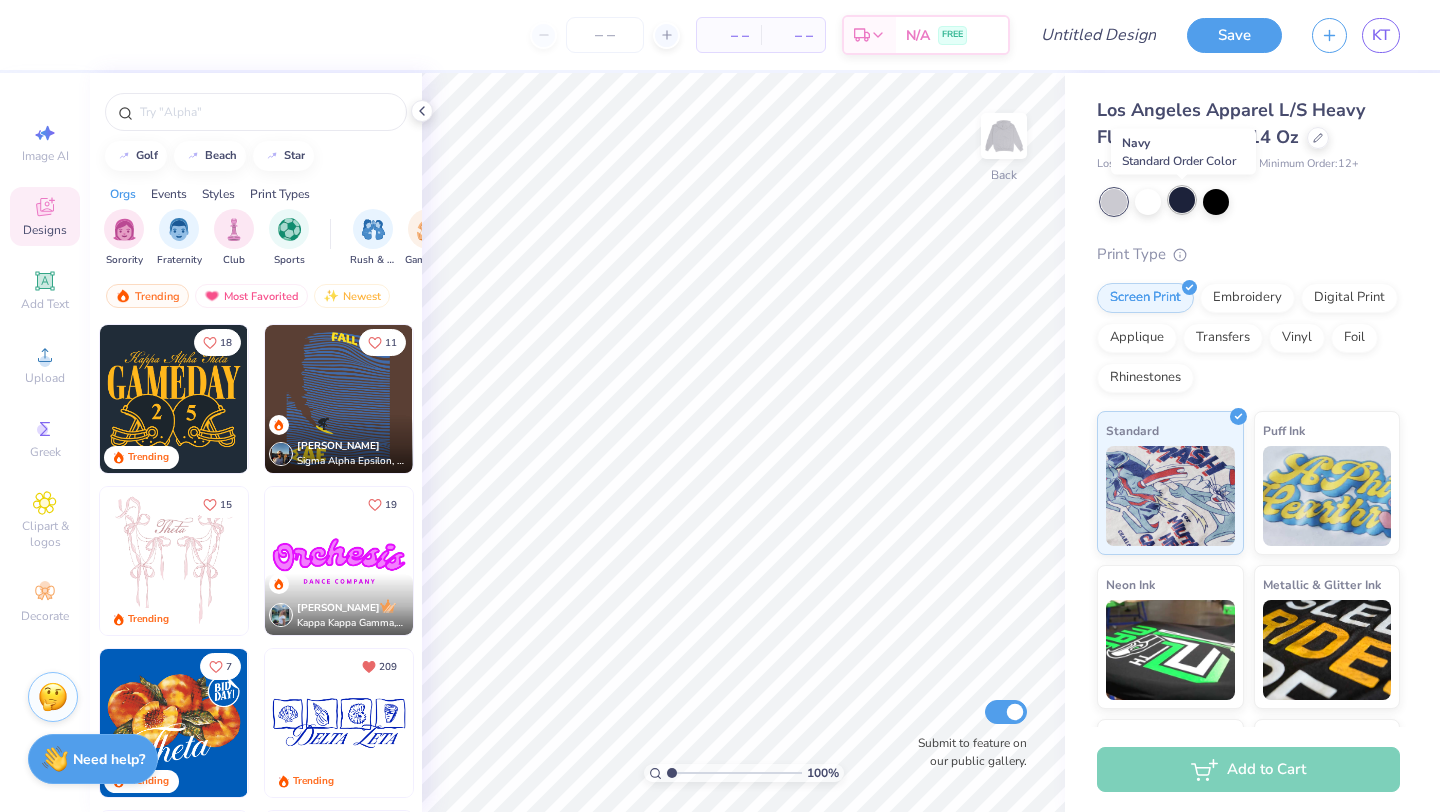 click at bounding box center [1182, 200] 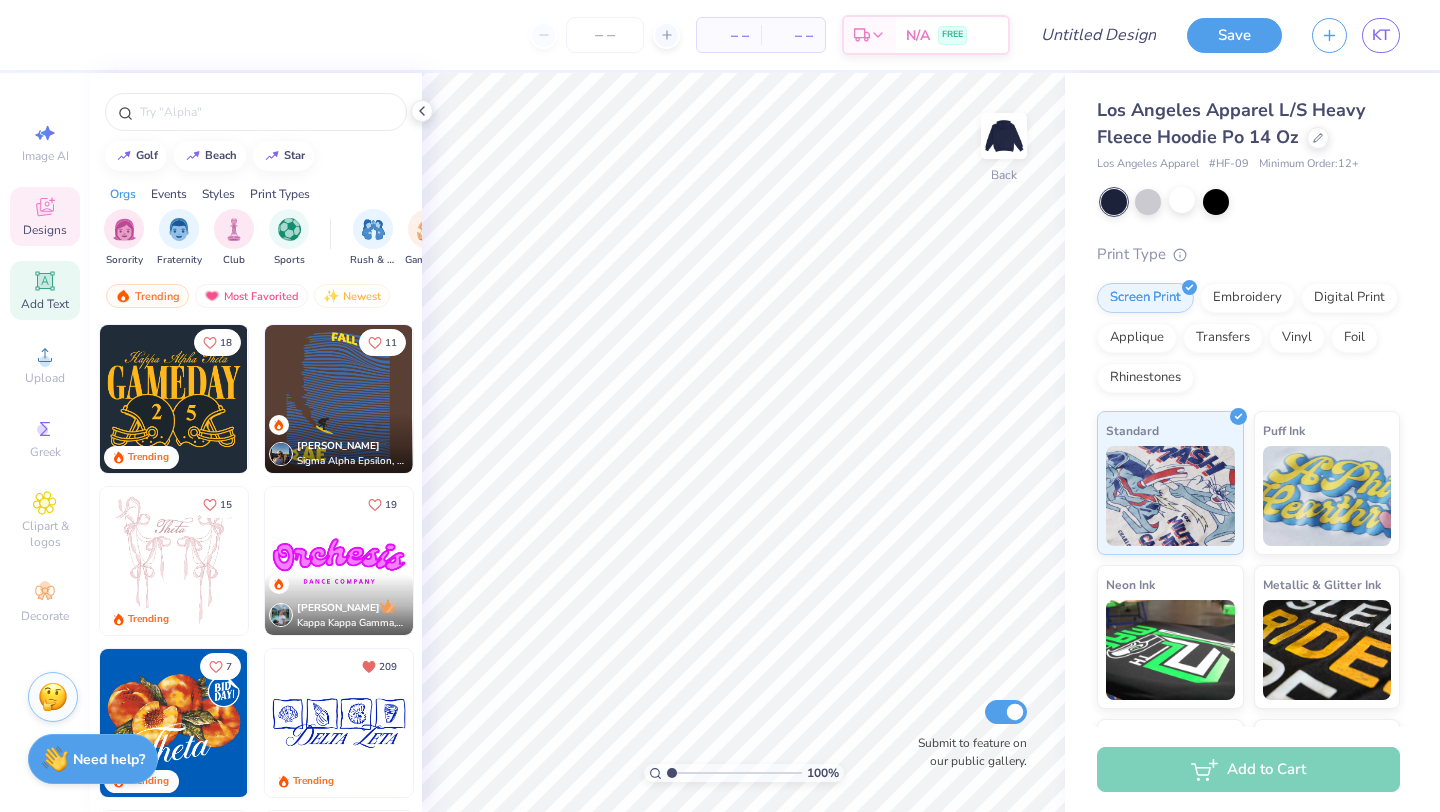 click on "Add Text" at bounding box center [45, 304] 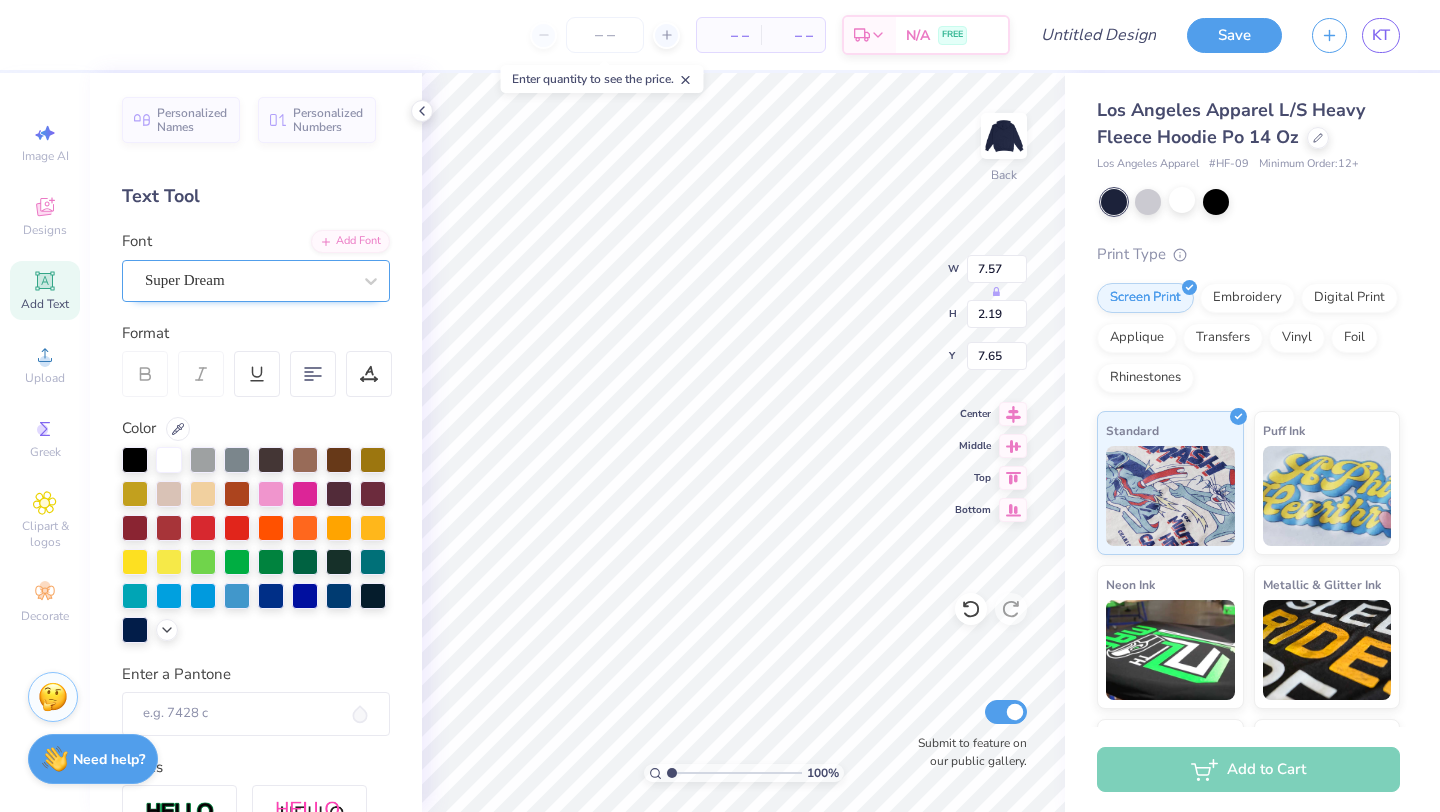 click on "Super Dream" at bounding box center (248, 280) 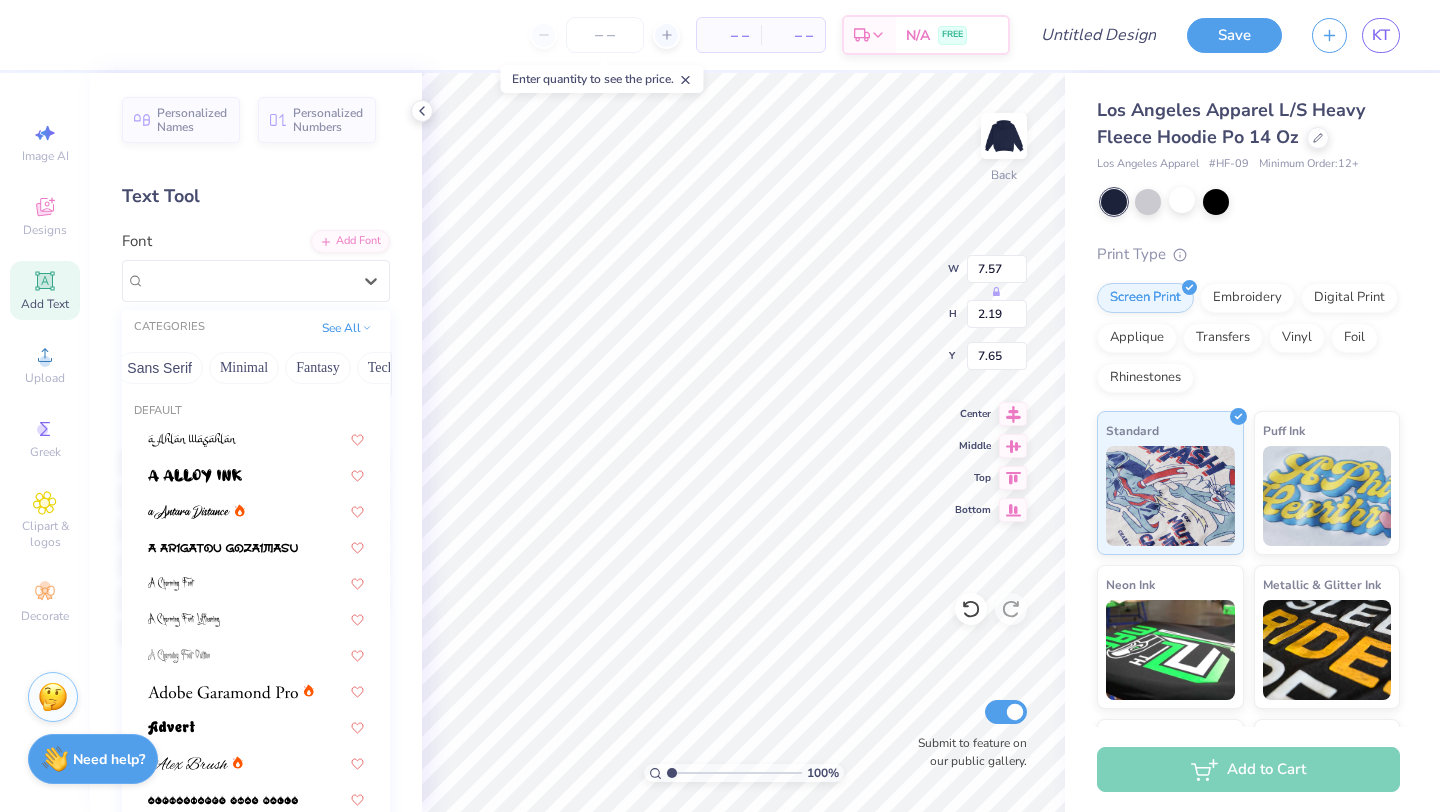 scroll, scrollTop: 0, scrollLeft: 531, axis: horizontal 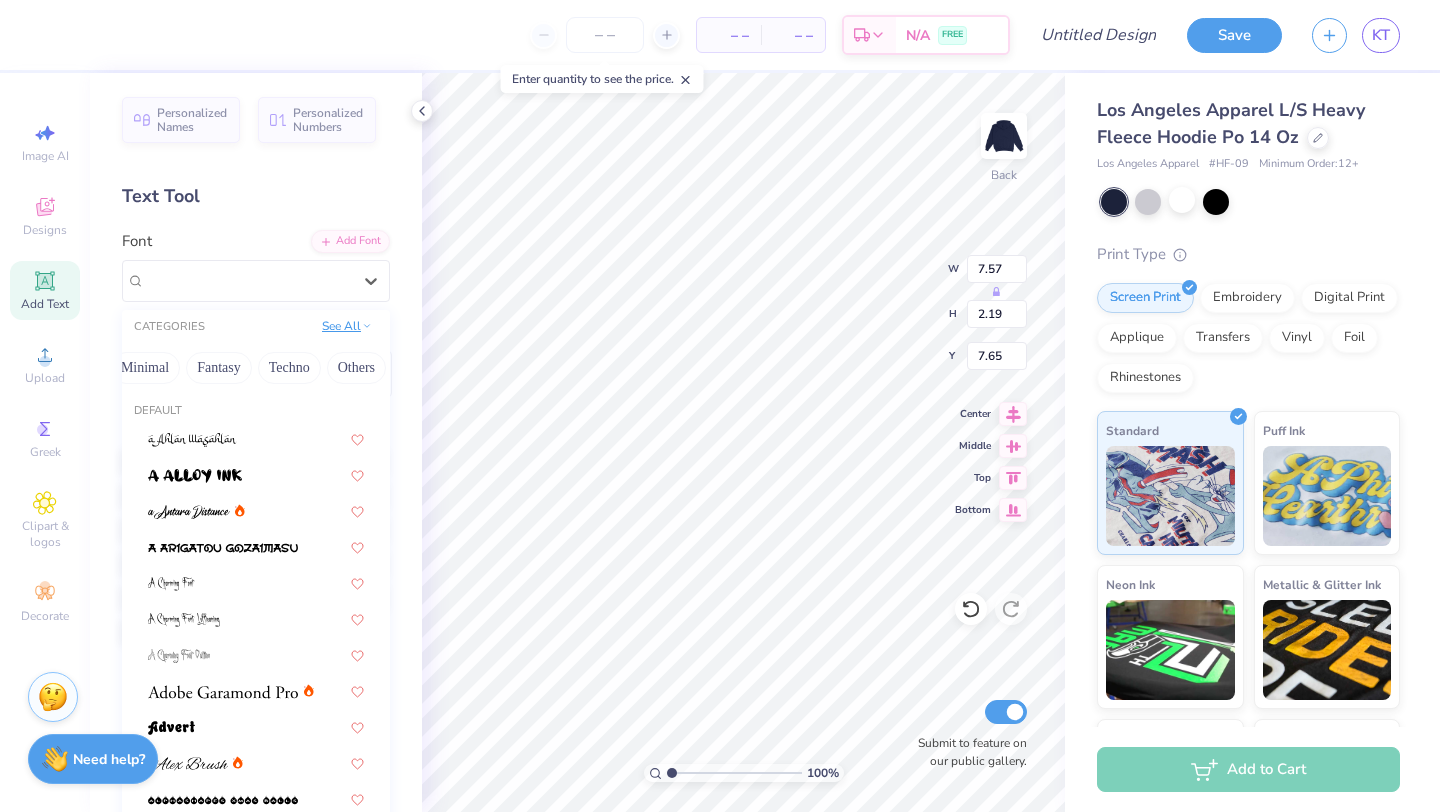 click on "See All" at bounding box center [347, 326] 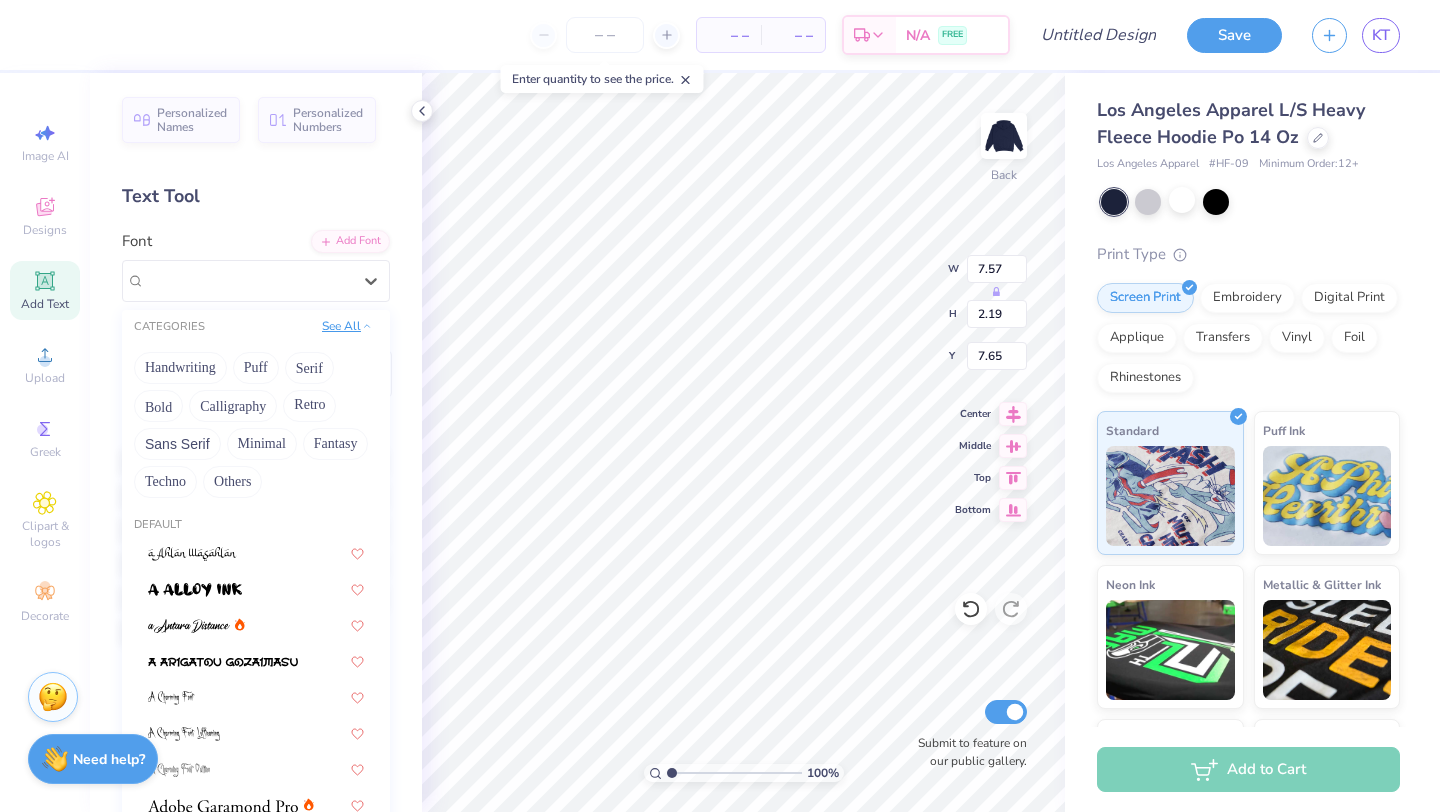 scroll, scrollTop: 0, scrollLeft: 0, axis: both 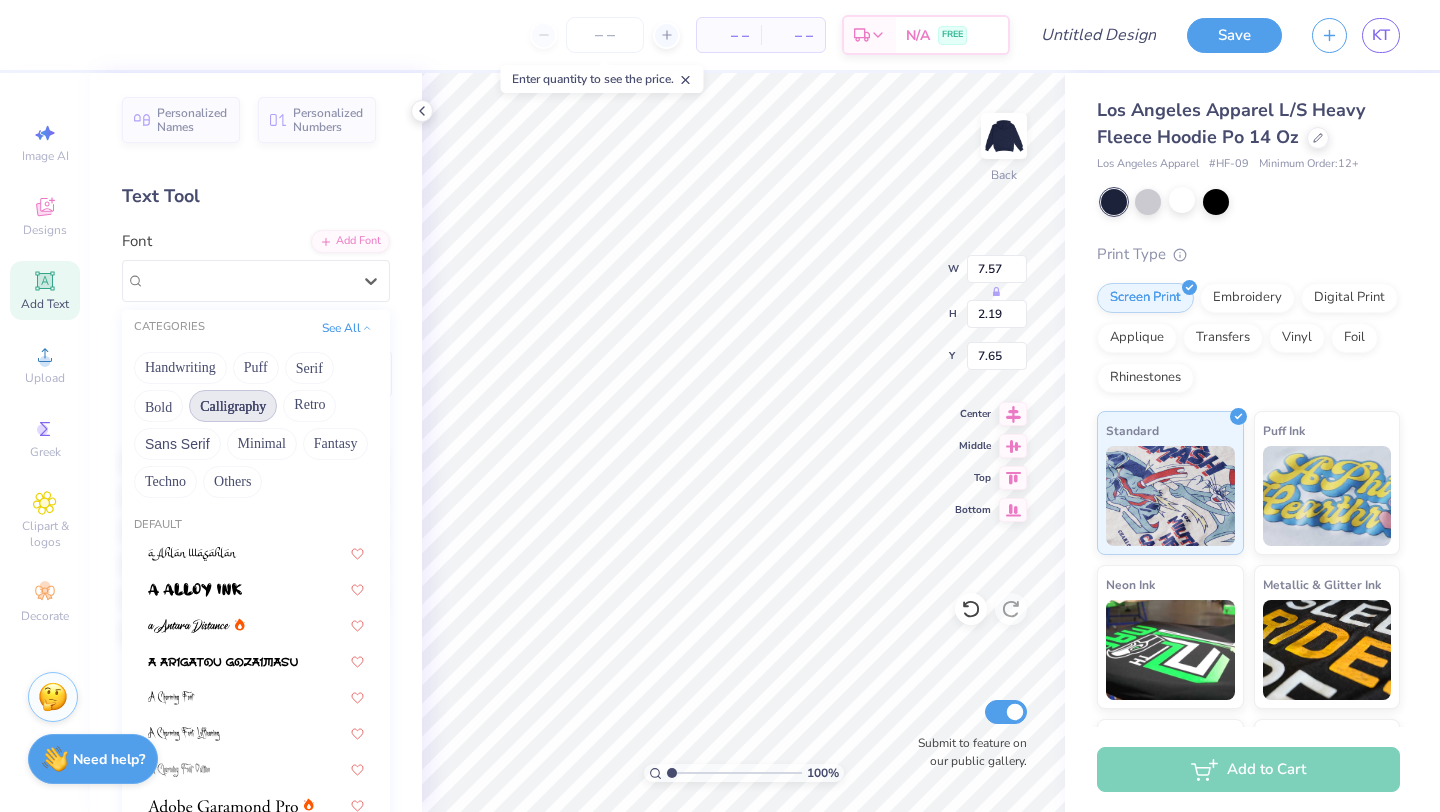 click on "Calligraphy" at bounding box center (233, 406) 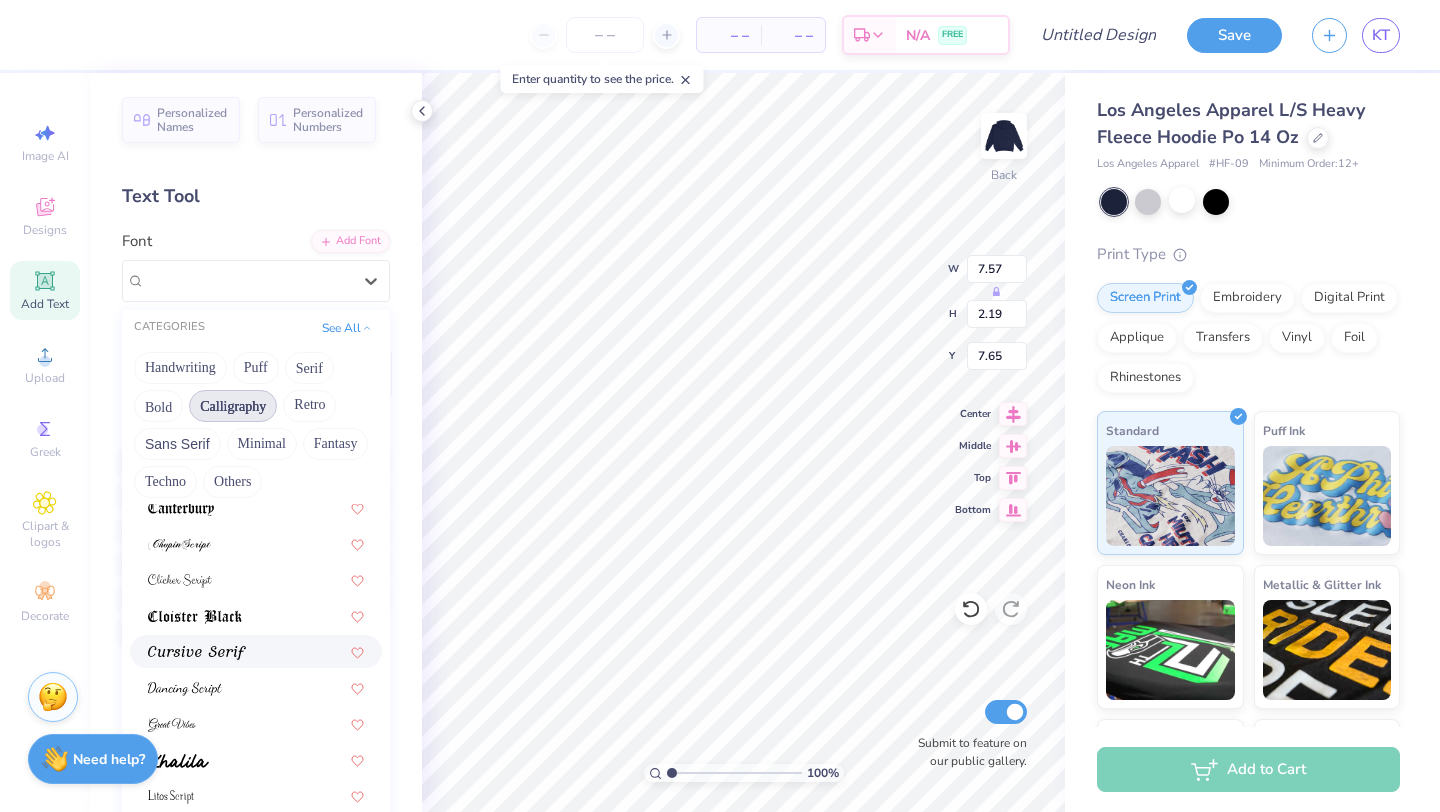 scroll, scrollTop: 490, scrollLeft: 0, axis: vertical 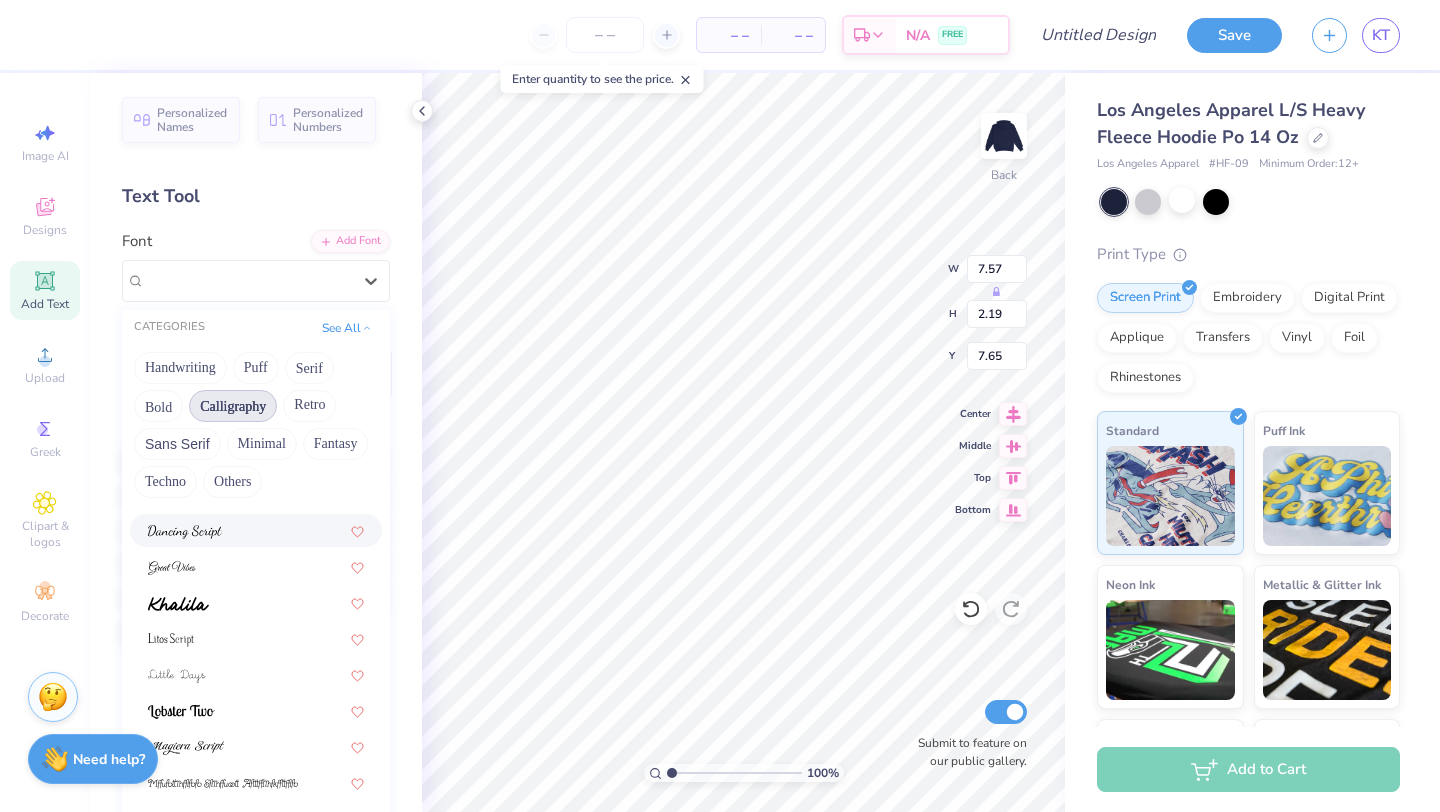 click at bounding box center [256, 530] 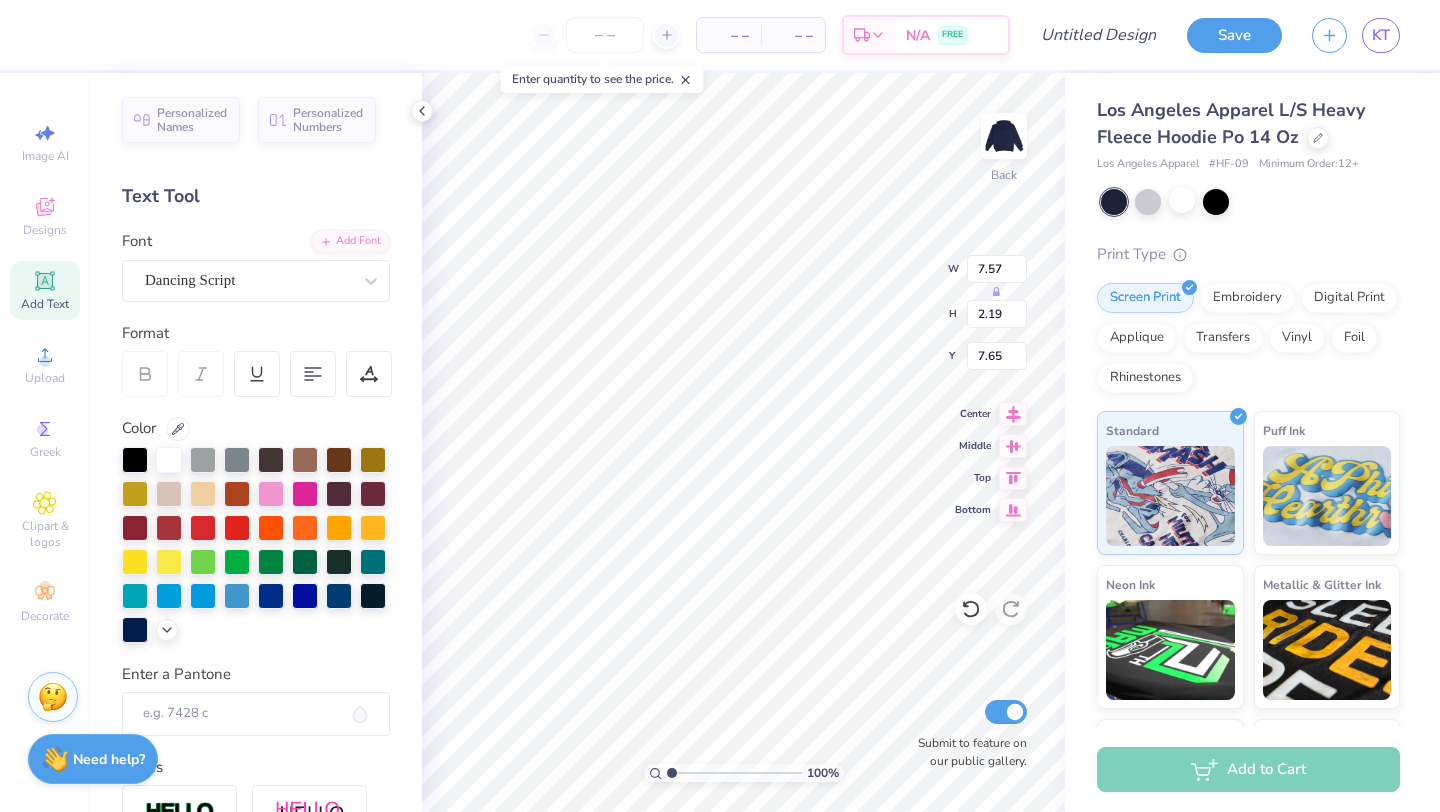 type on "6.78" 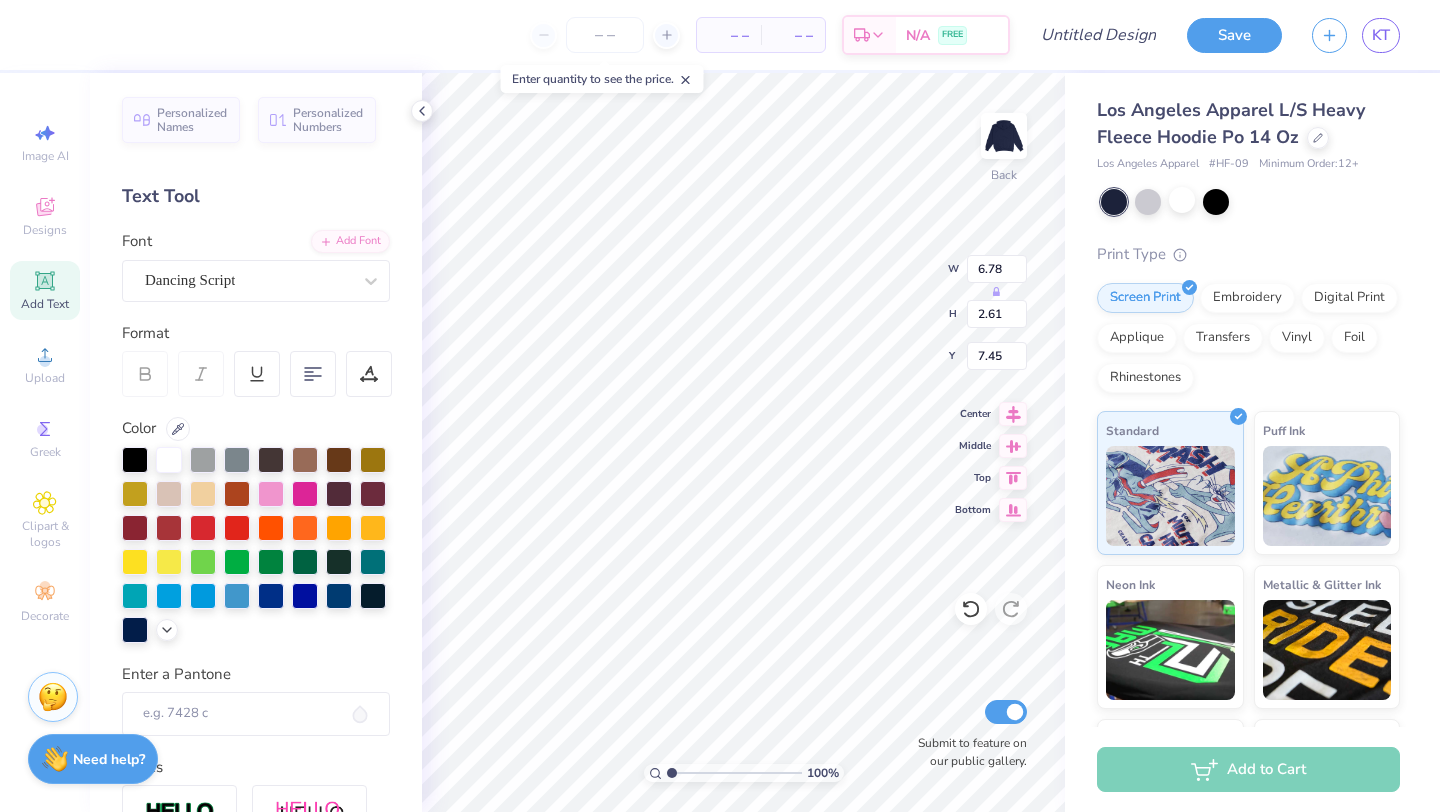scroll, scrollTop: 1, scrollLeft: 1, axis: both 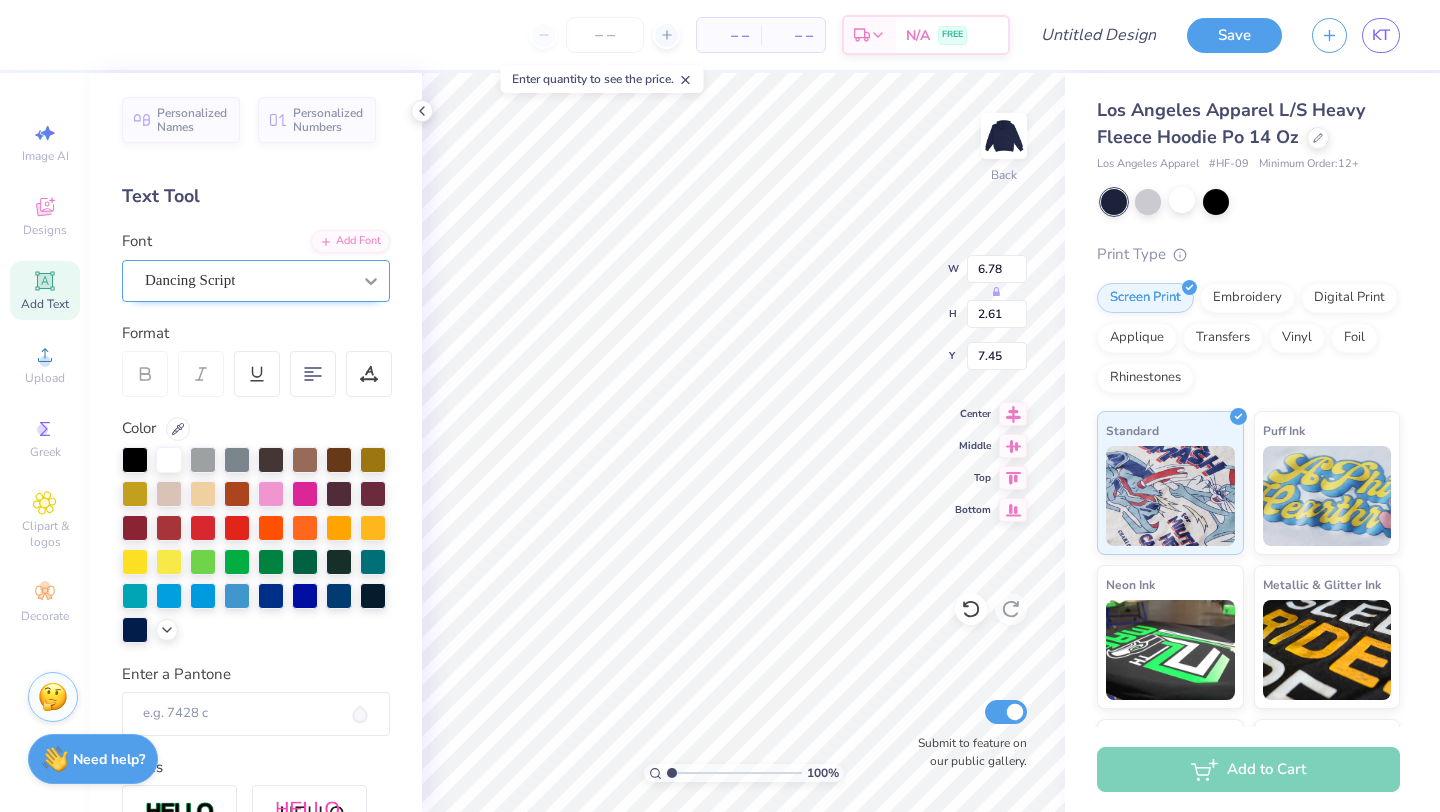 click 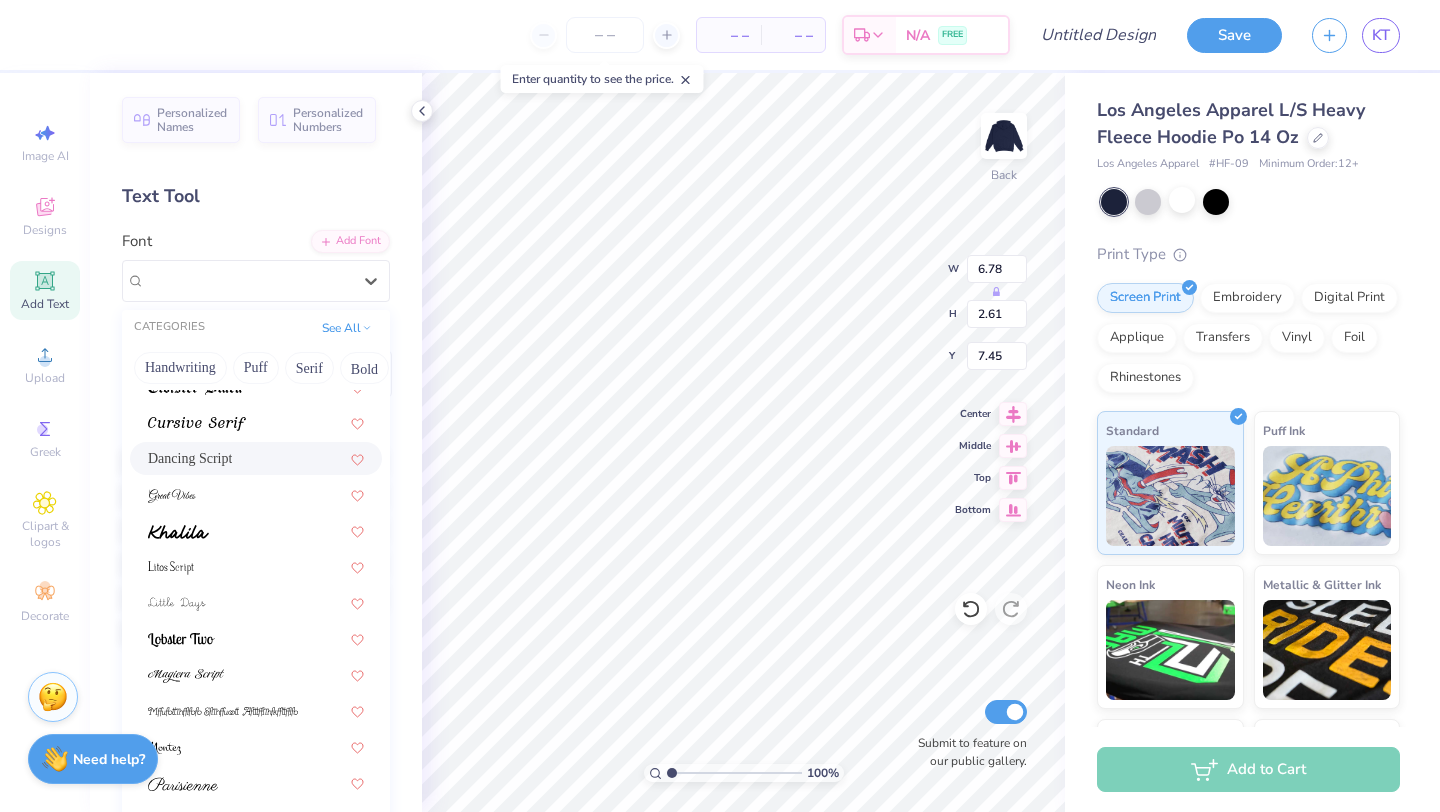 scroll, scrollTop: 459, scrollLeft: 0, axis: vertical 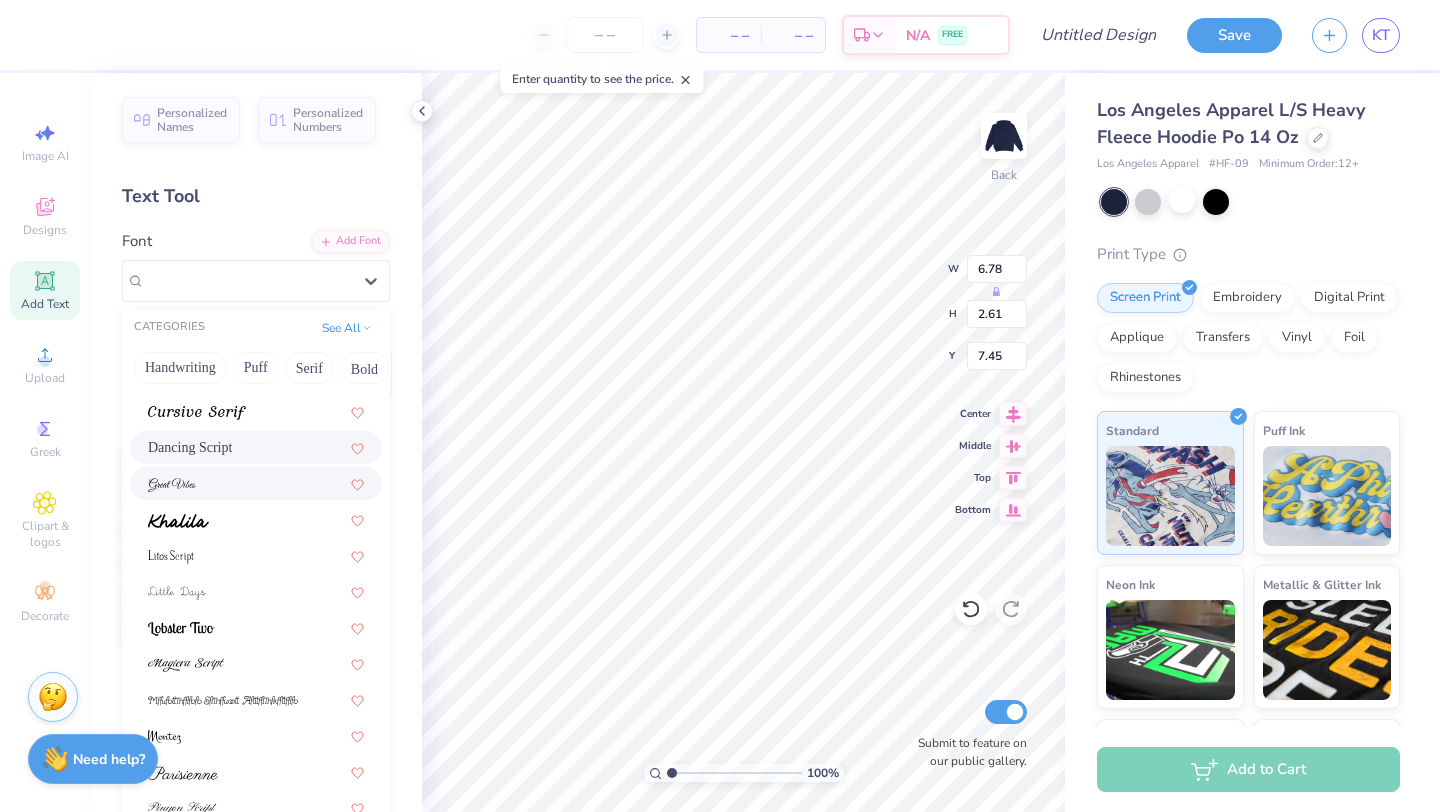 click at bounding box center (256, 483) 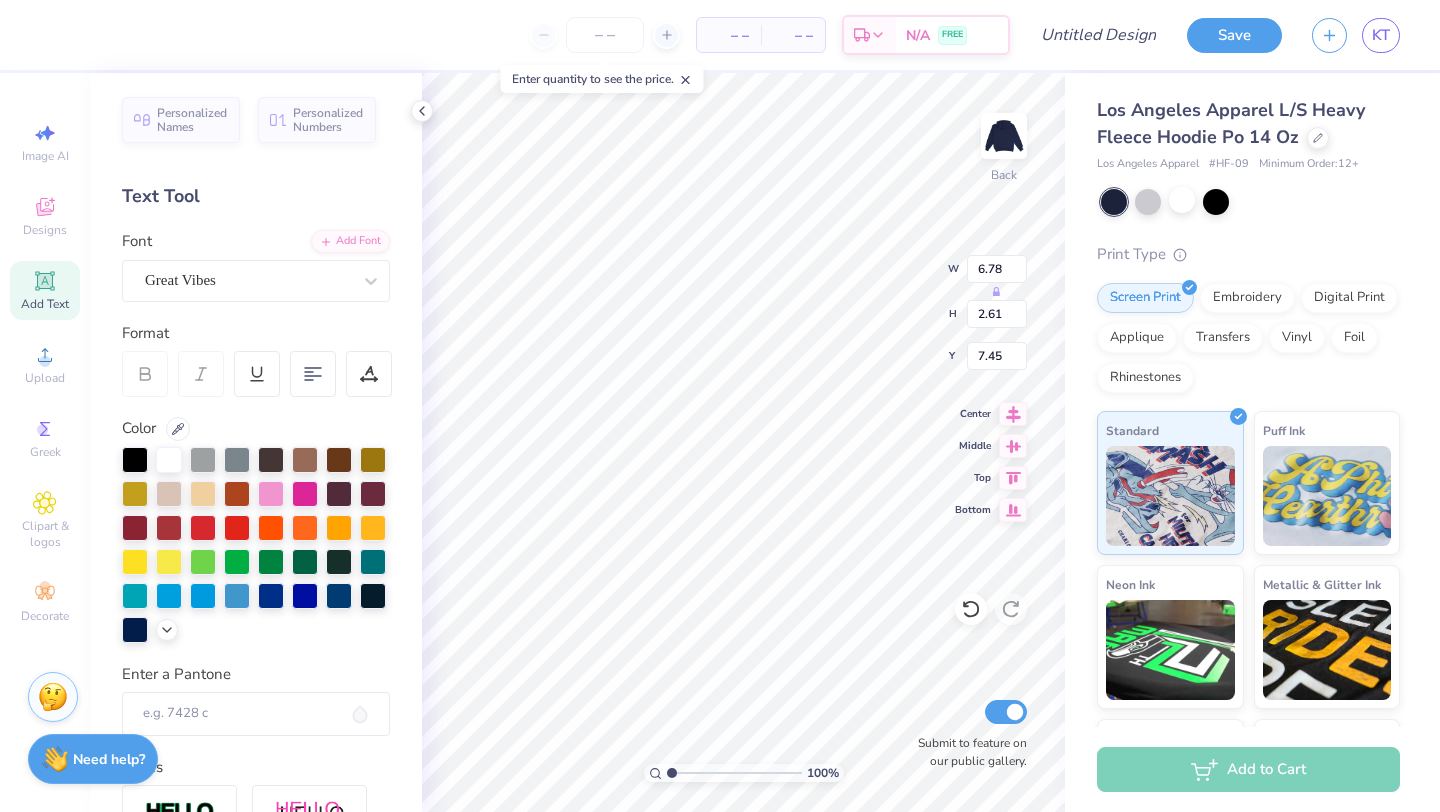 type on "Kappa
Delta" 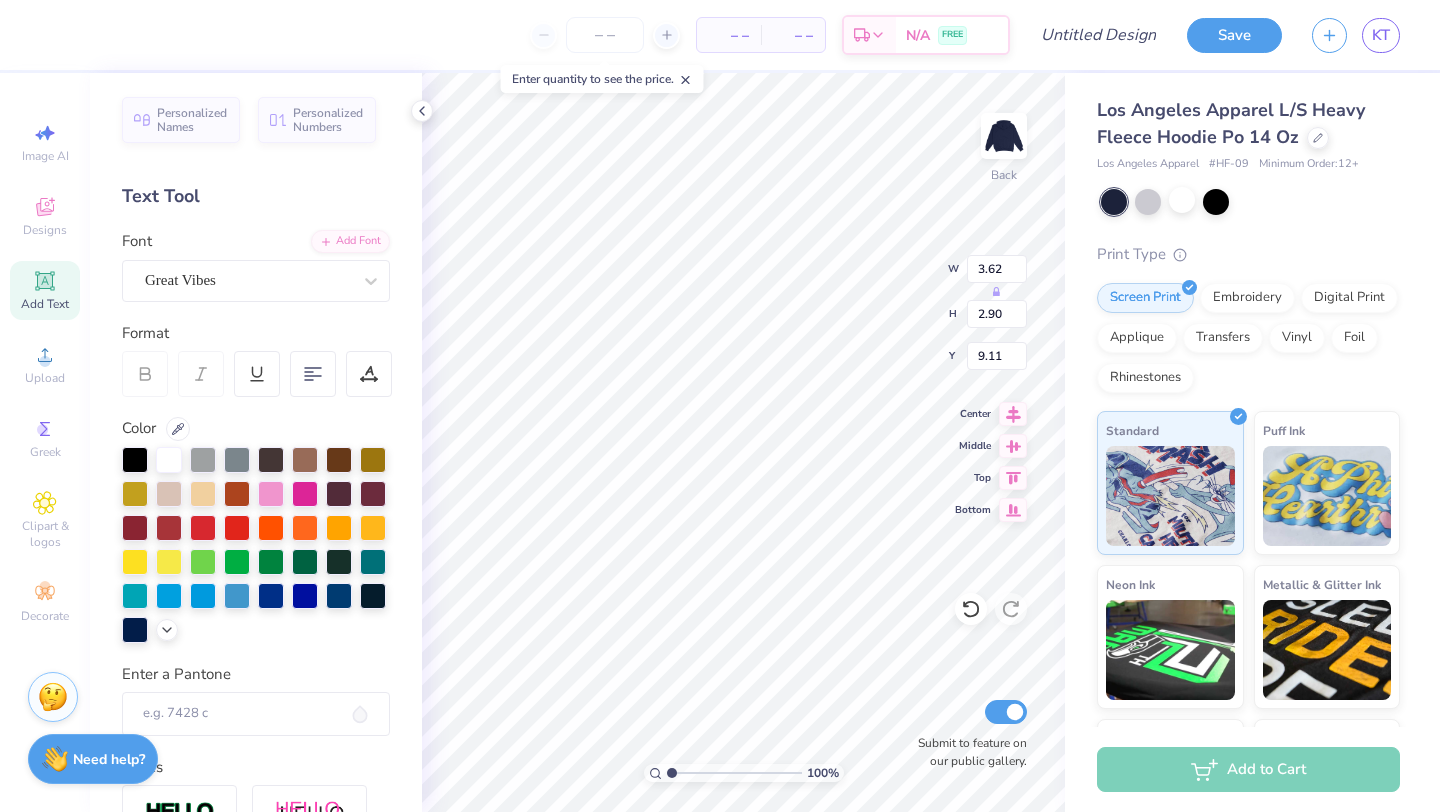 type on "3.62" 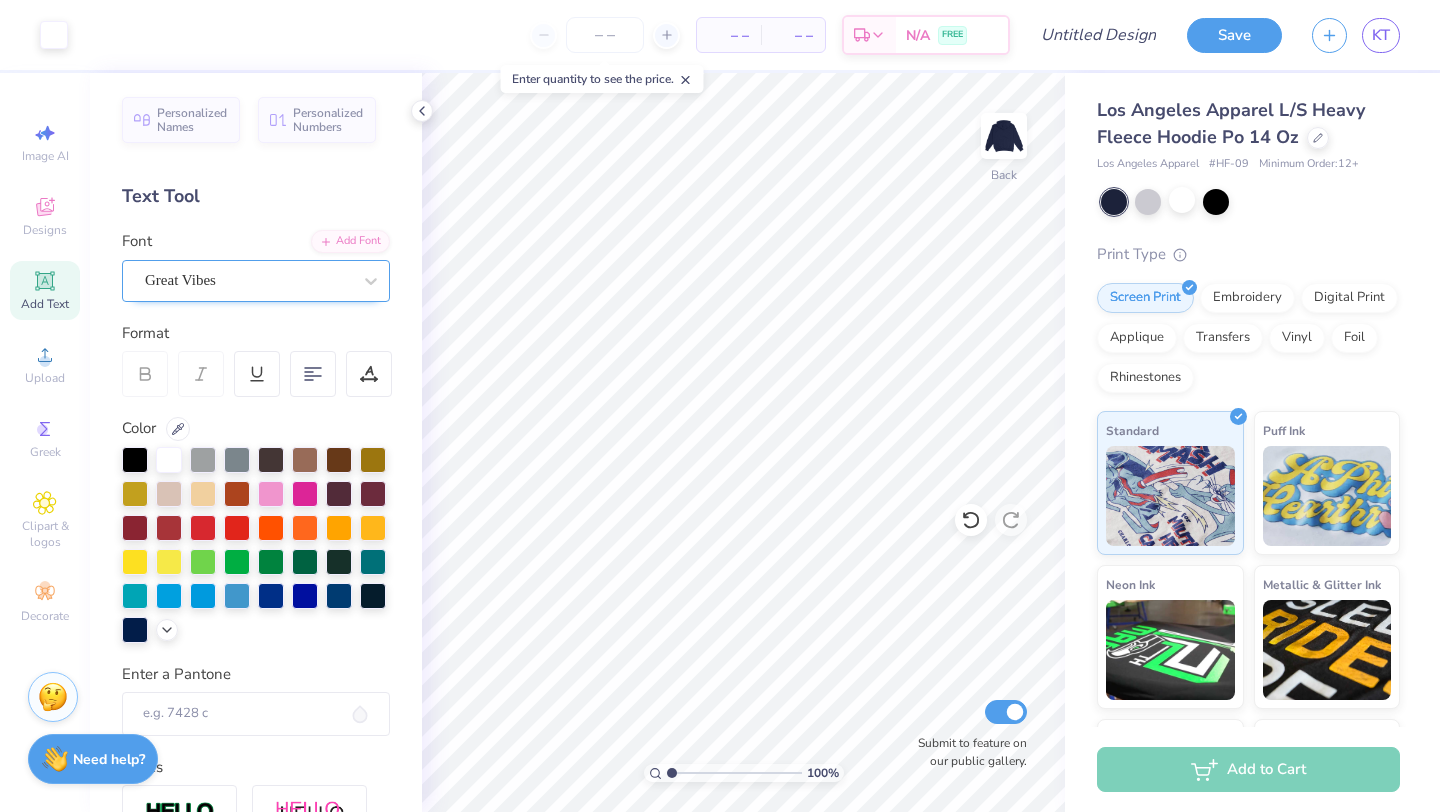 click on "Great Vibes" at bounding box center [248, 280] 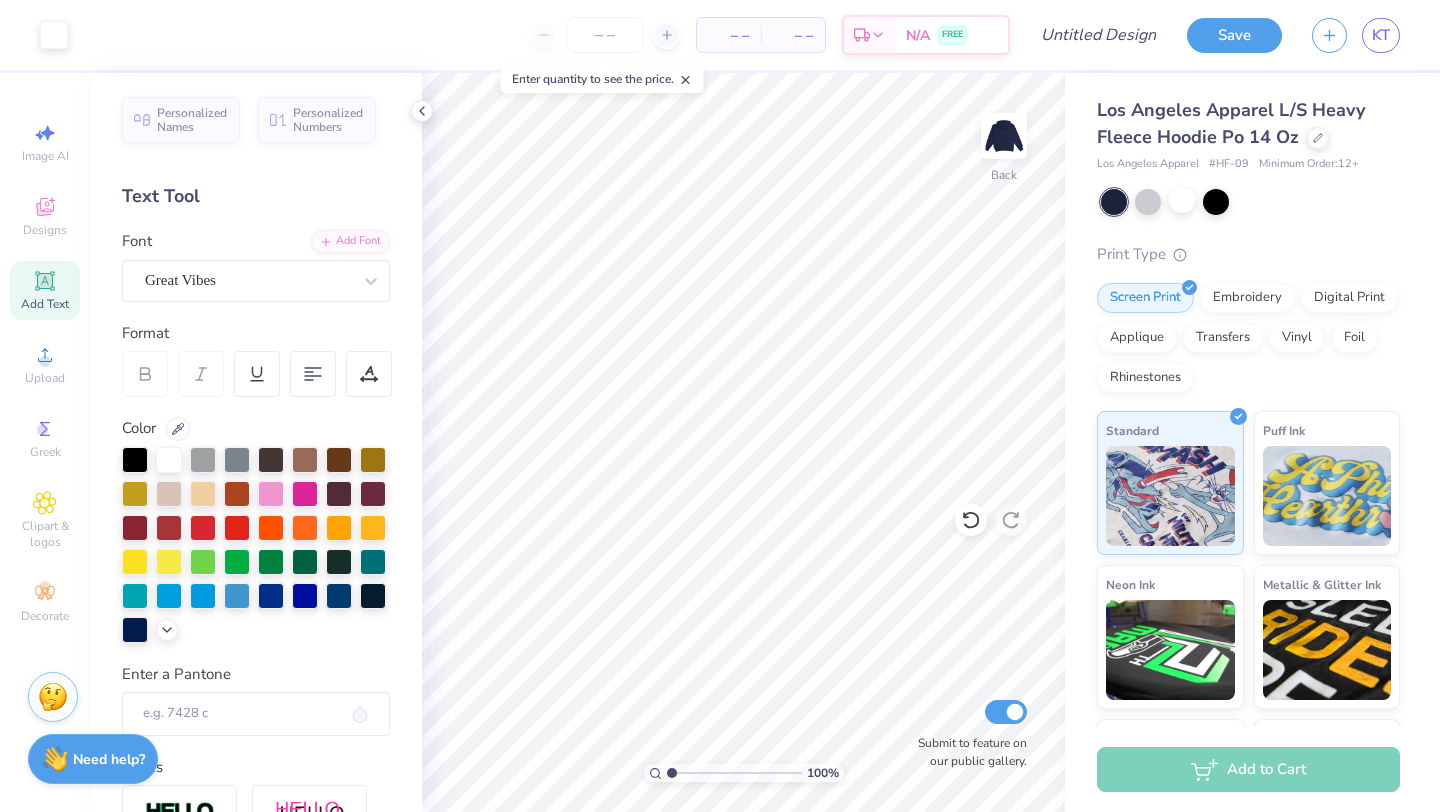 click on "Add Text" at bounding box center [45, 290] 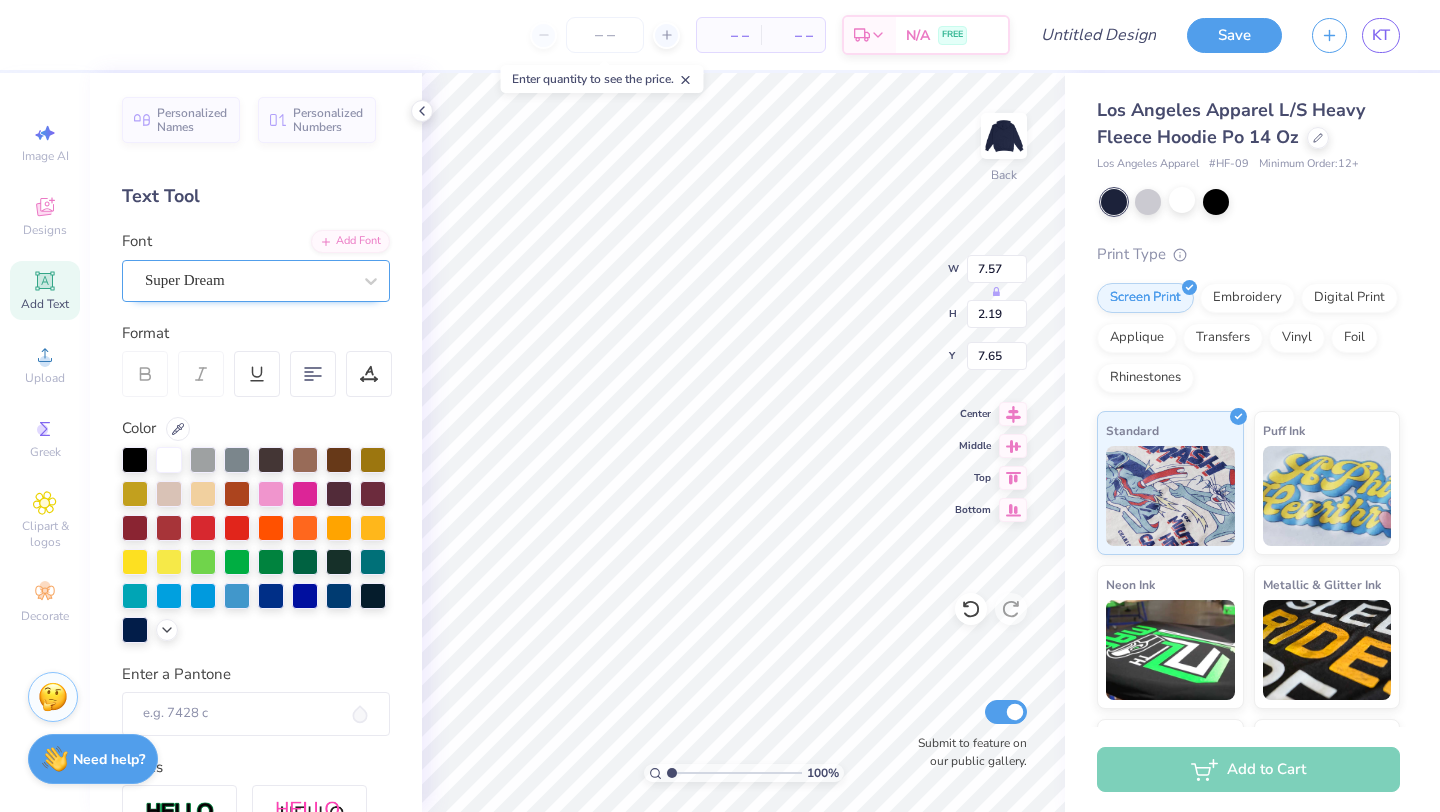 click on "Super Dream" at bounding box center [256, 281] 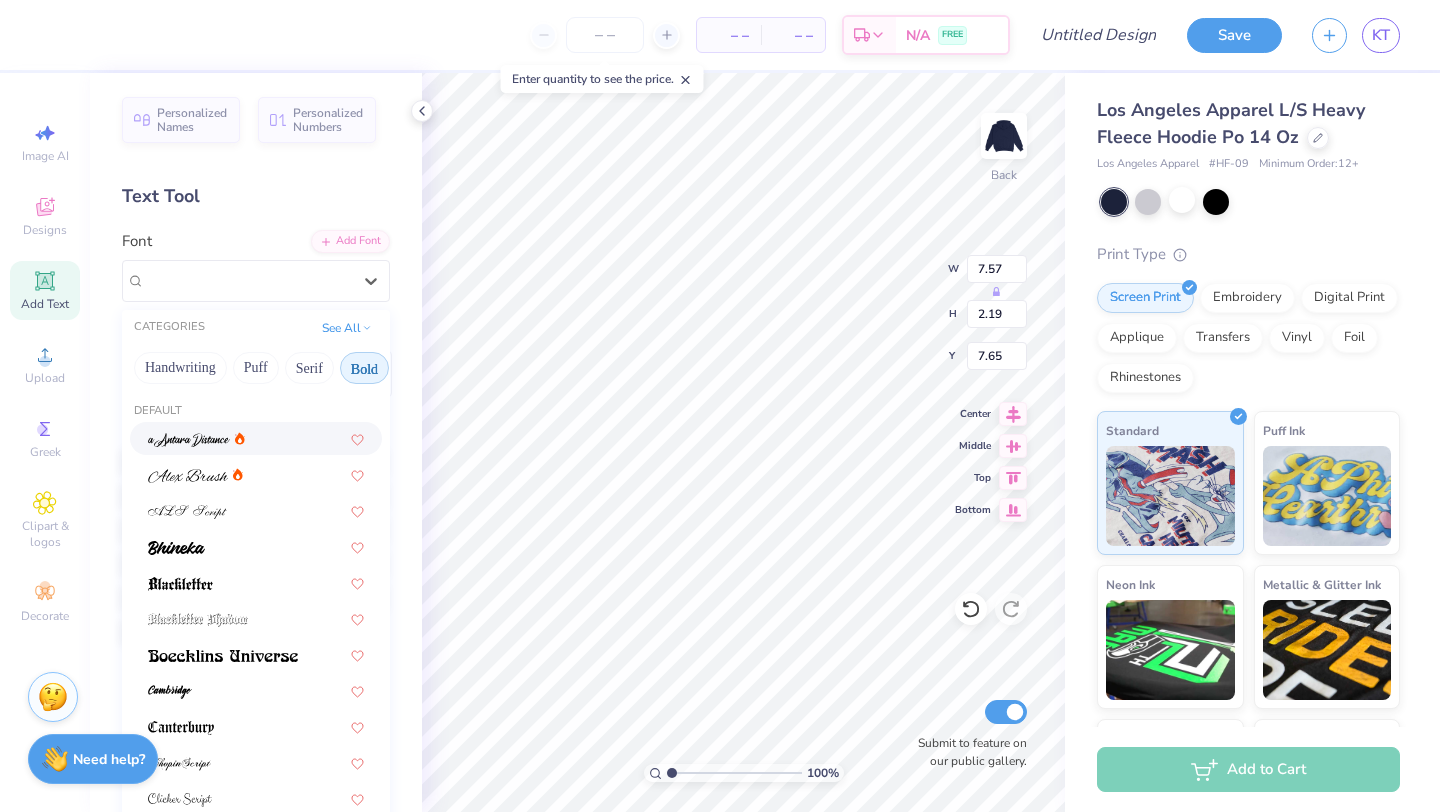 click on "Bold" at bounding box center (364, 368) 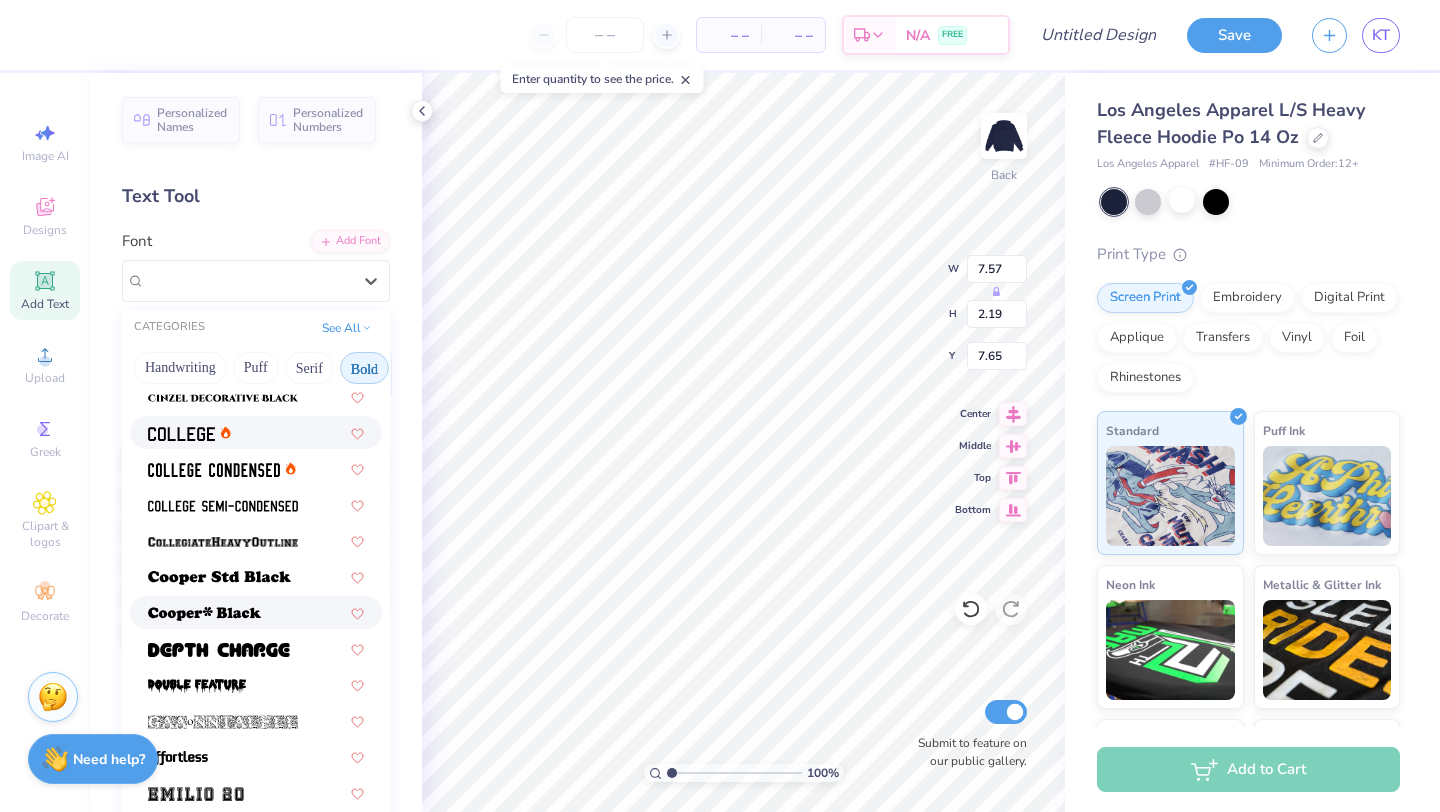 scroll, scrollTop: 227, scrollLeft: 0, axis: vertical 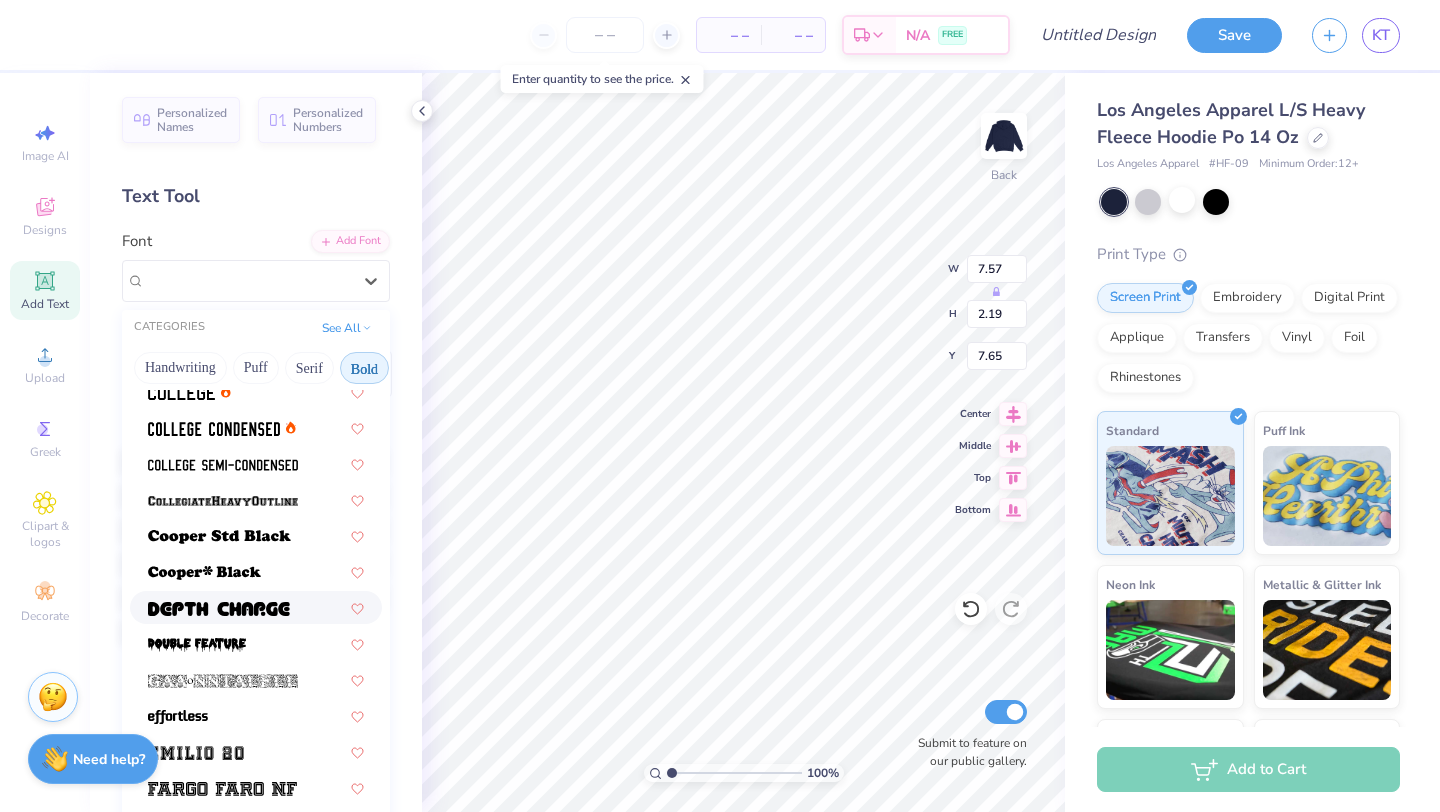 click at bounding box center [256, 607] 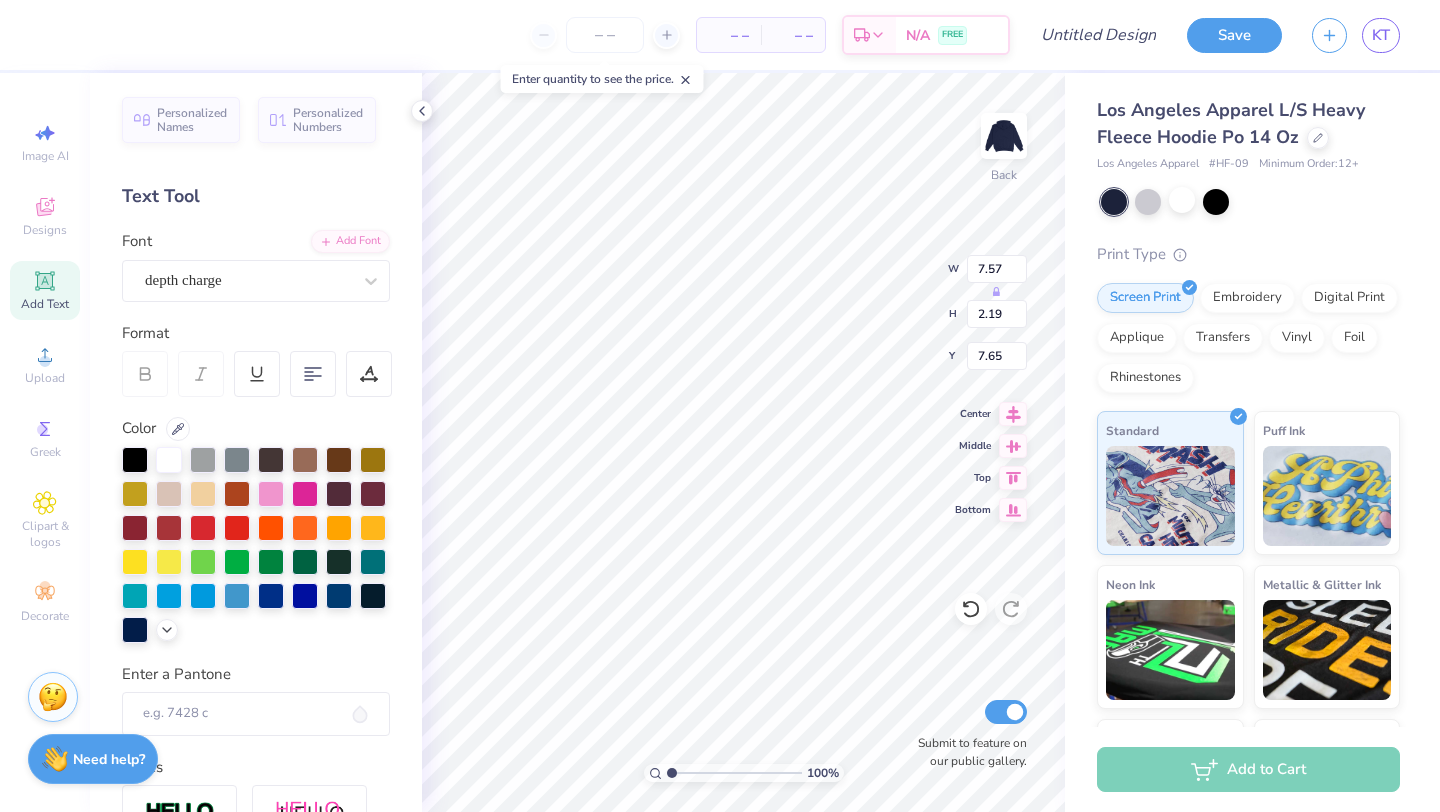 type on "8.65" 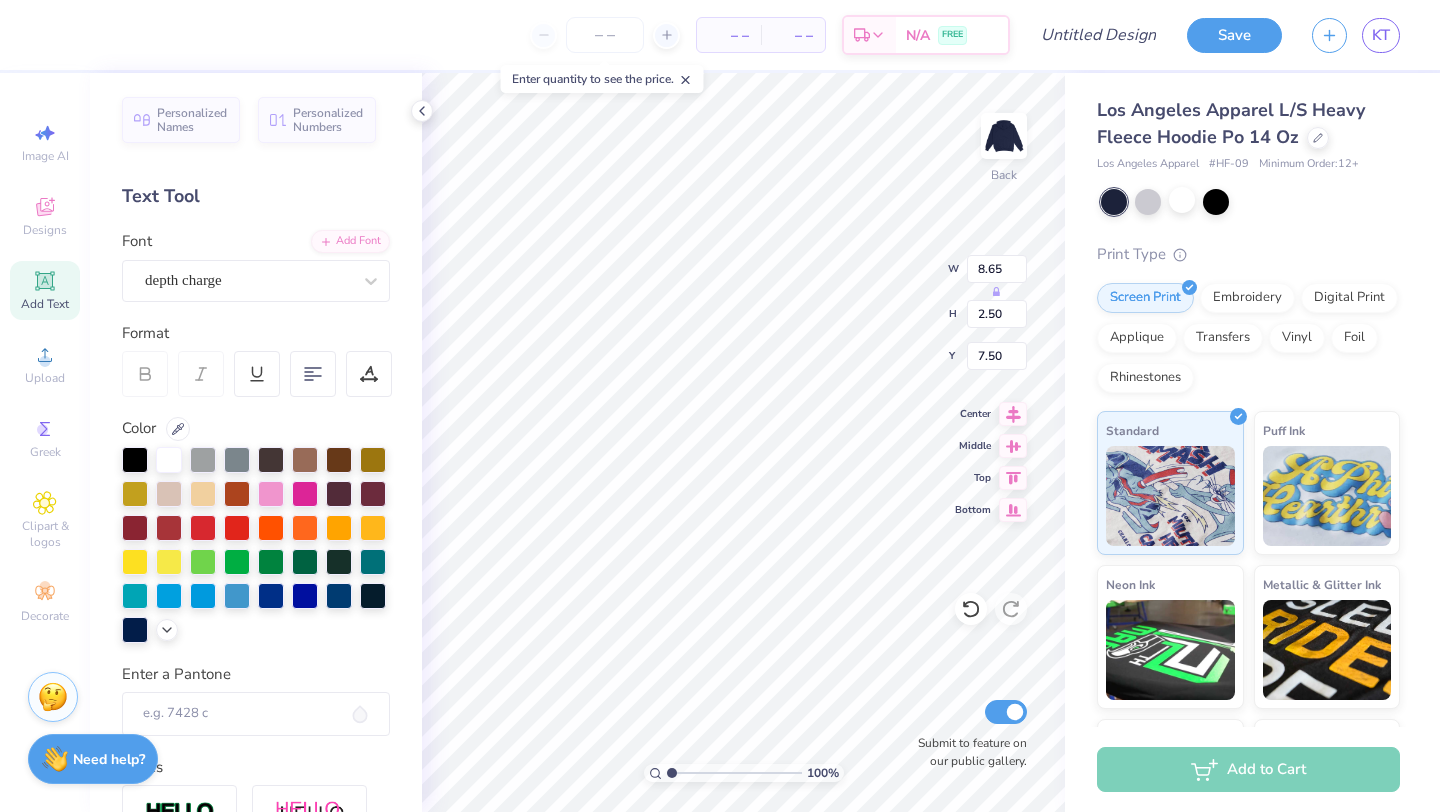 type 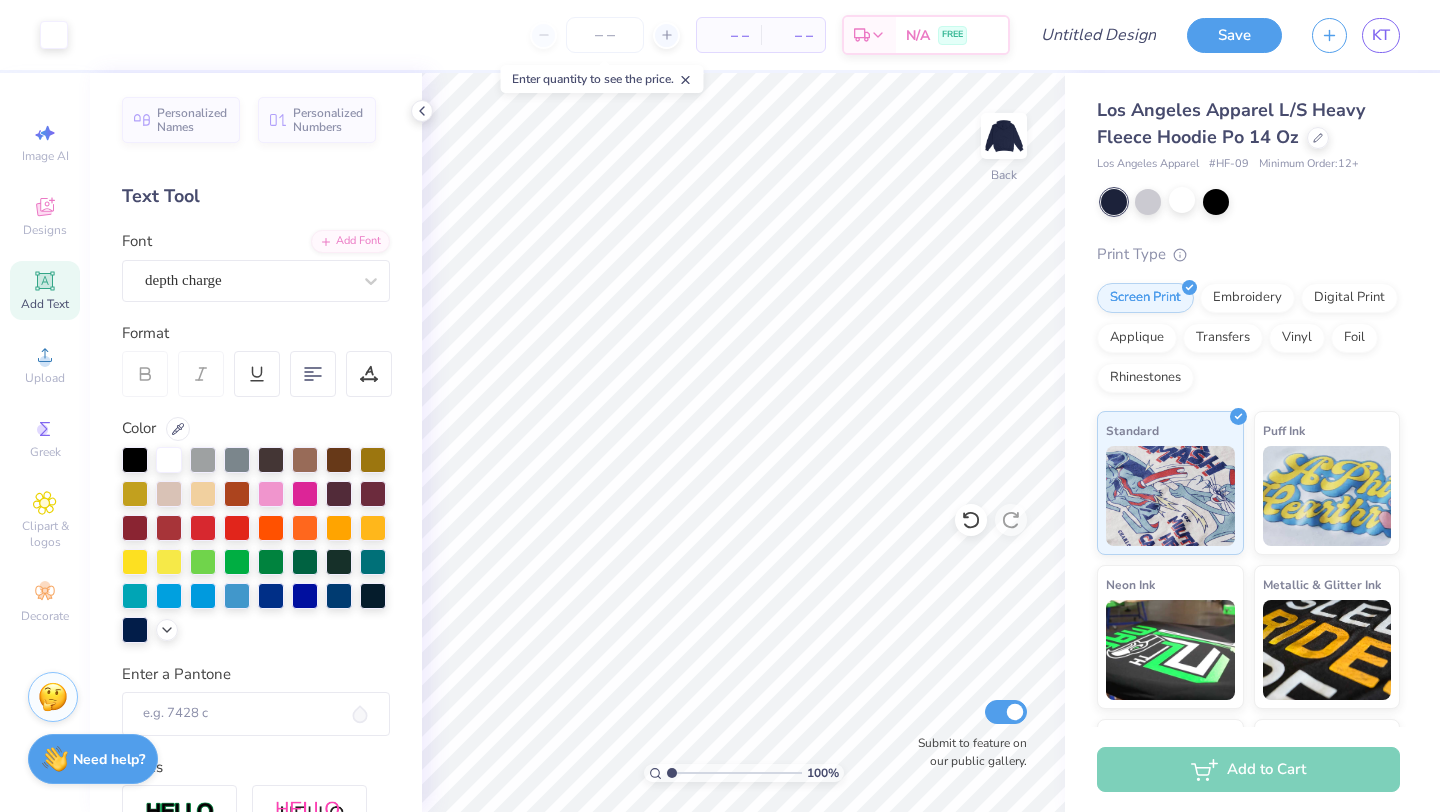 click on "Add Text" at bounding box center [45, 290] 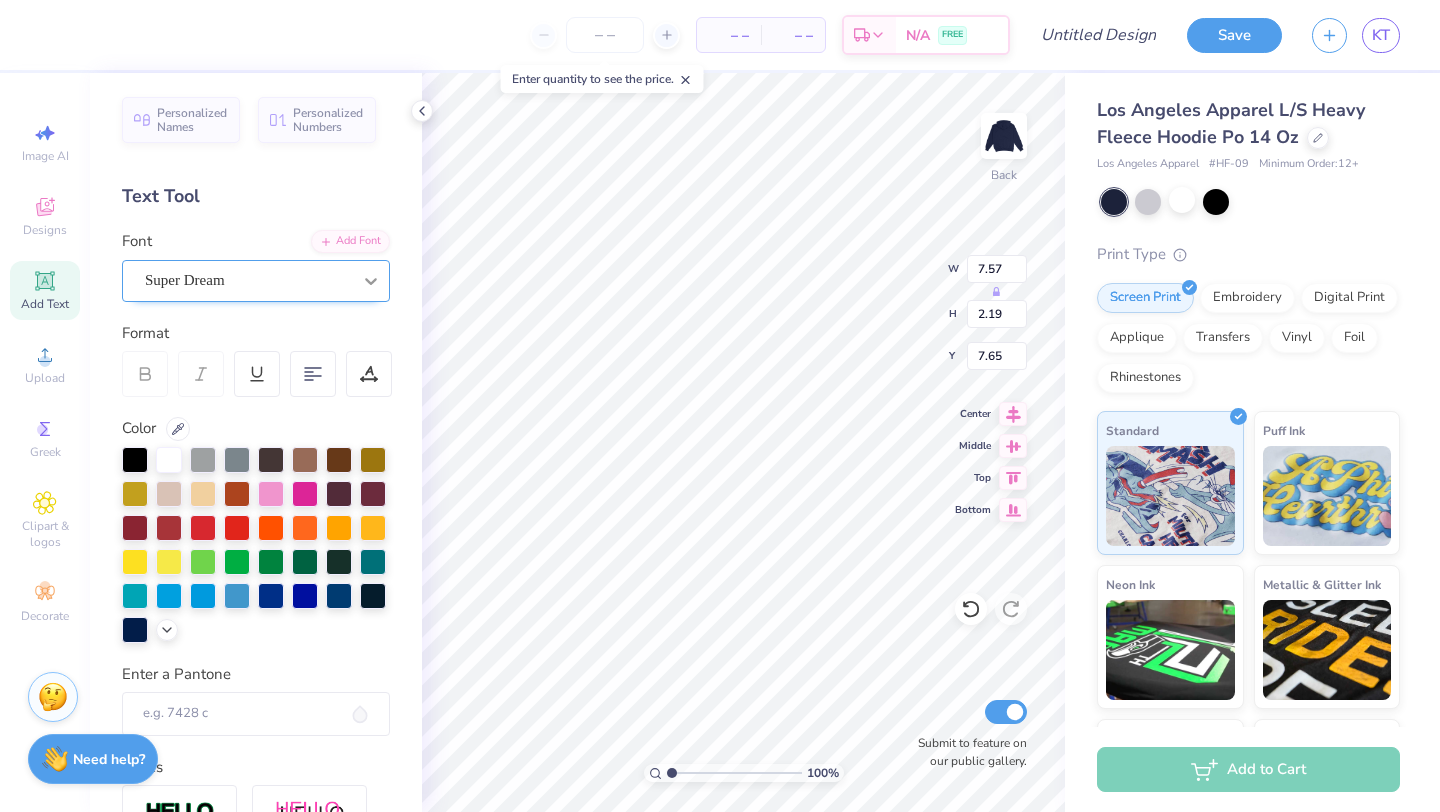 click 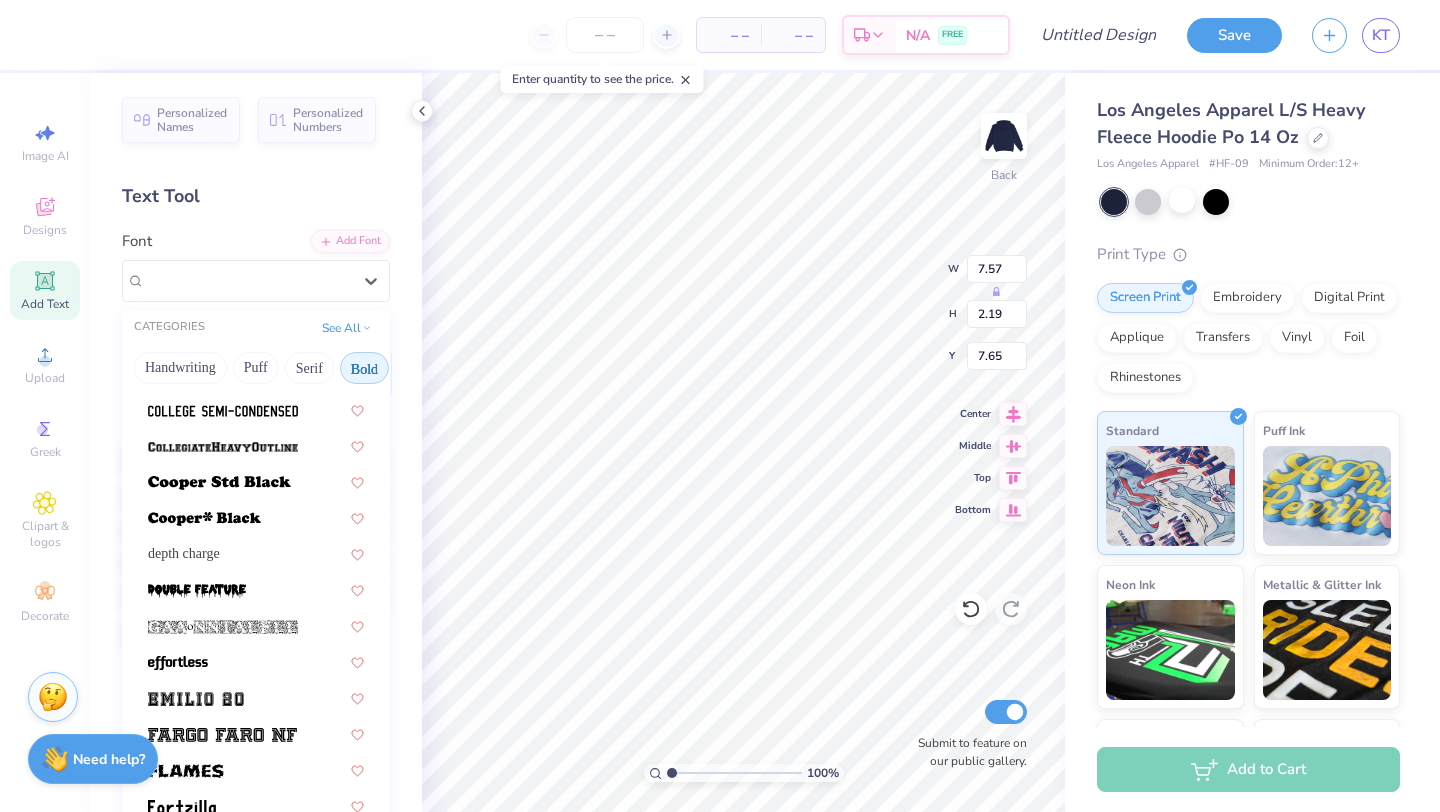 scroll, scrollTop: 280, scrollLeft: 0, axis: vertical 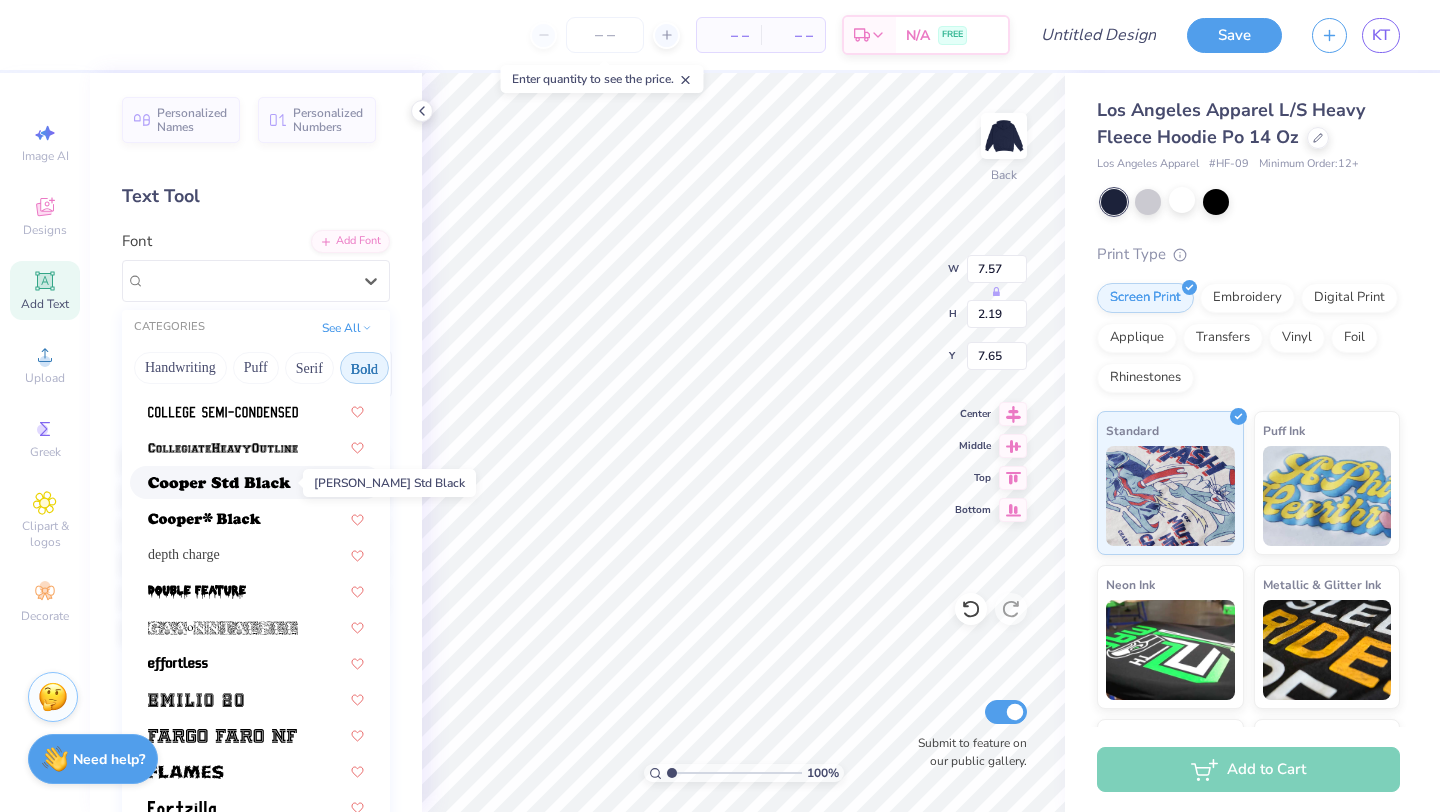 click at bounding box center (219, 482) 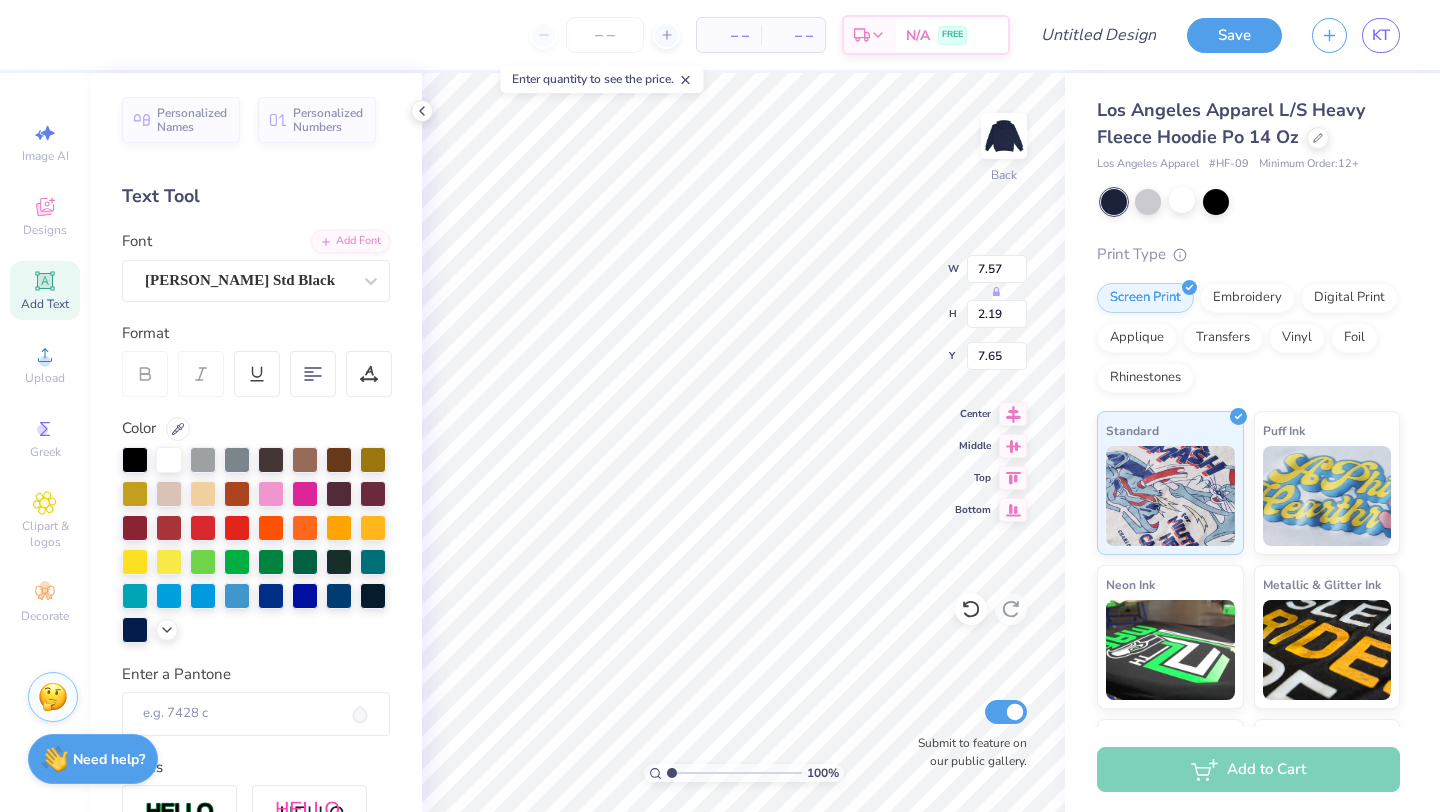 type on "9.49" 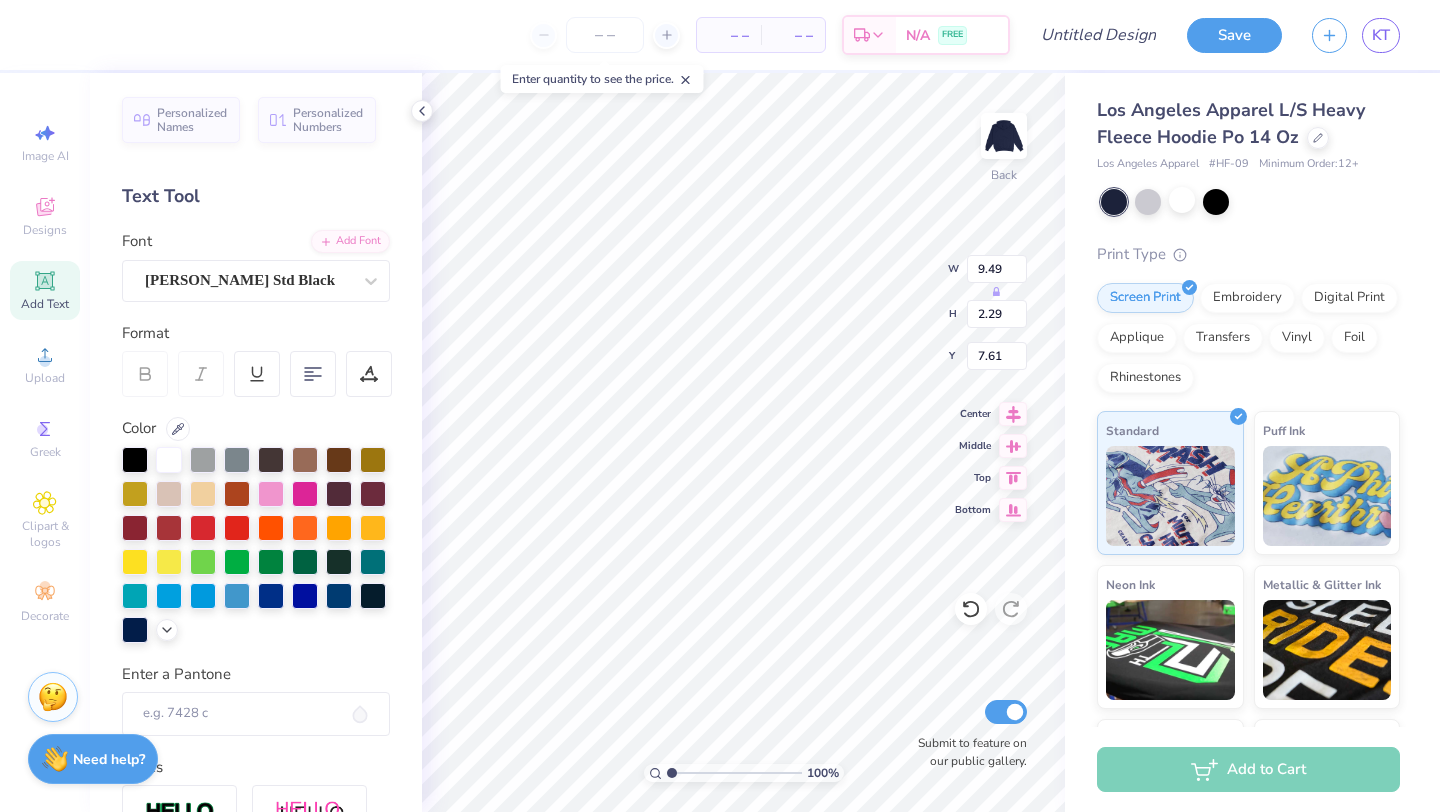 type on "1897" 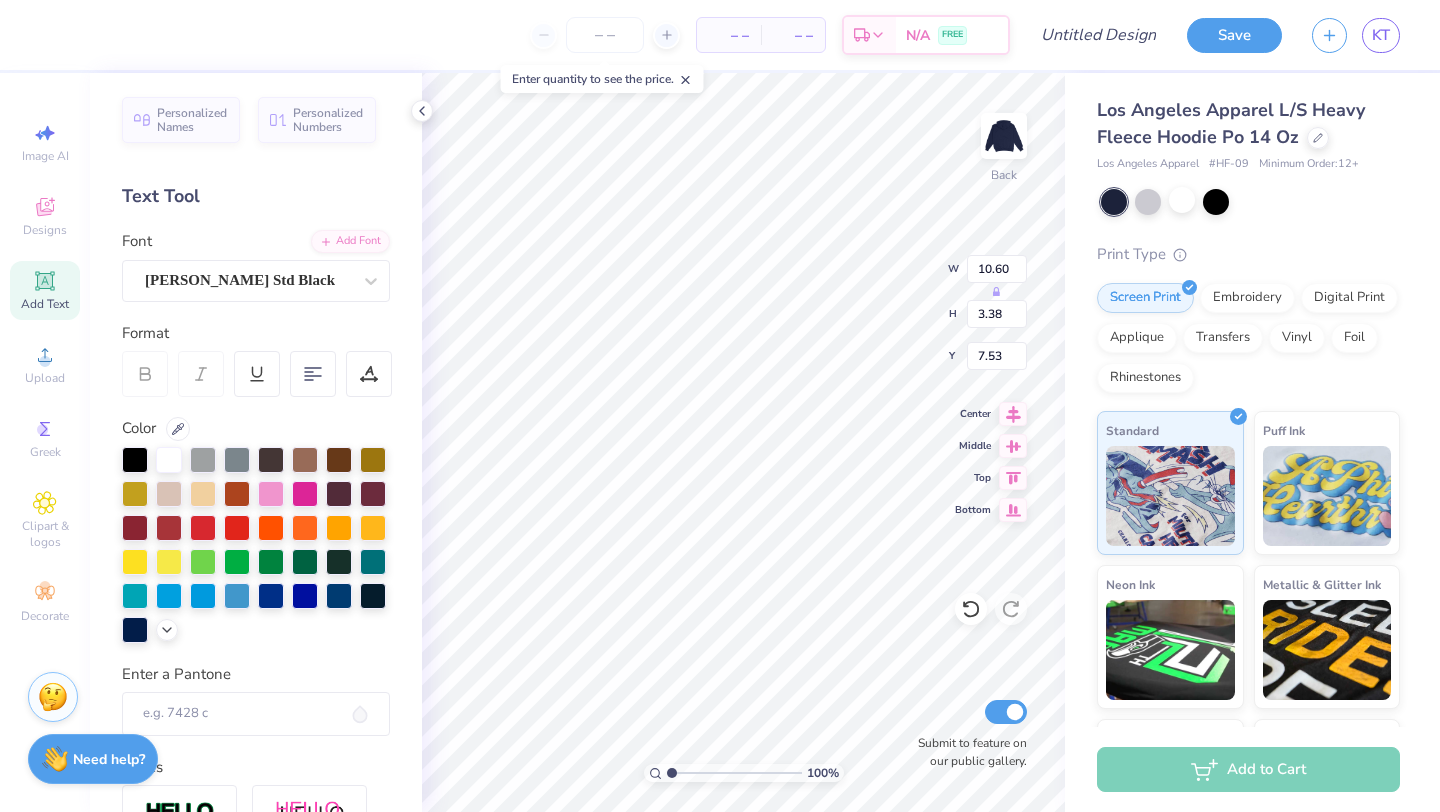 type on "10.60" 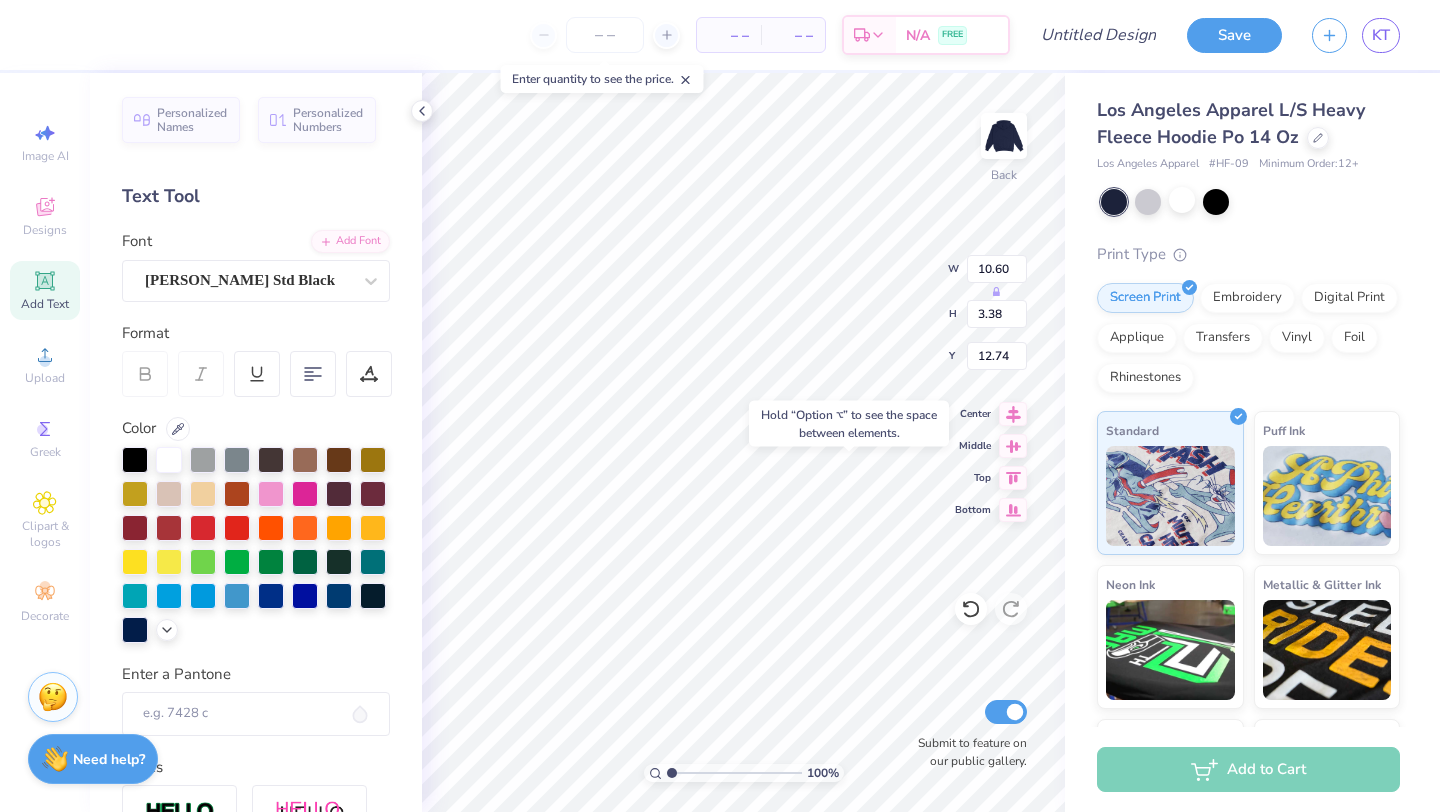type on "12.74" 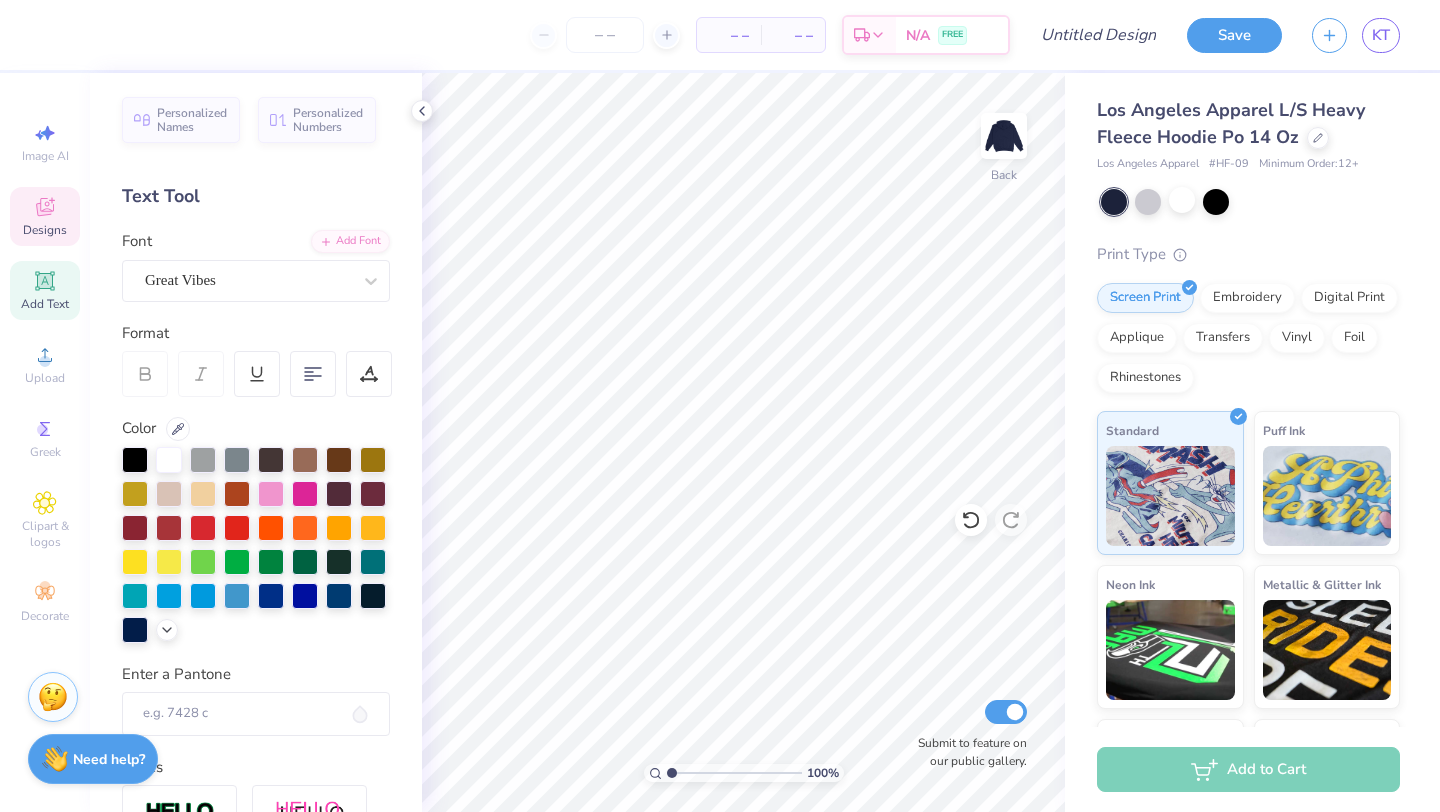 click on "Designs" at bounding box center (45, 216) 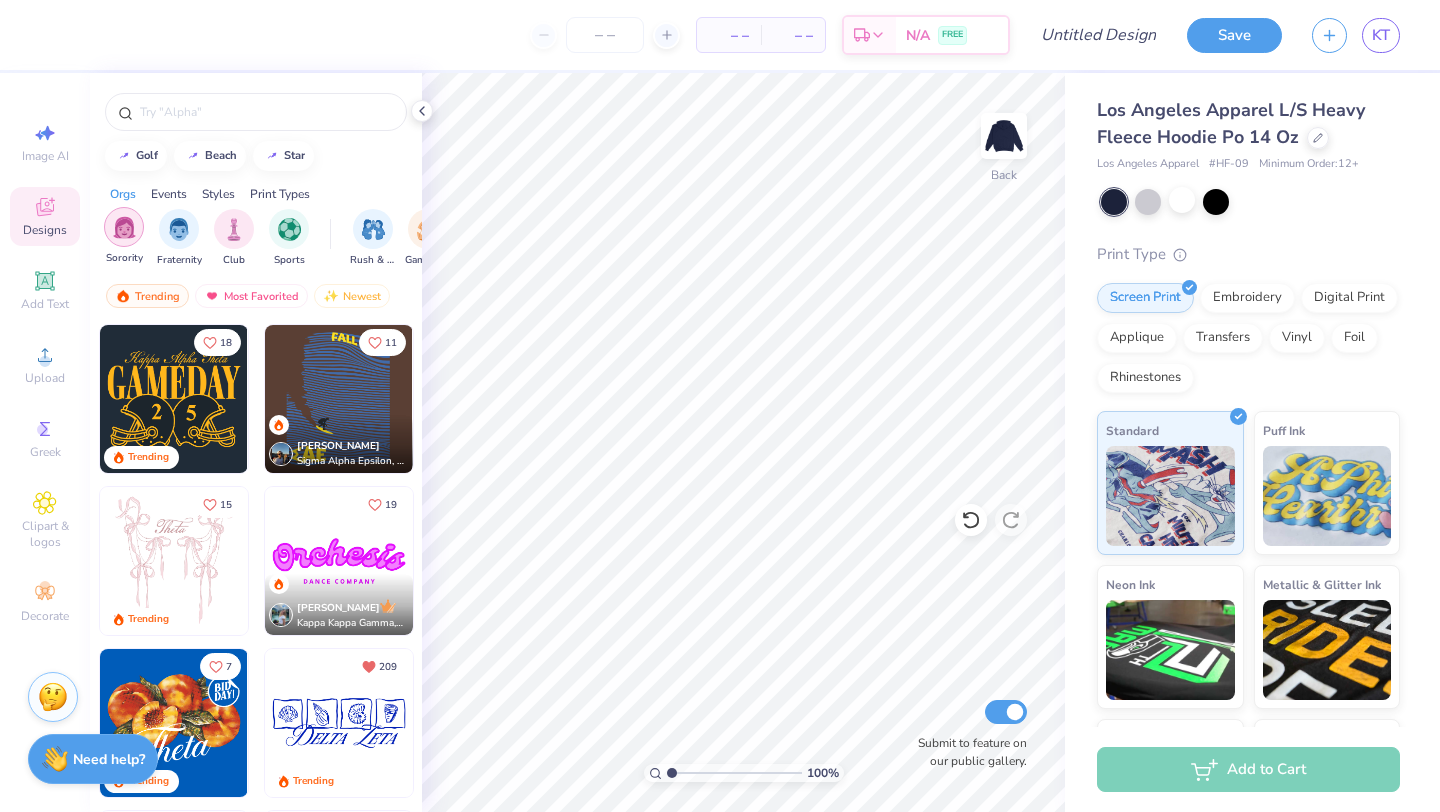 click at bounding box center (124, 227) 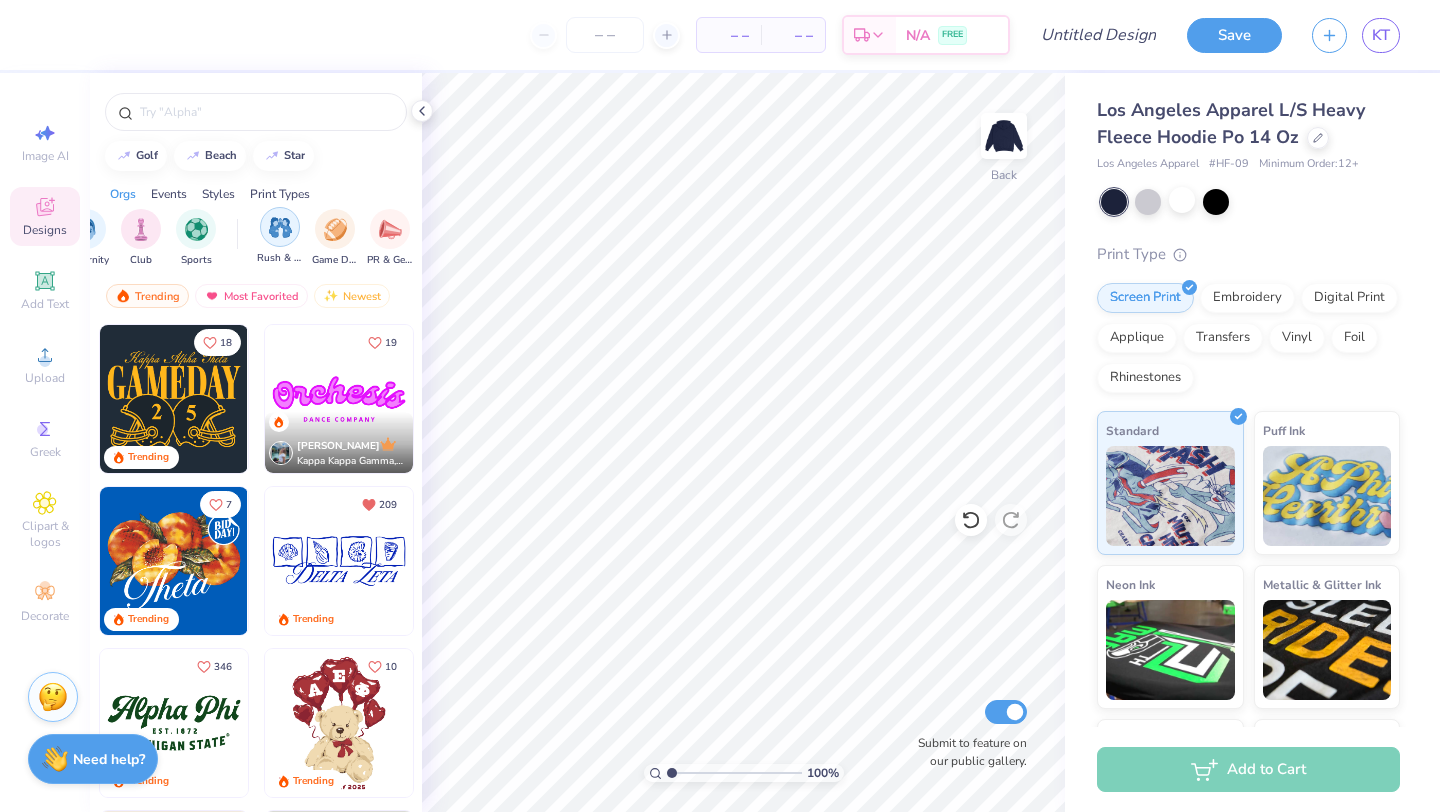 scroll, scrollTop: 0, scrollLeft: 141, axis: horizontal 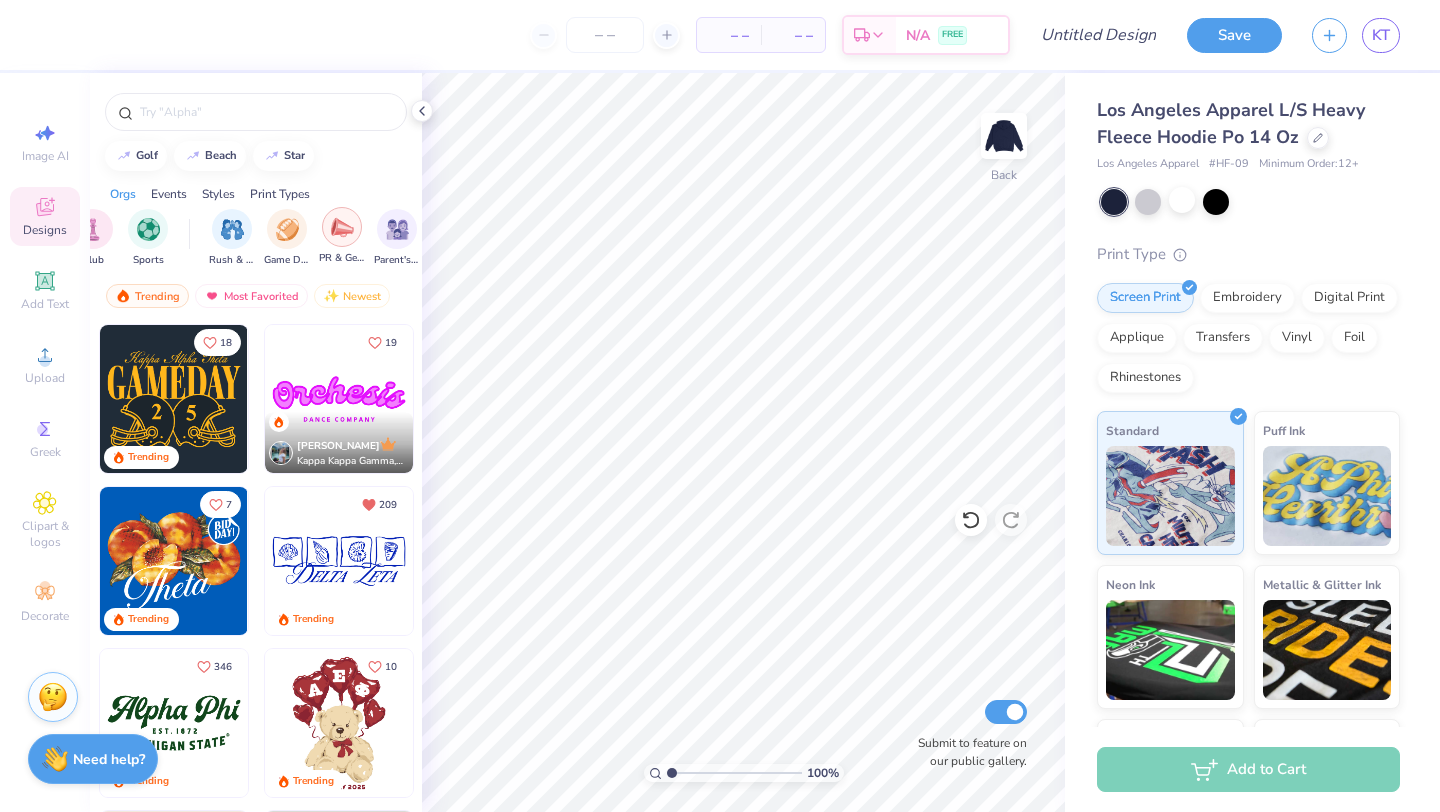 click at bounding box center [342, 227] 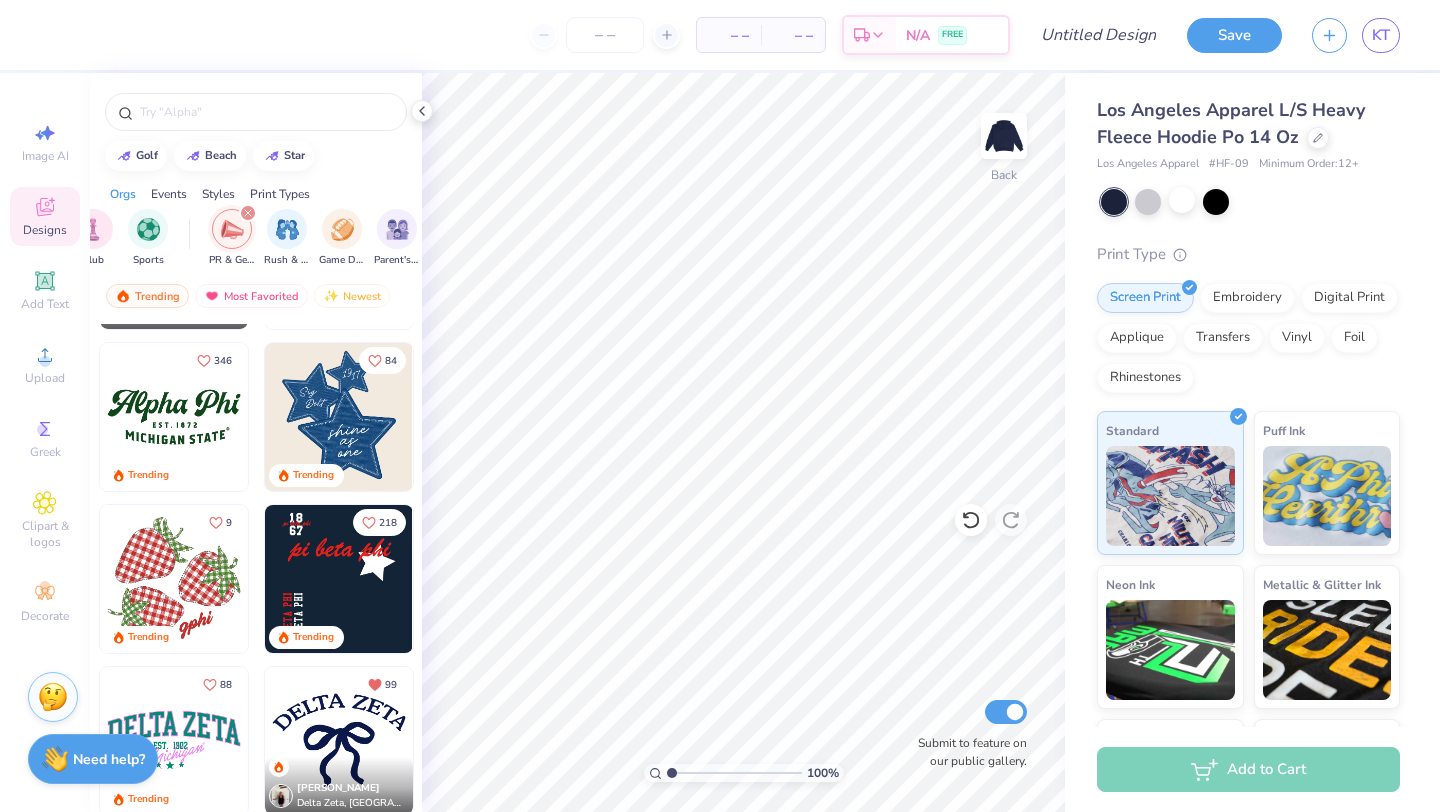 scroll, scrollTop: 142, scrollLeft: 0, axis: vertical 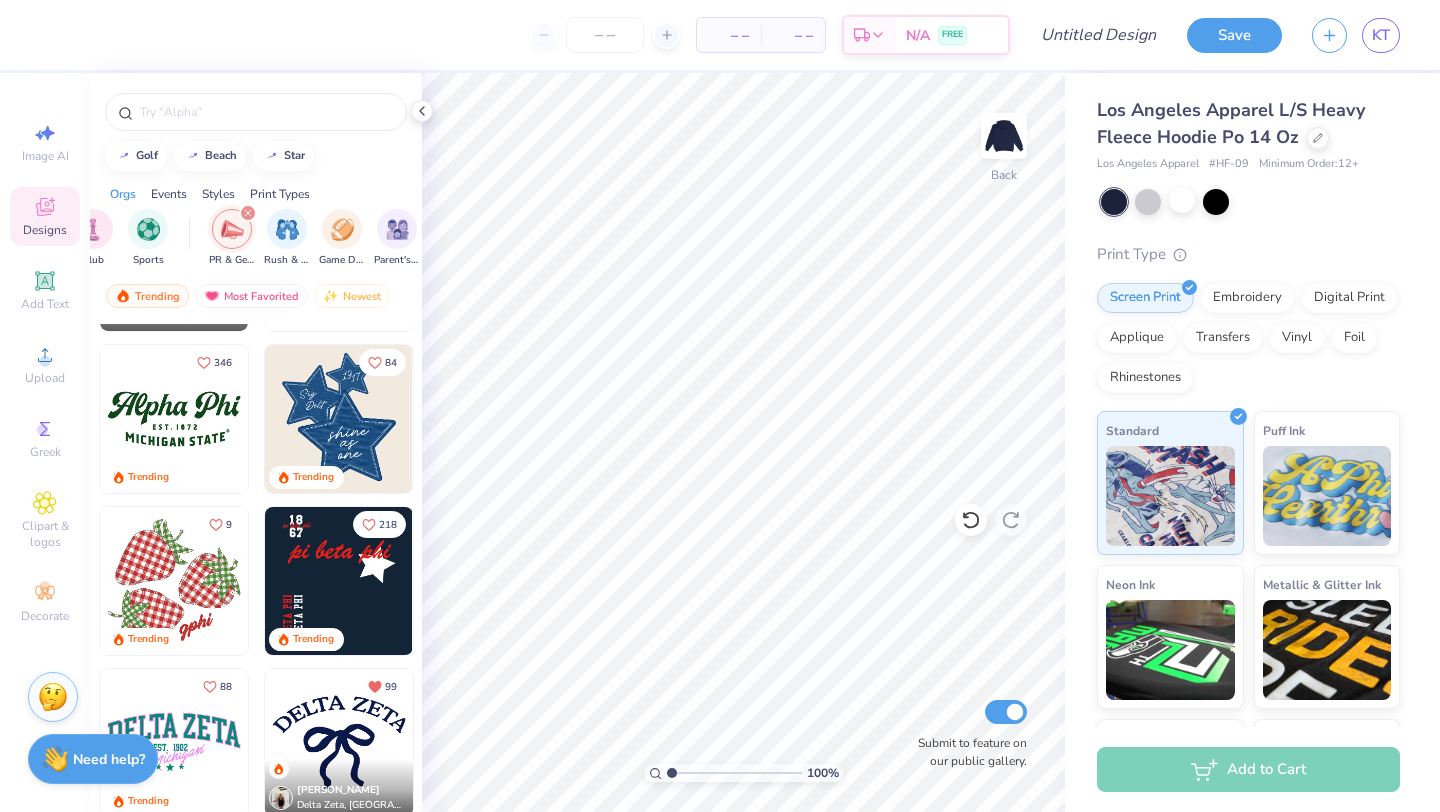 click at bounding box center [339, 581] 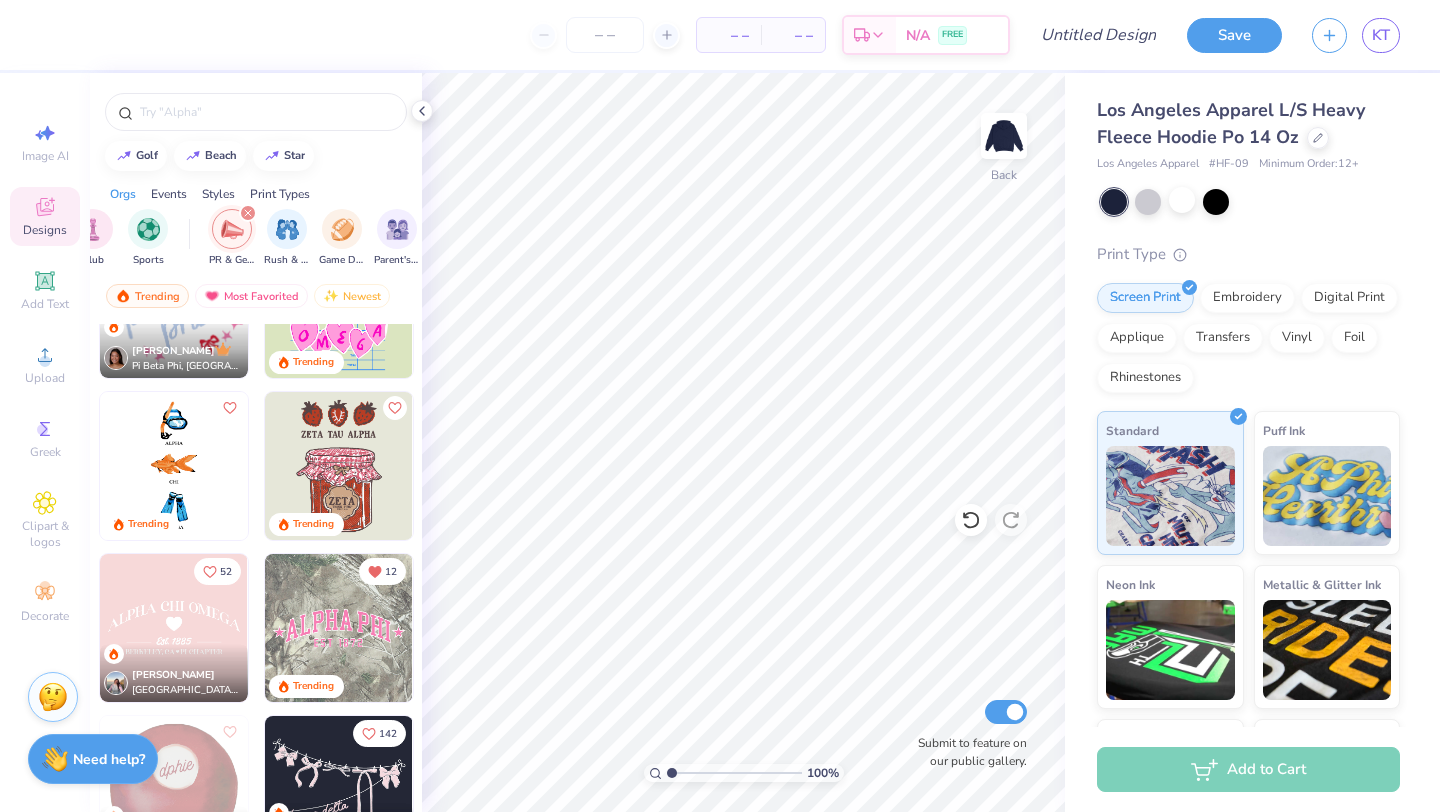 scroll, scrollTop: 1300, scrollLeft: 0, axis: vertical 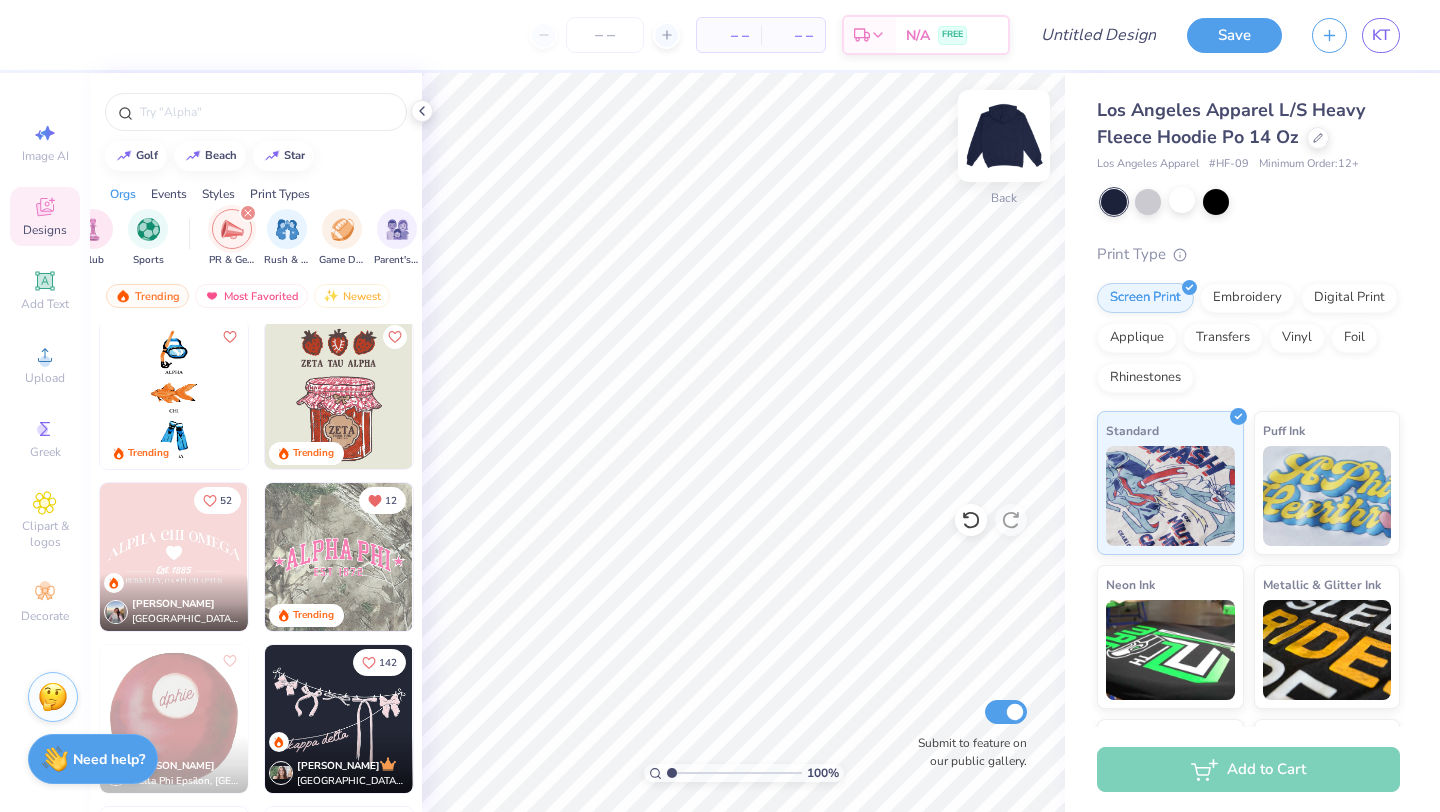 click at bounding box center (1004, 136) 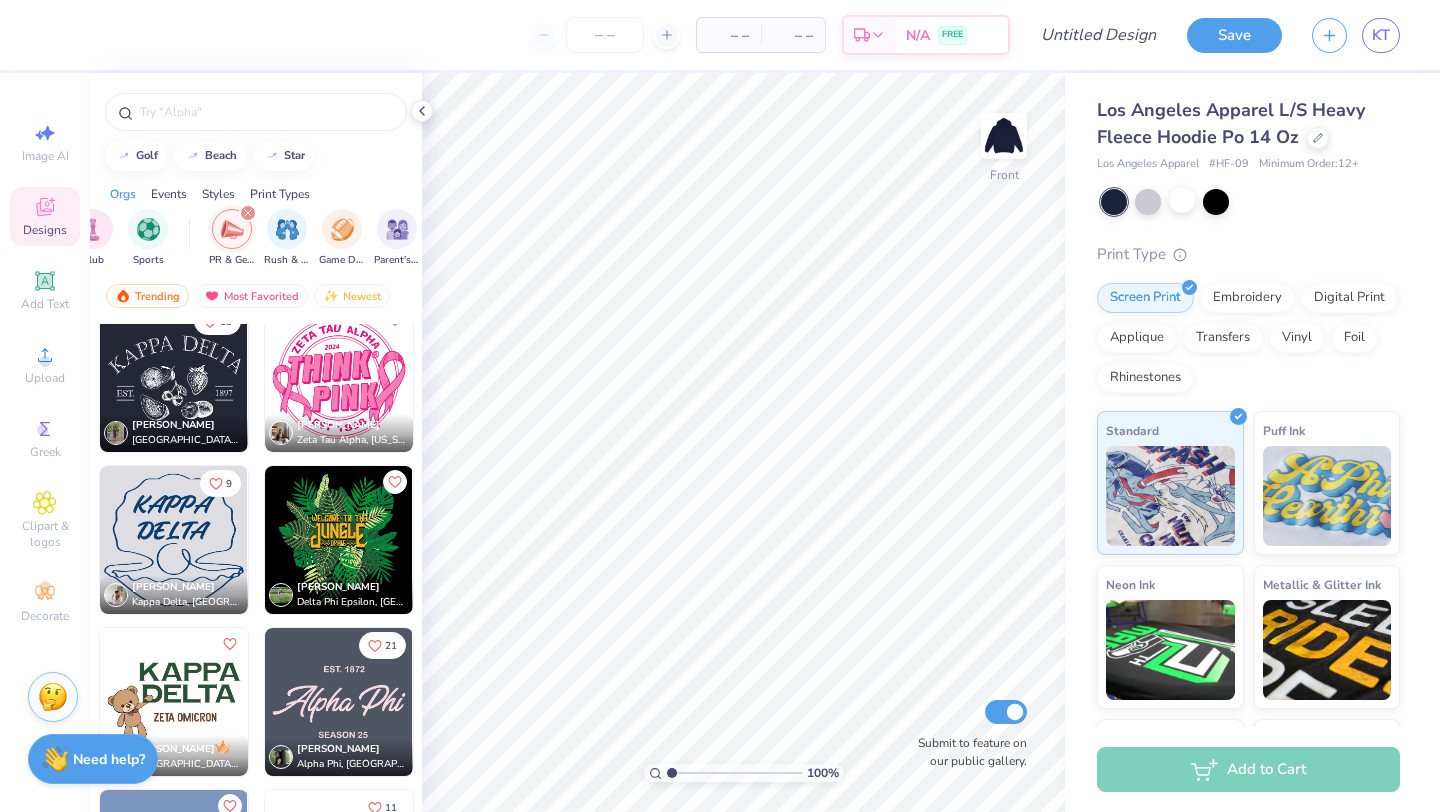 scroll, scrollTop: 13323, scrollLeft: 0, axis: vertical 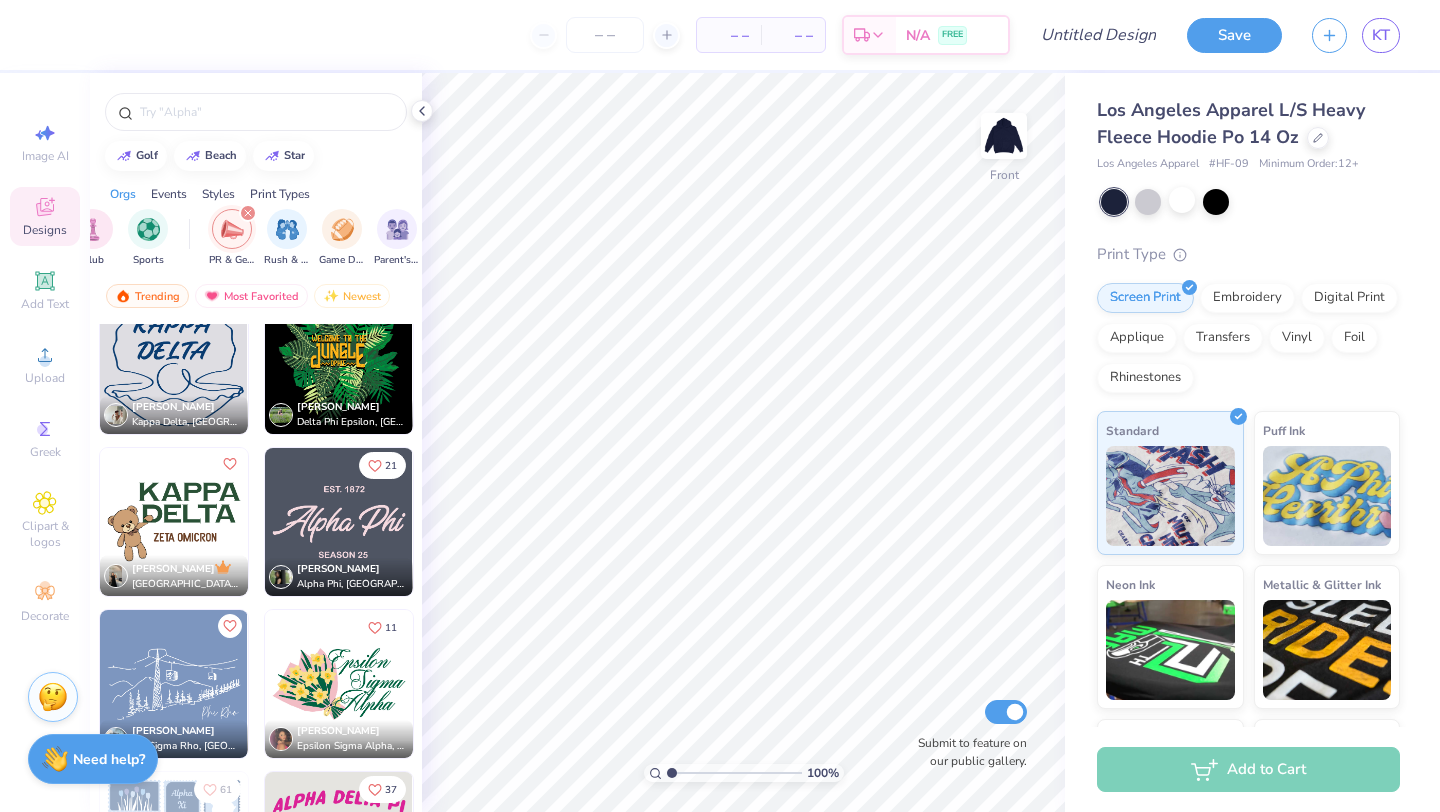 click at bounding box center (339, 522) 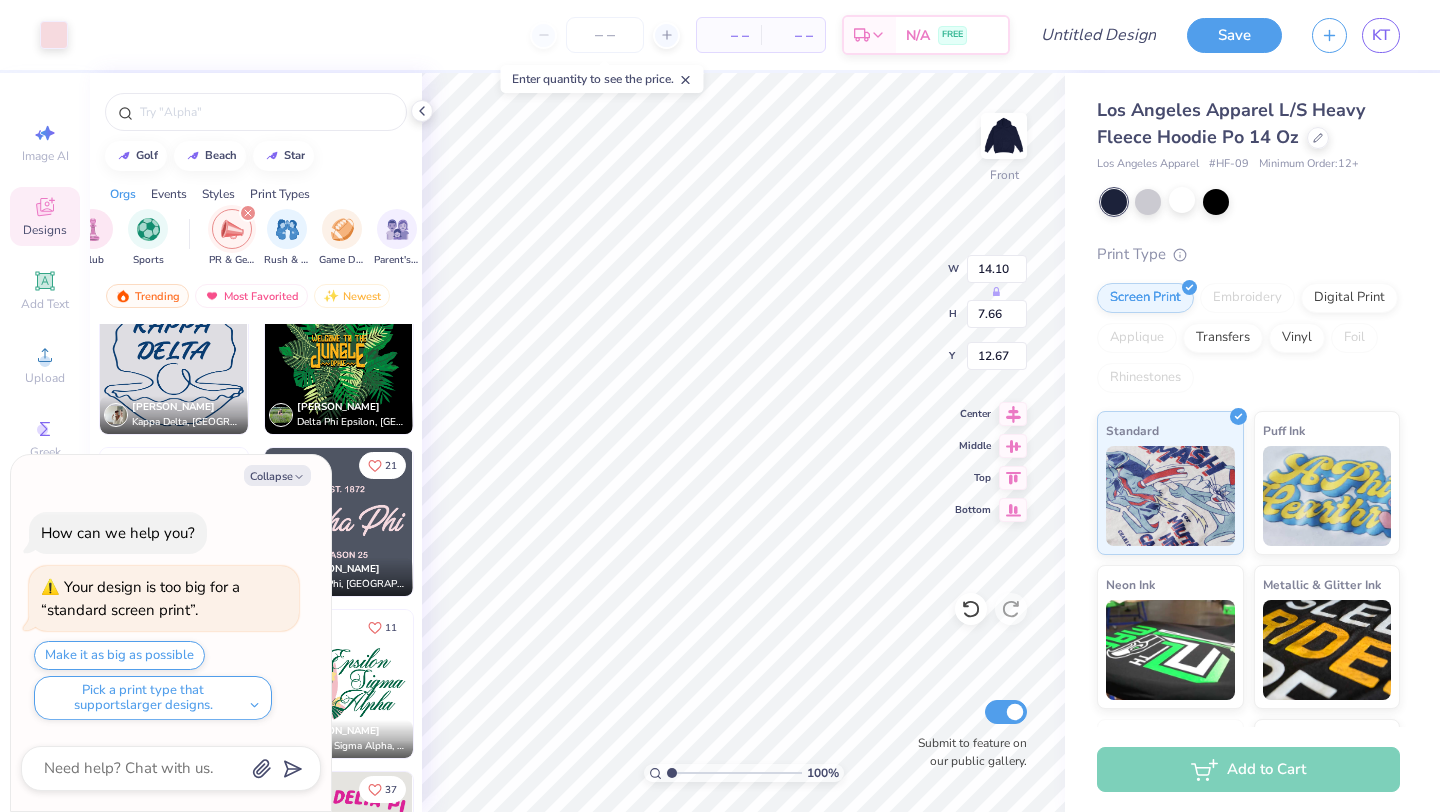 type on "x" 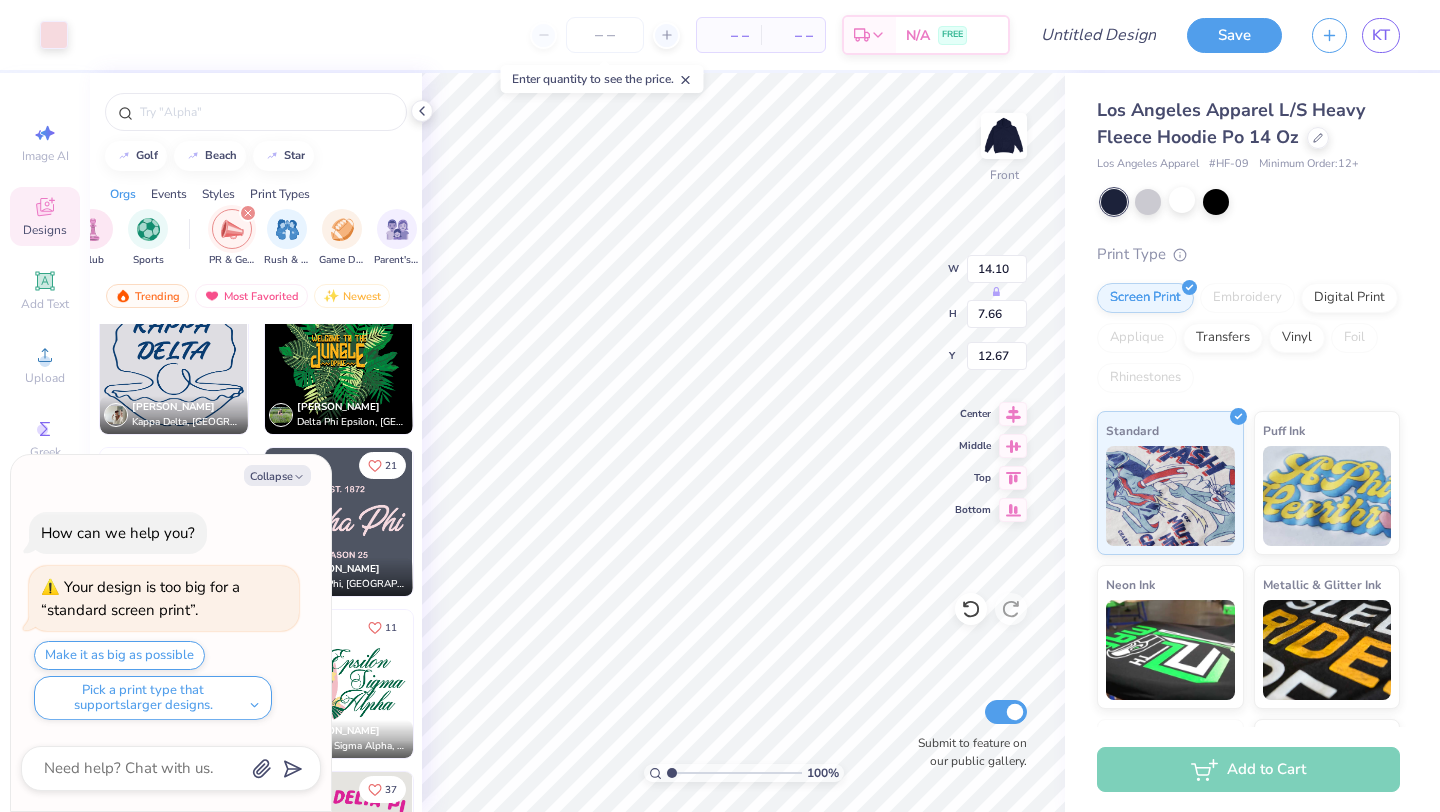 type on "9.51" 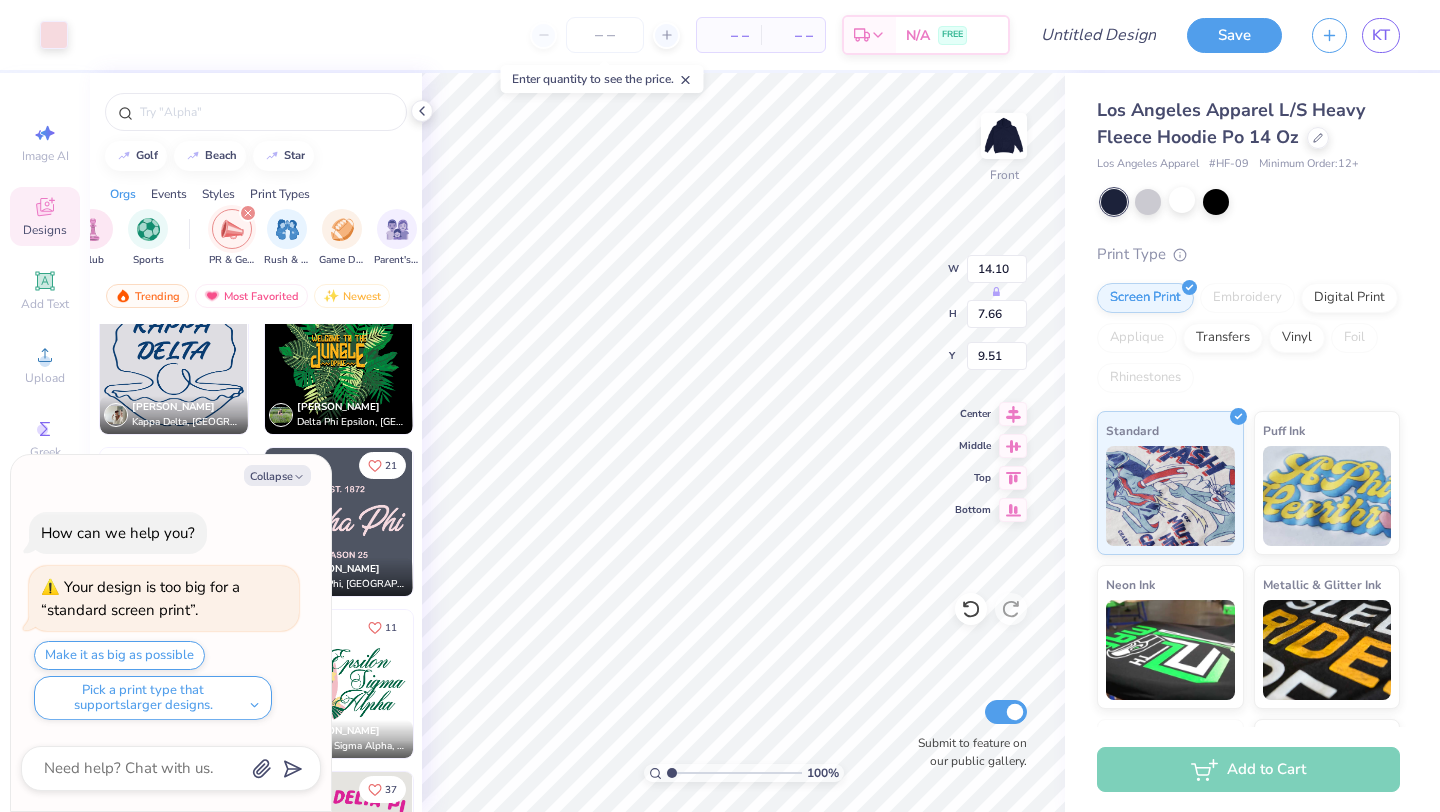 type on "x" 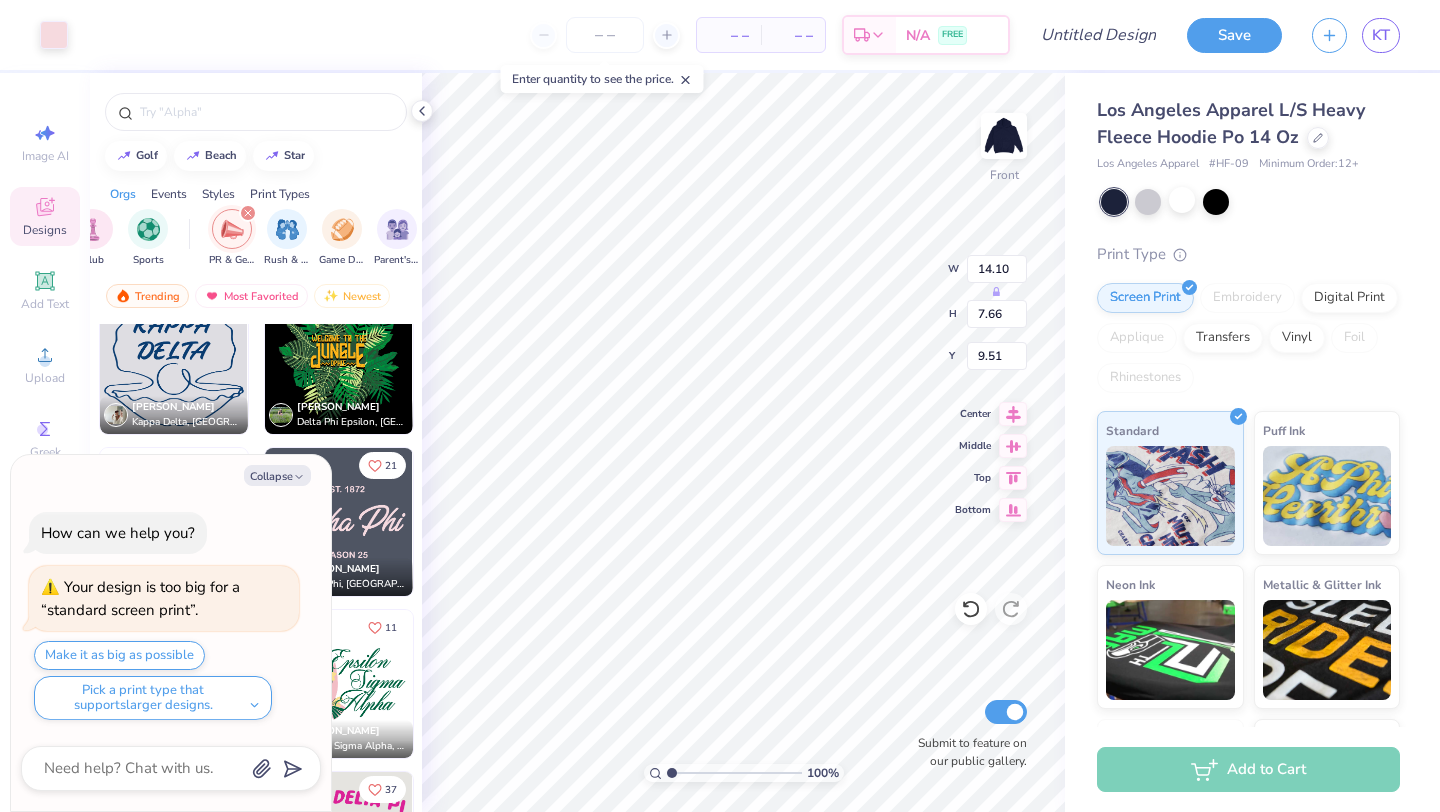 type on "9.80" 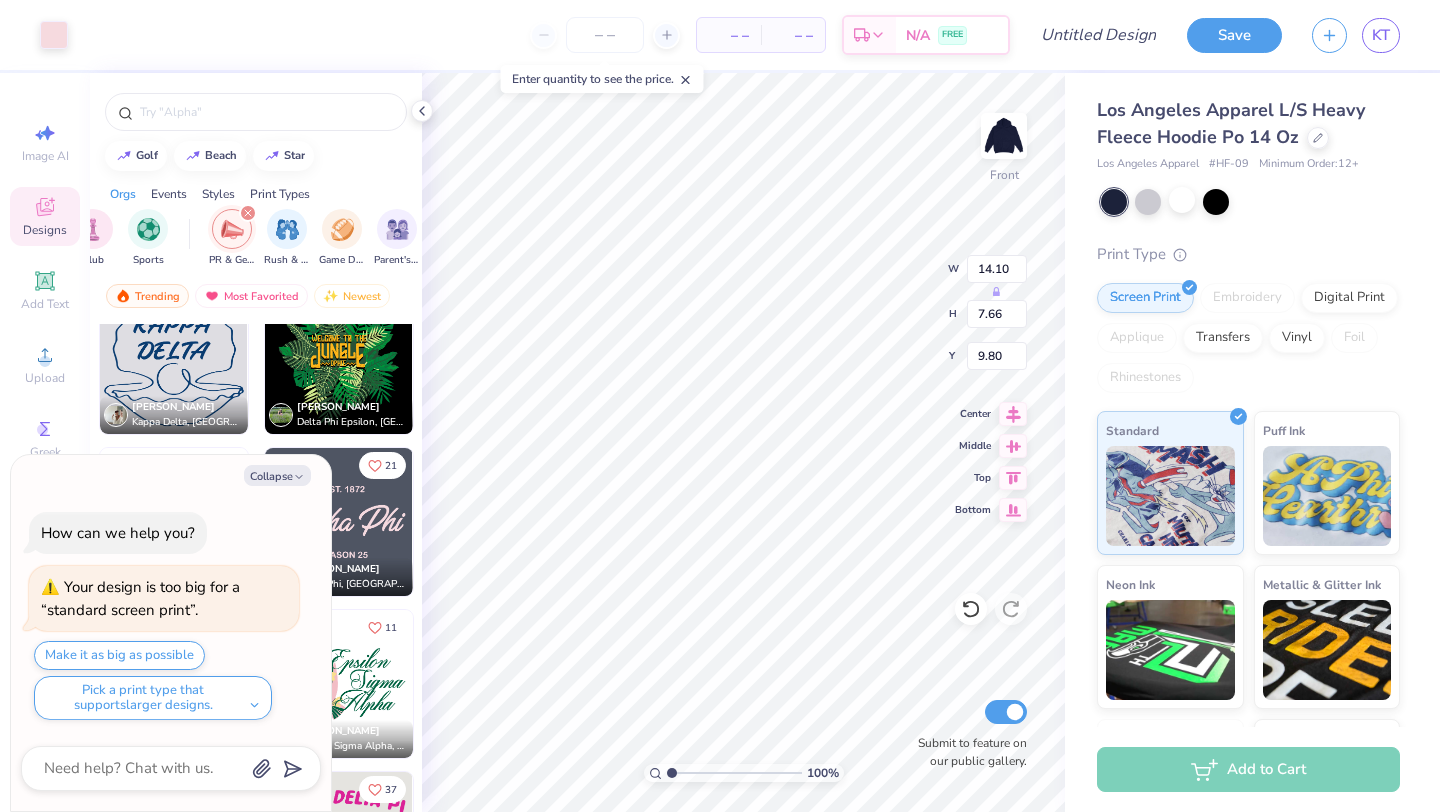 type on "x" 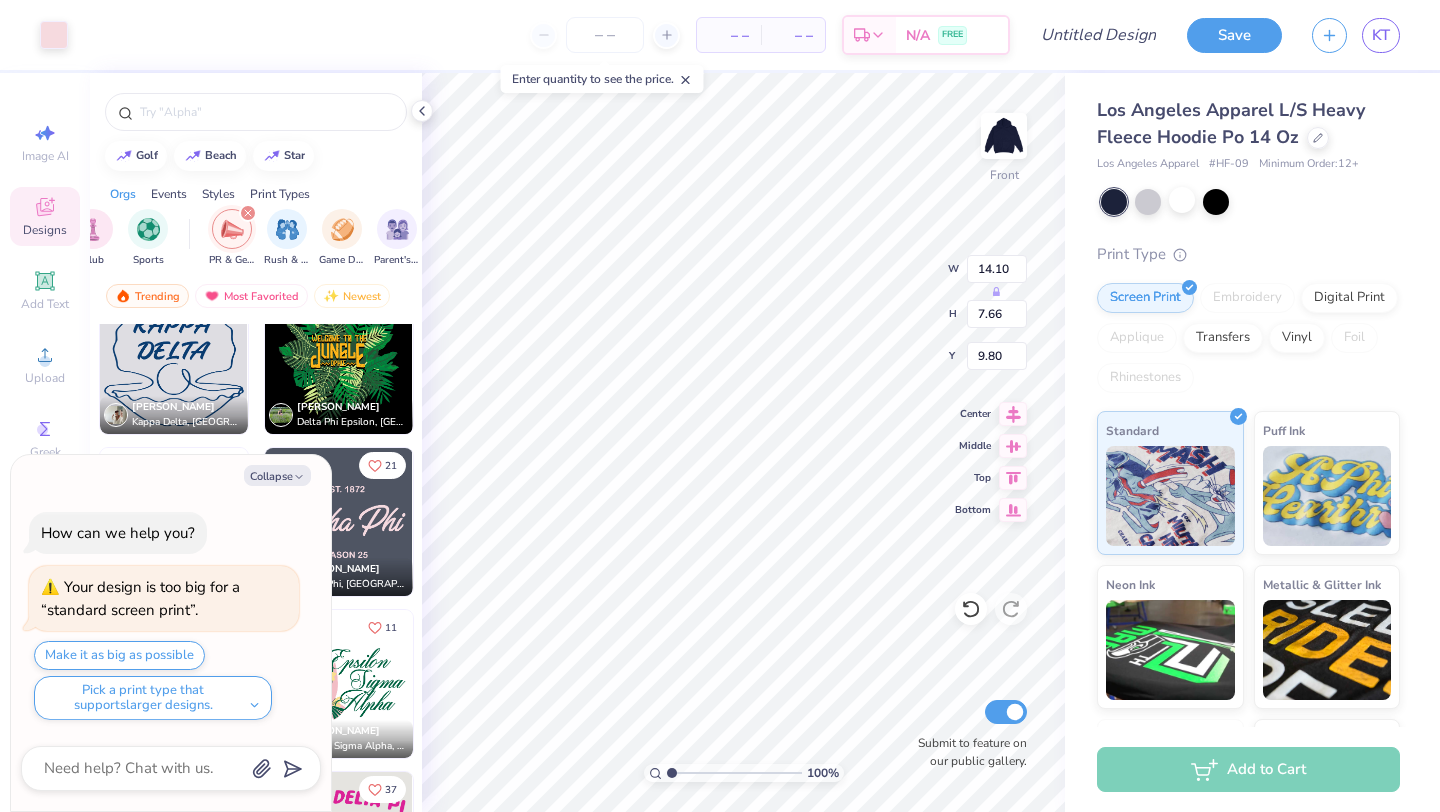 type on "9.50" 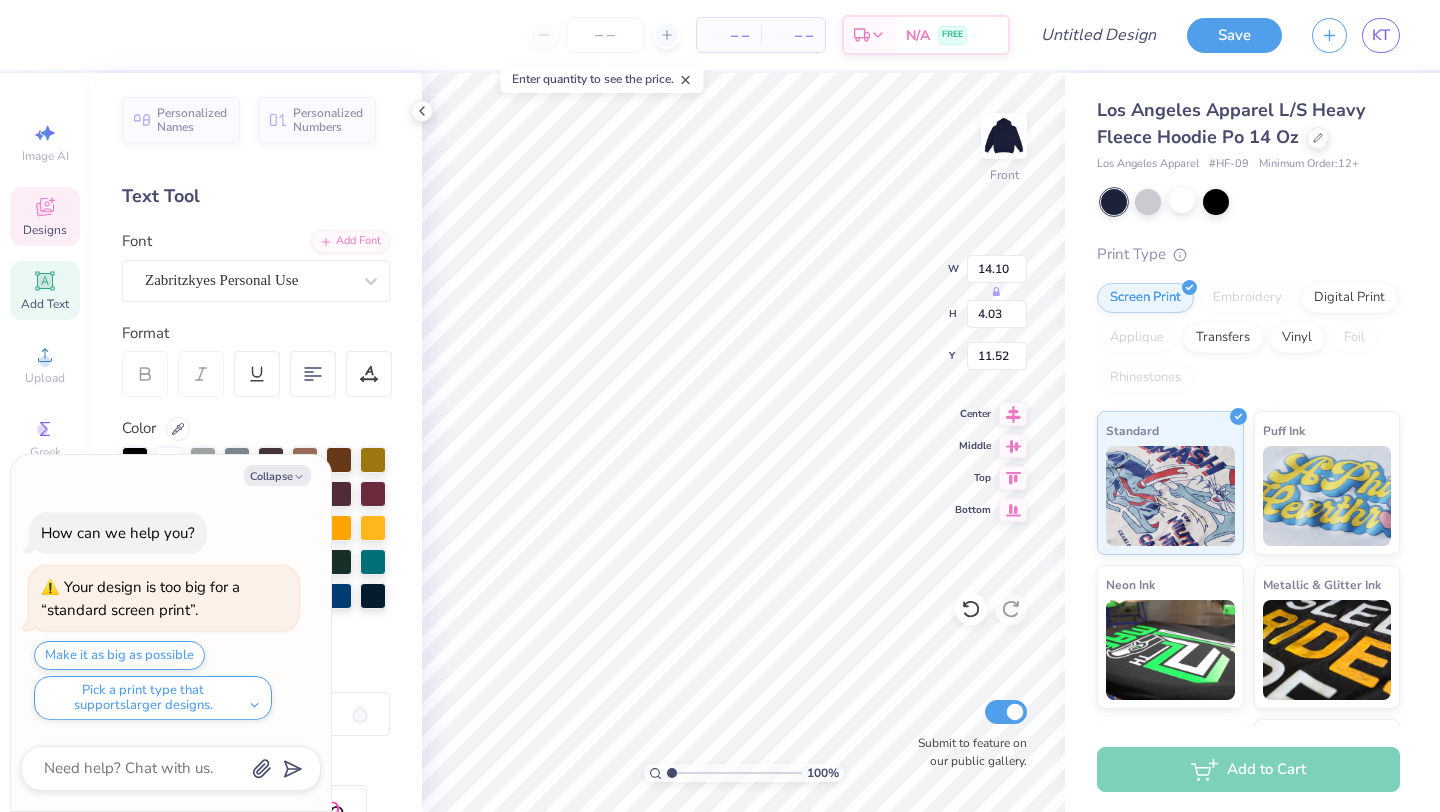 scroll, scrollTop: 0, scrollLeft: 0, axis: both 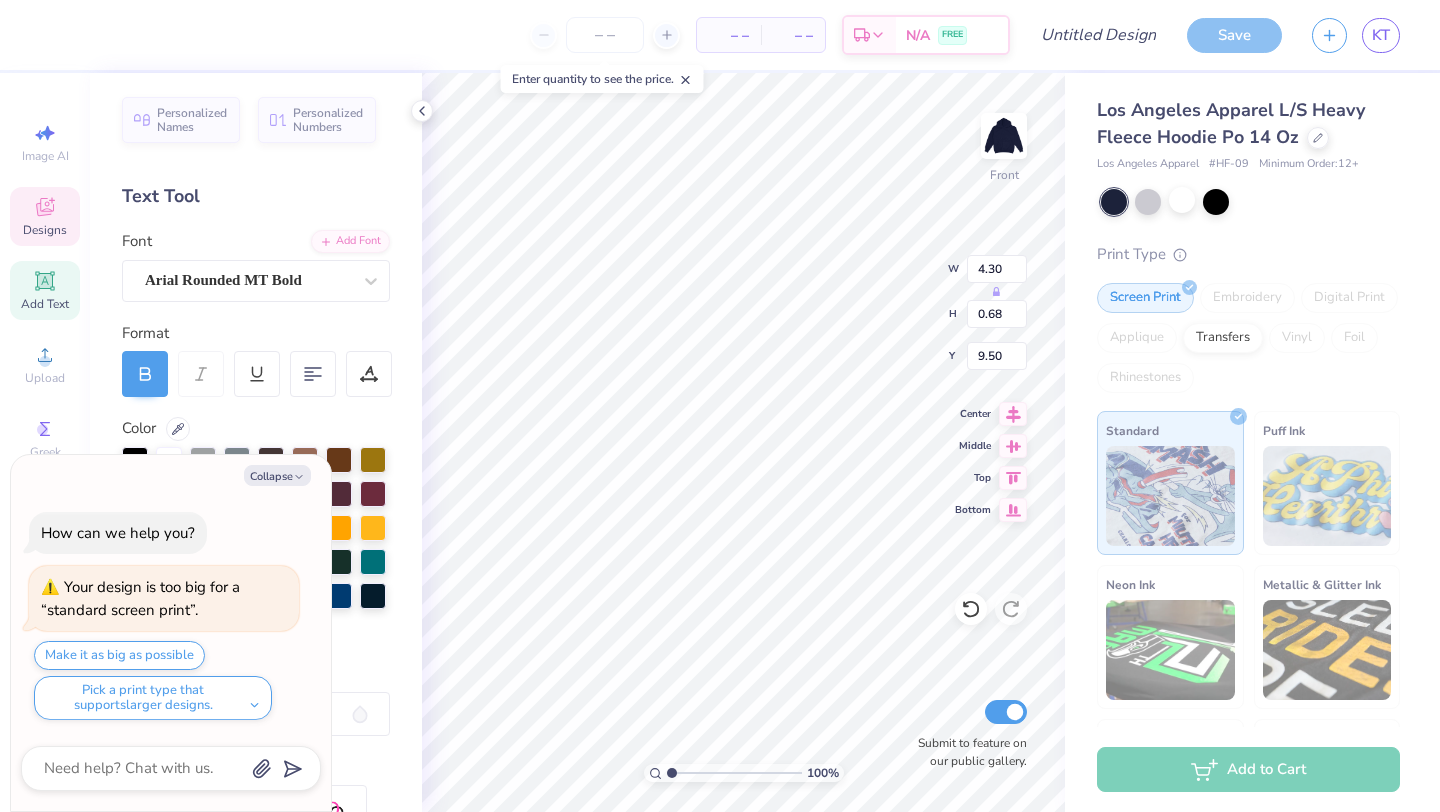 type on "x" 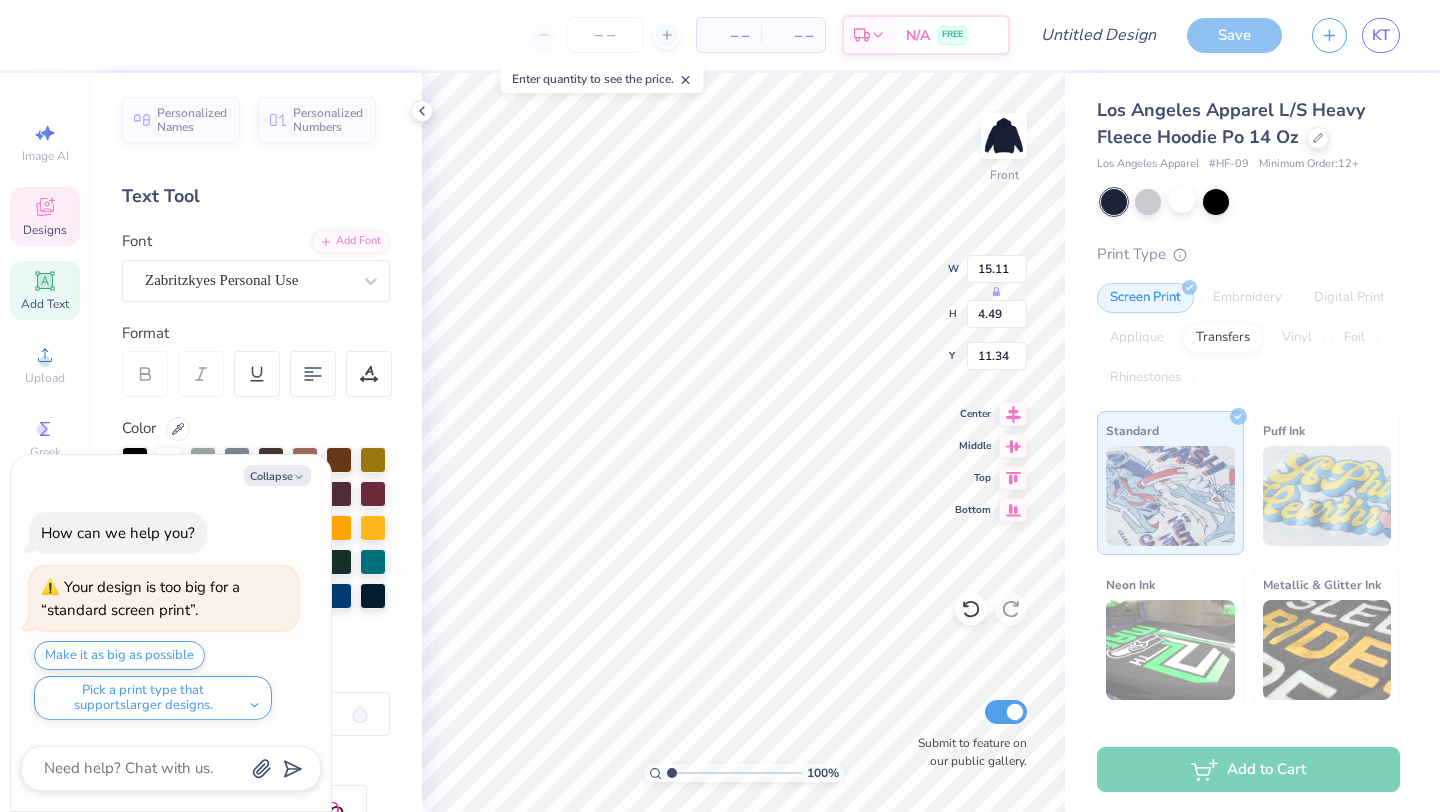 scroll, scrollTop: 0, scrollLeft: 3, axis: horizontal 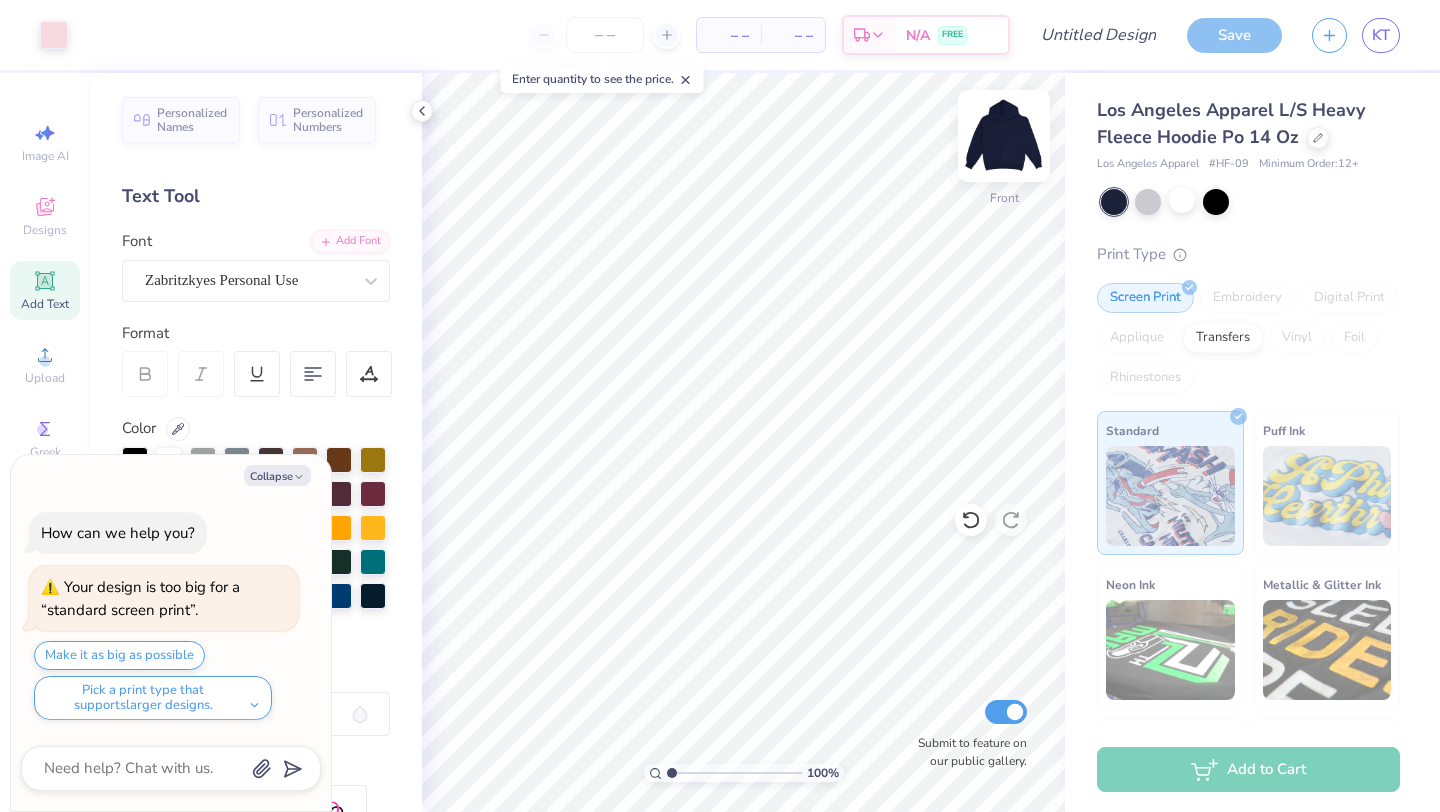 click at bounding box center [1004, 136] 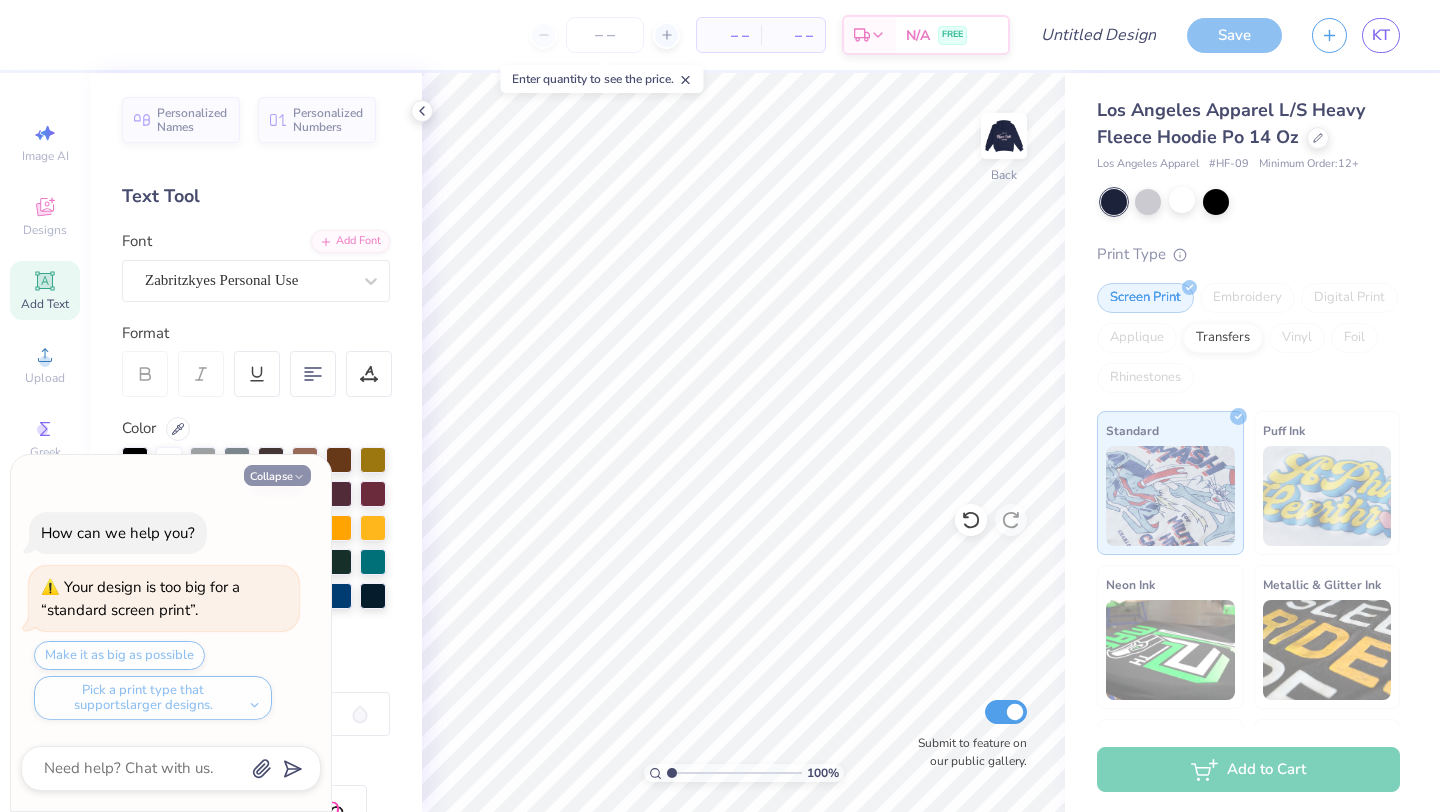 click 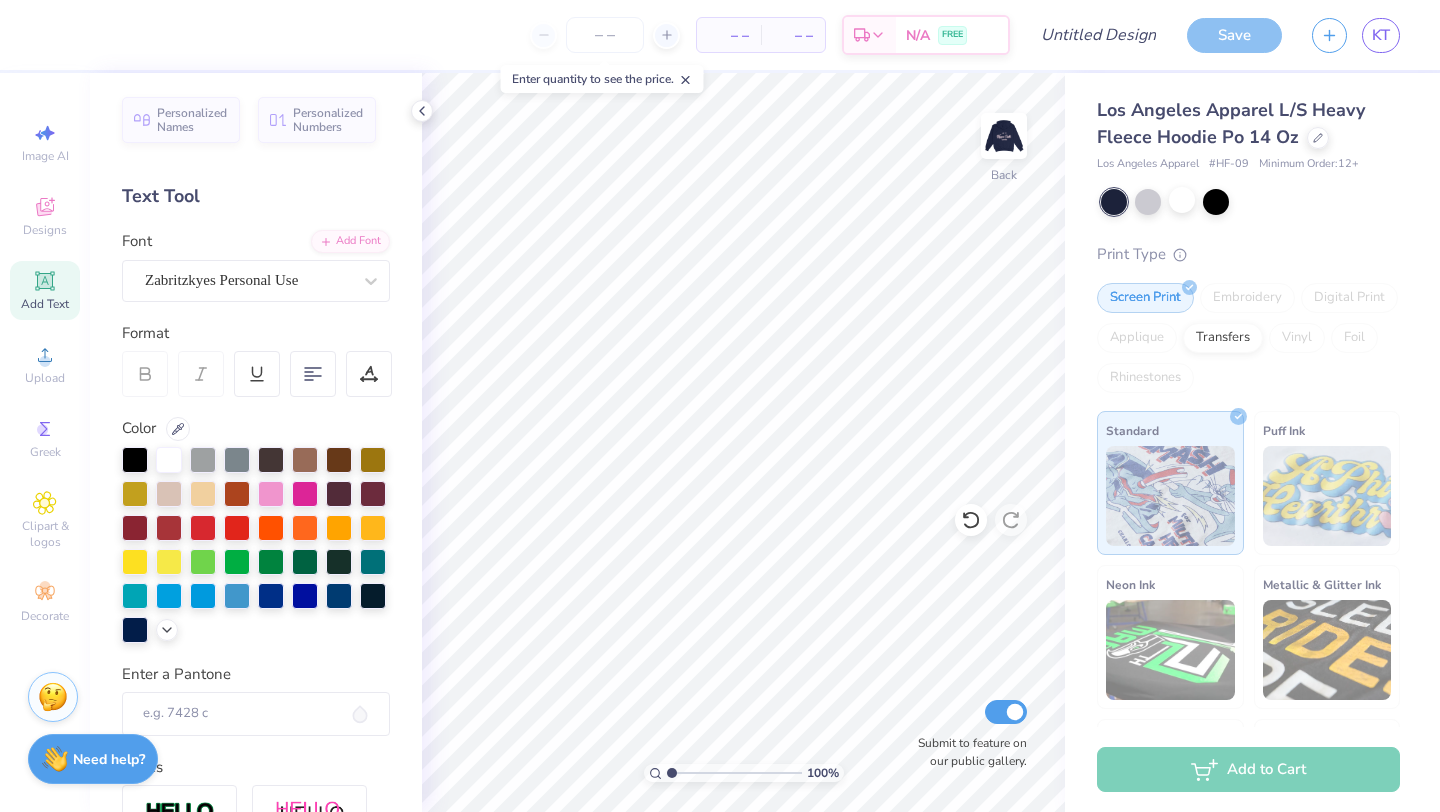 click on "Add Text" at bounding box center [45, 290] 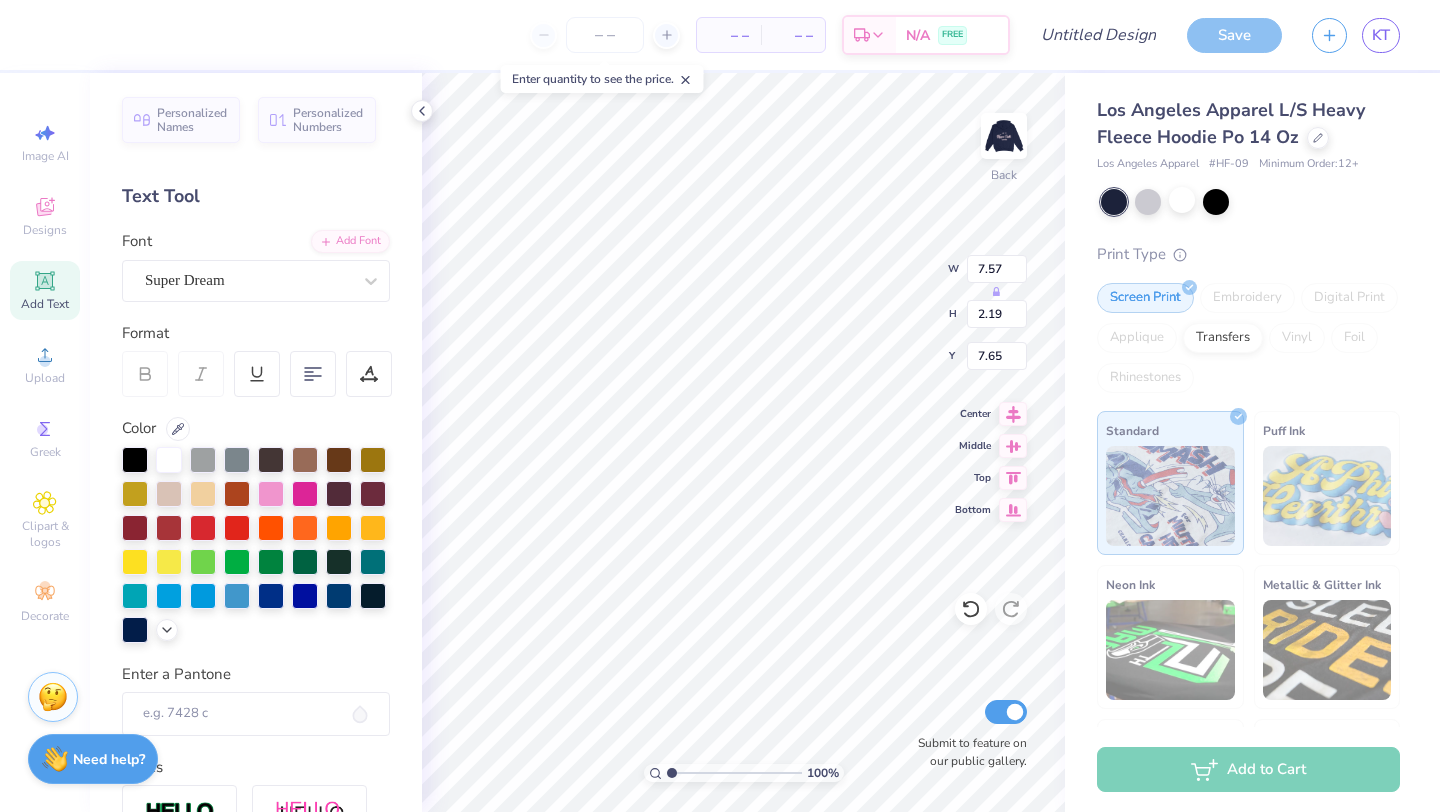 paste on "Kappa Delta" 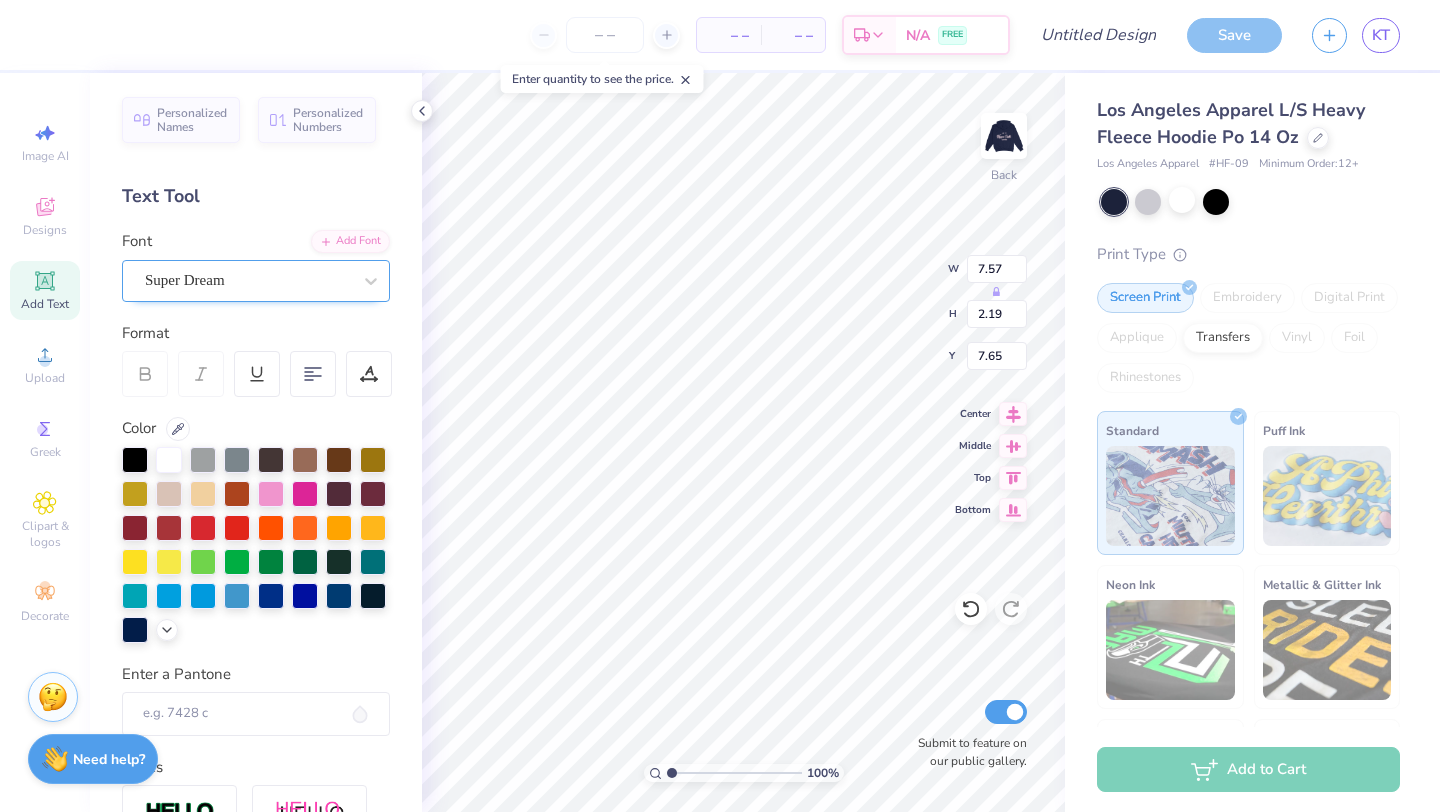 type on "Kappa Delta" 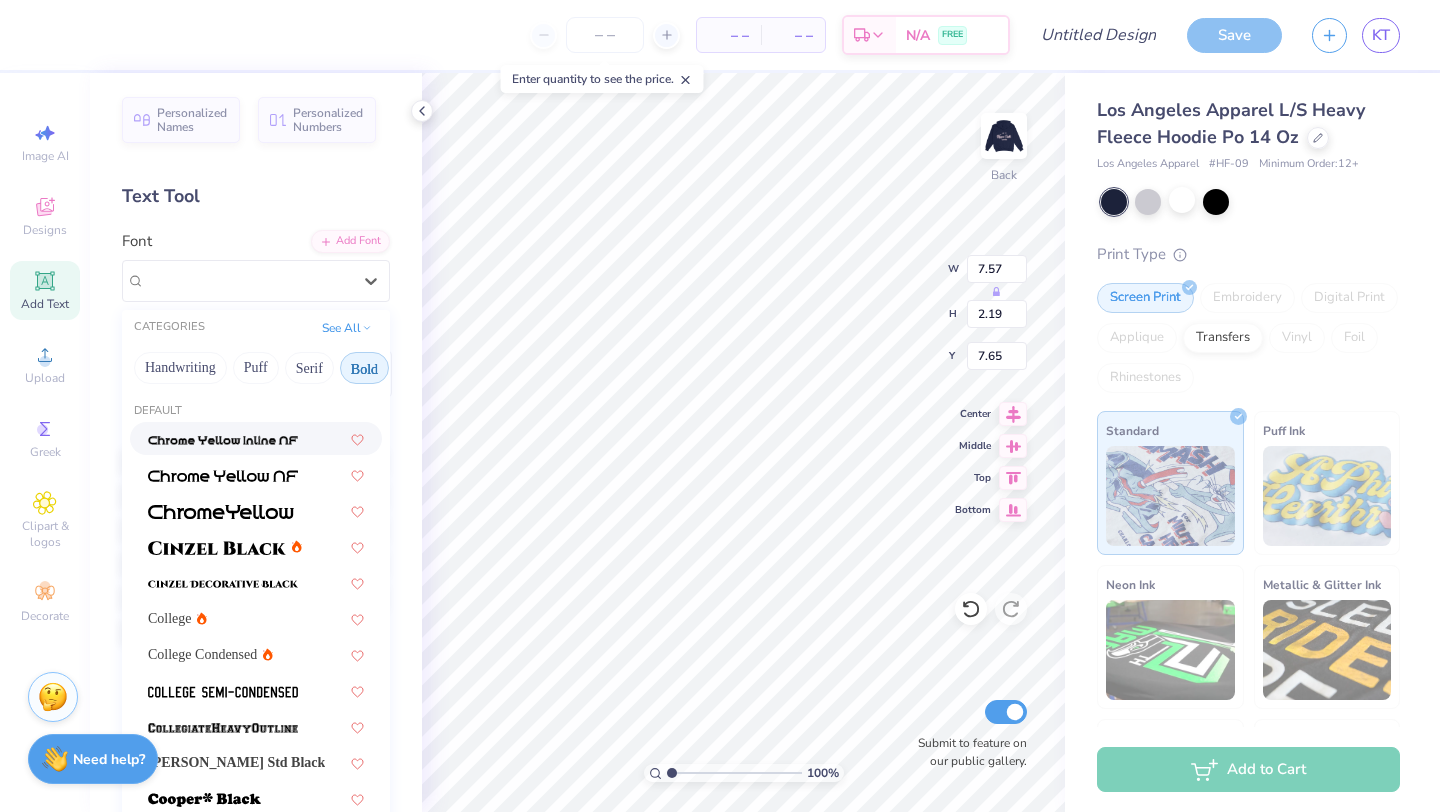 click on "Bold" at bounding box center [364, 368] 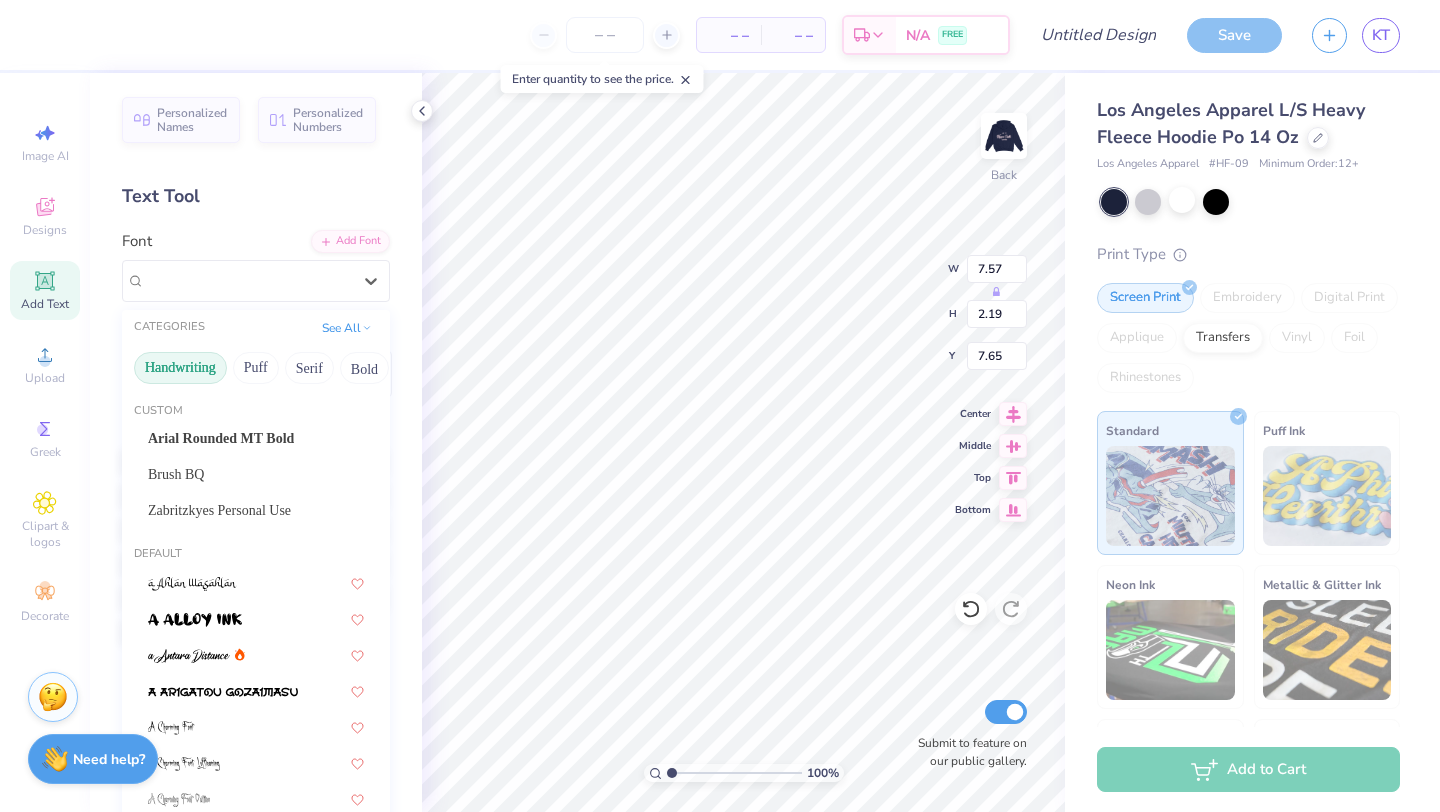 click on "Handwriting" at bounding box center [180, 368] 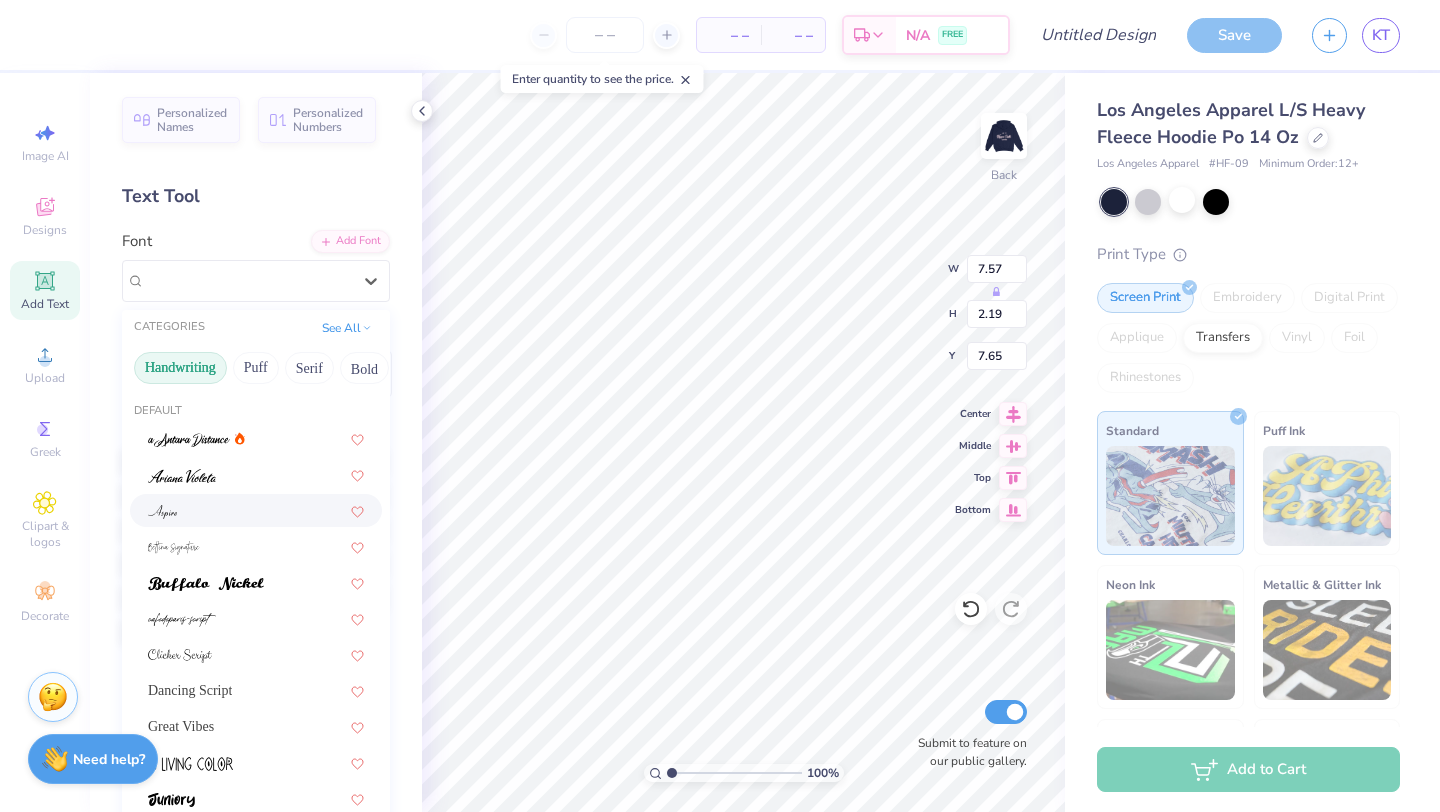 click at bounding box center (256, 510) 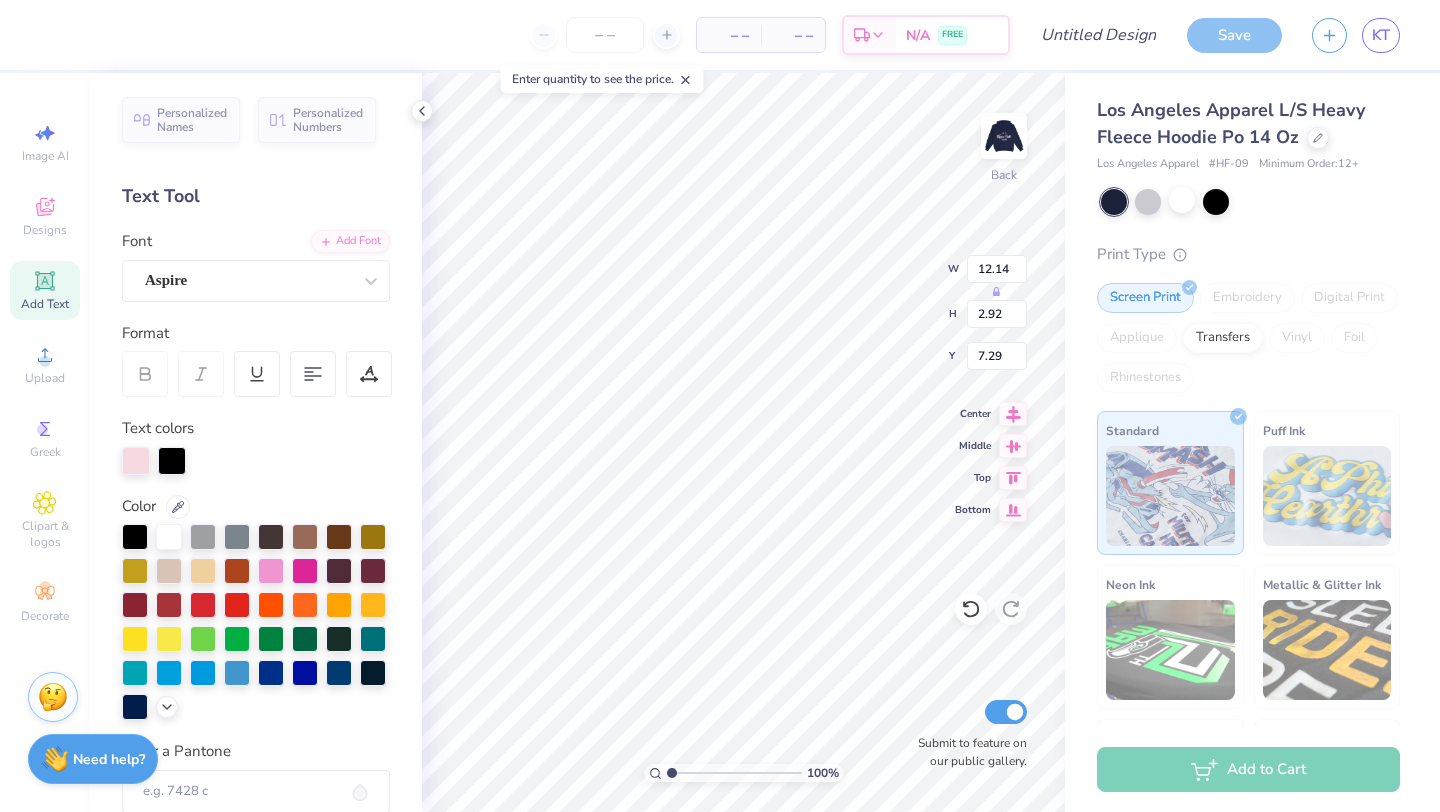 type on "12.14" 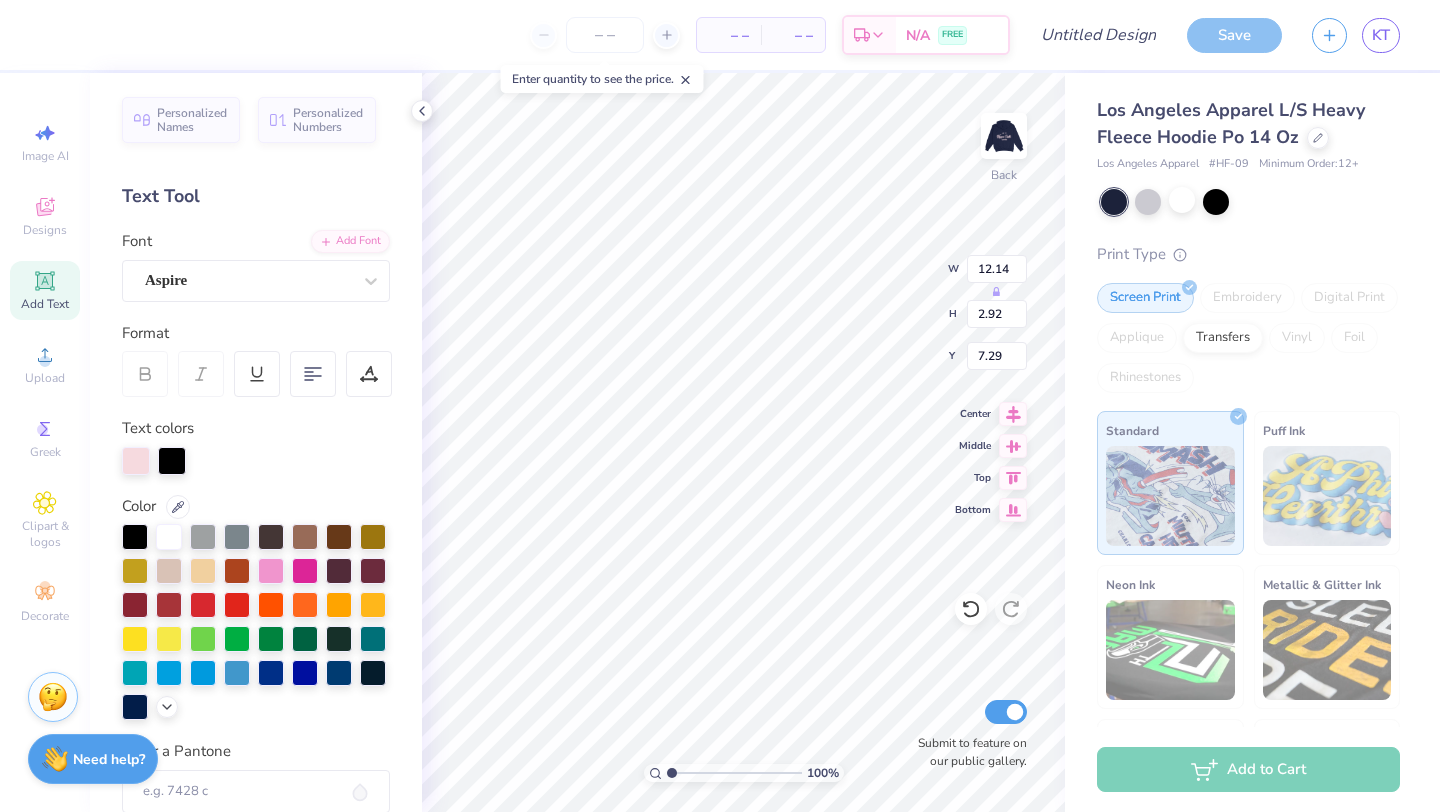 scroll, scrollTop: 0, scrollLeft: 0, axis: both 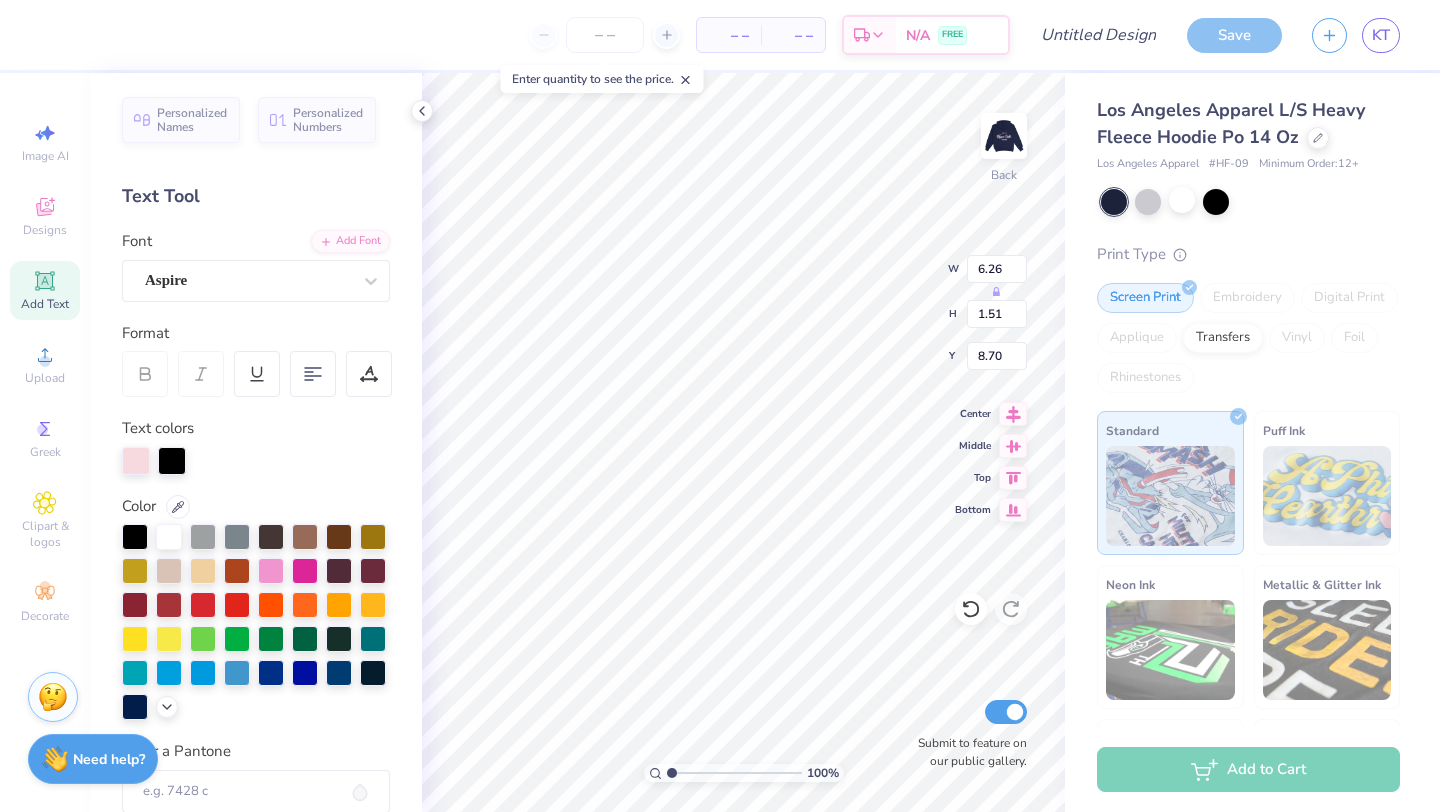 type on "6.26" 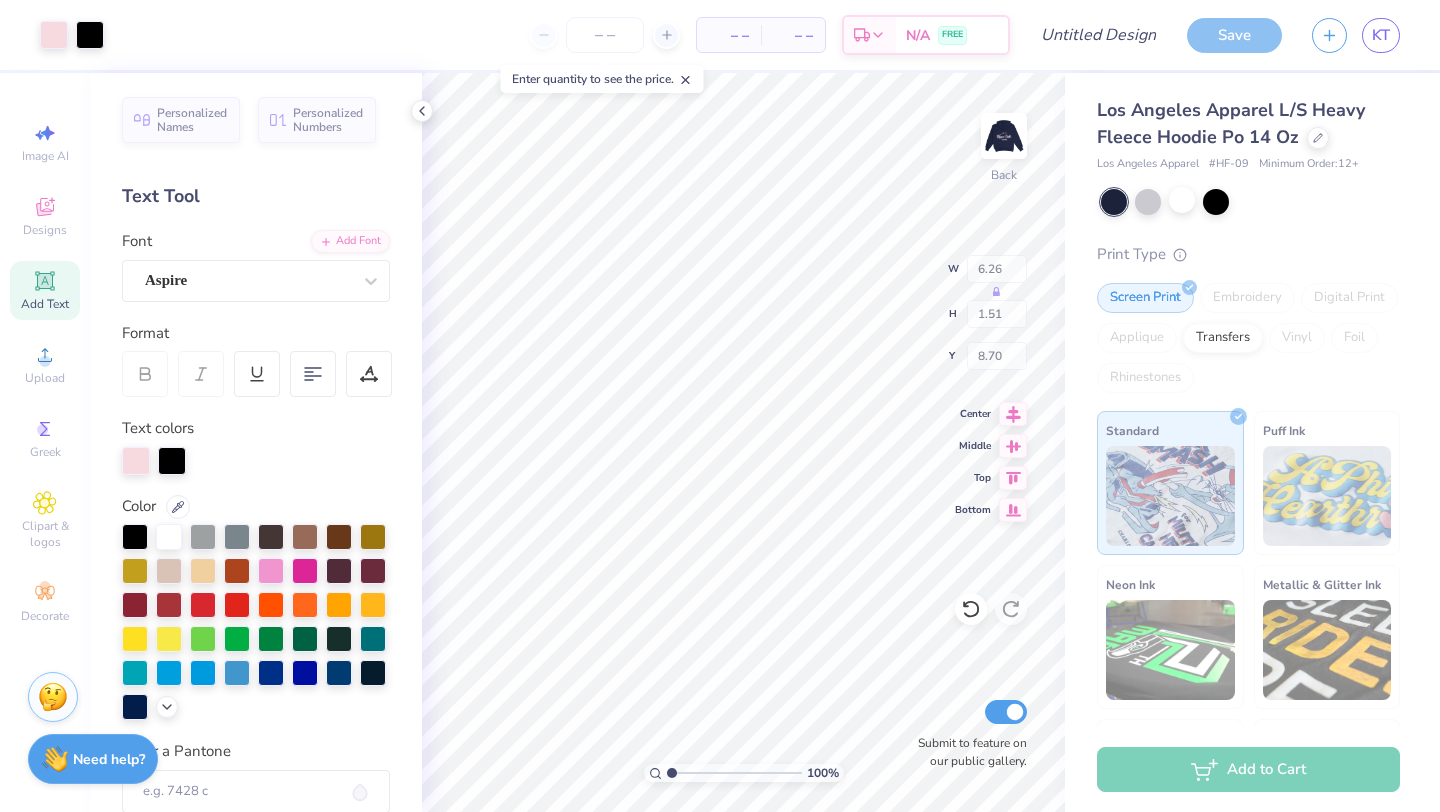 type on "5.90" 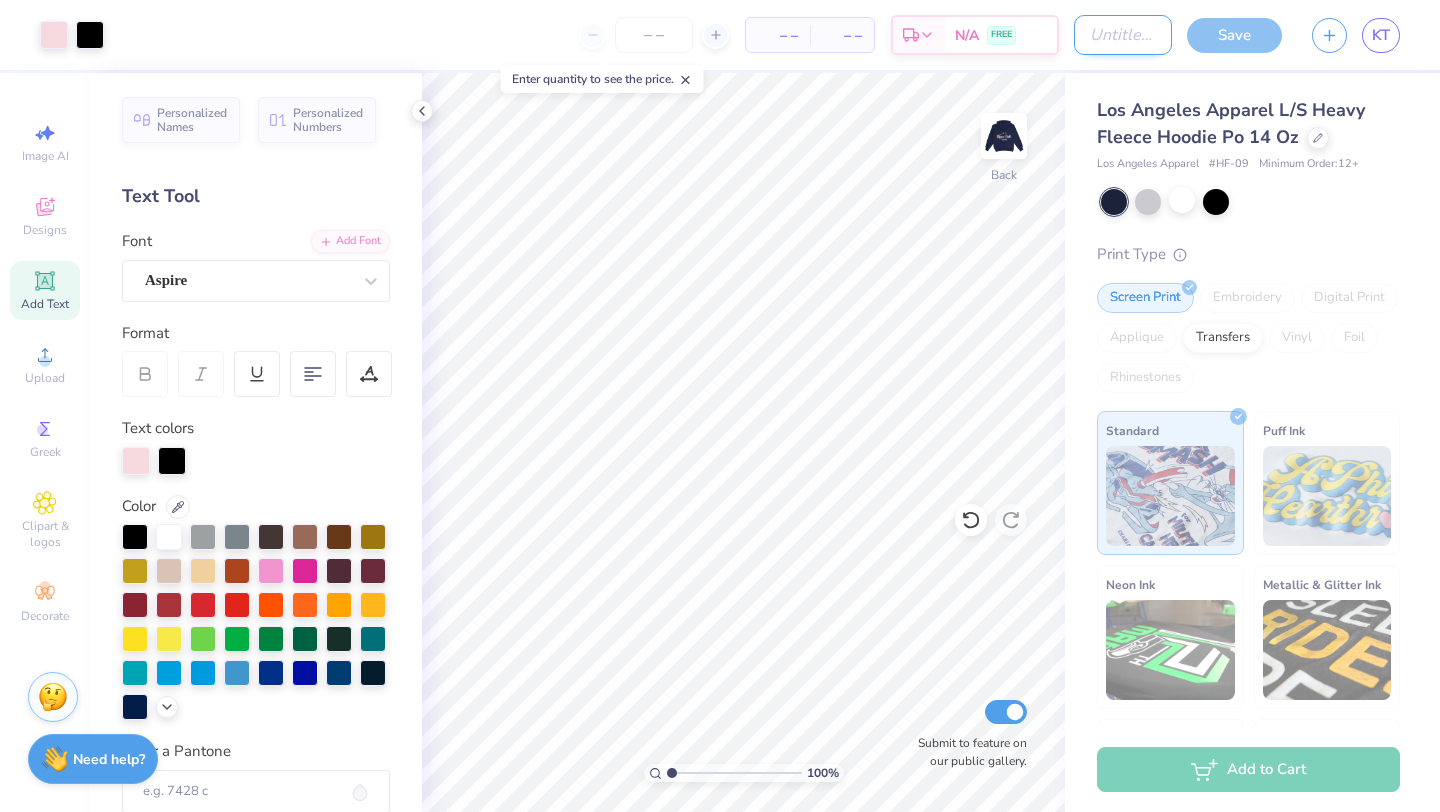 click on "Design Title" at bounding box center (1123, 35) 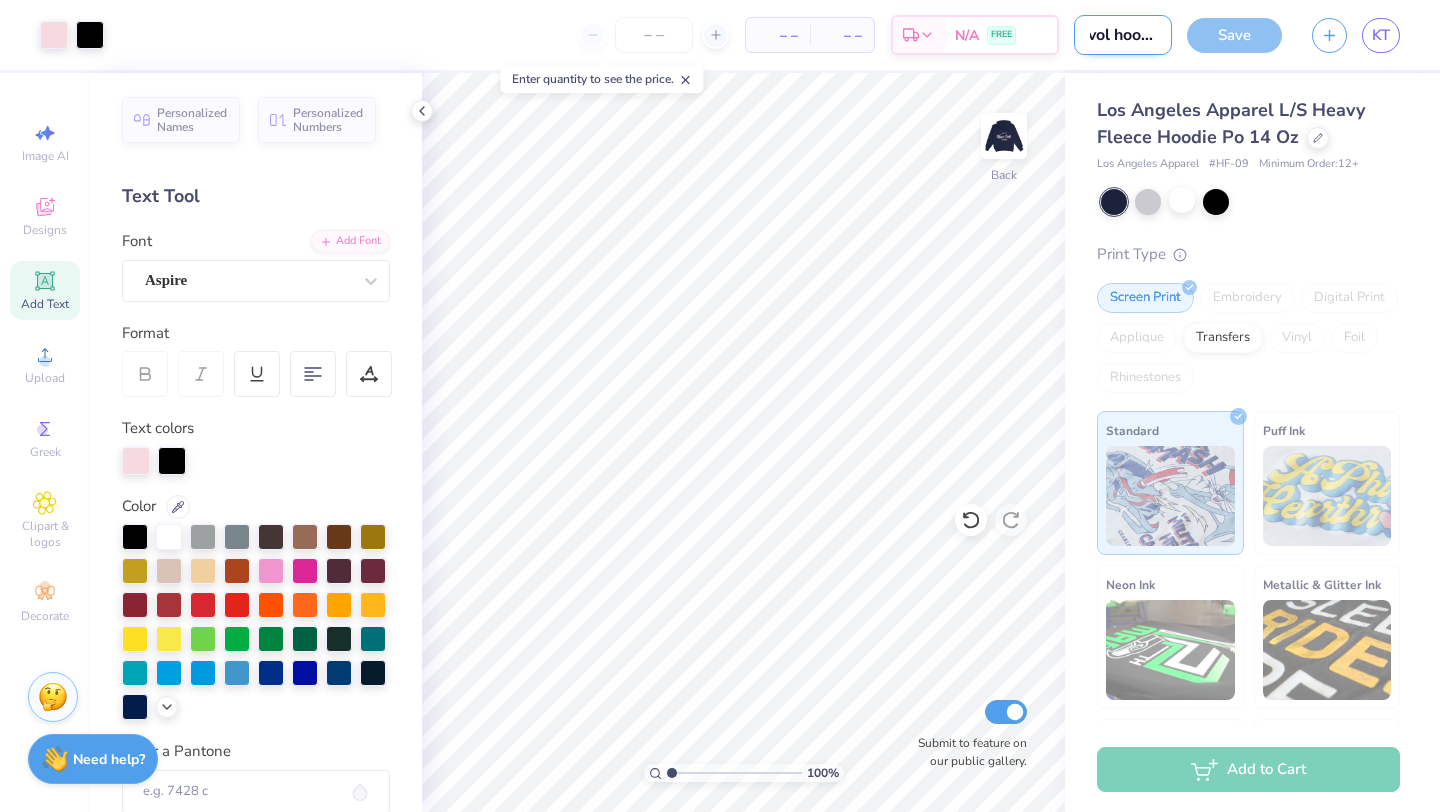 scroll, scrollTop: 0, scrollLeft: 11, axis: horizontal 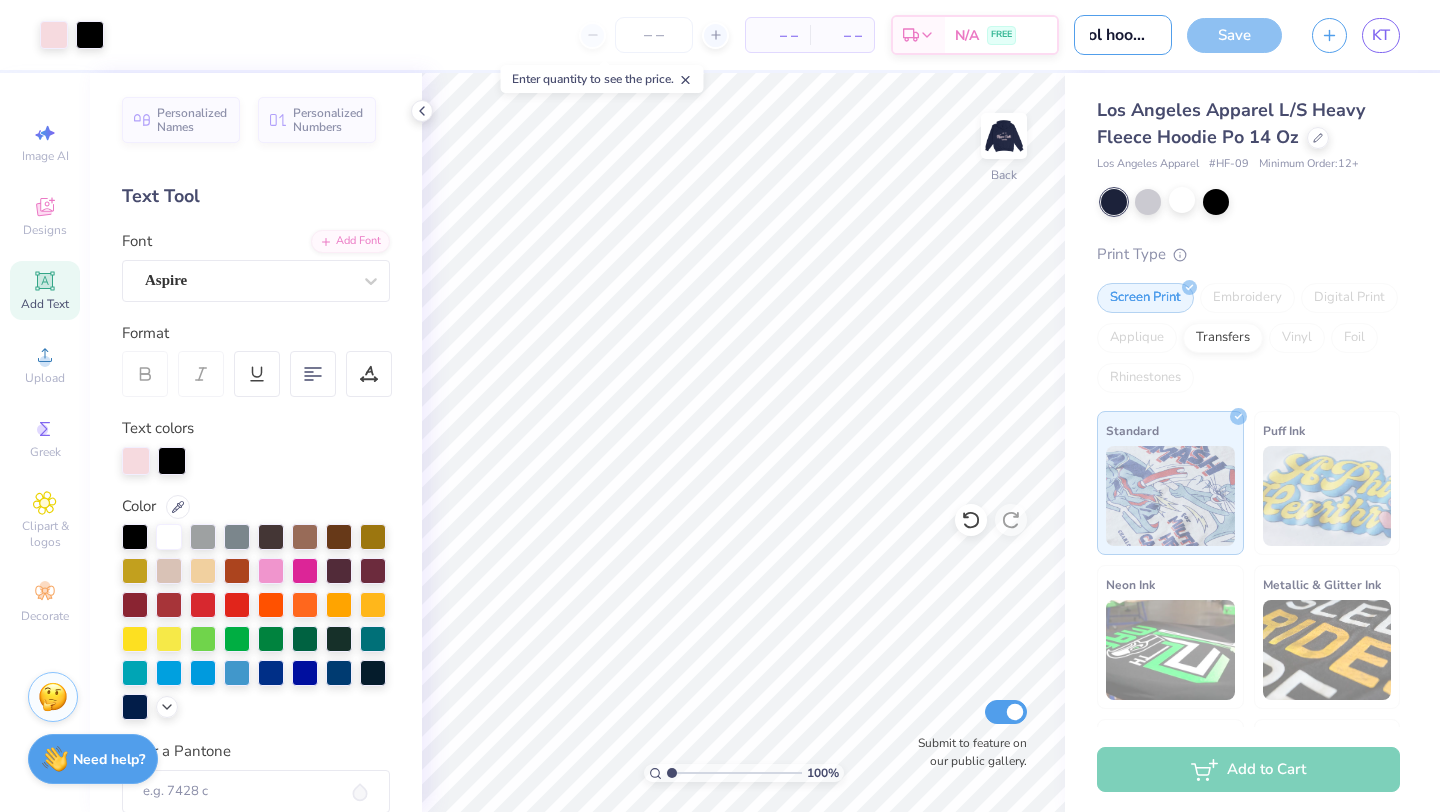 type on "vol hoodie" 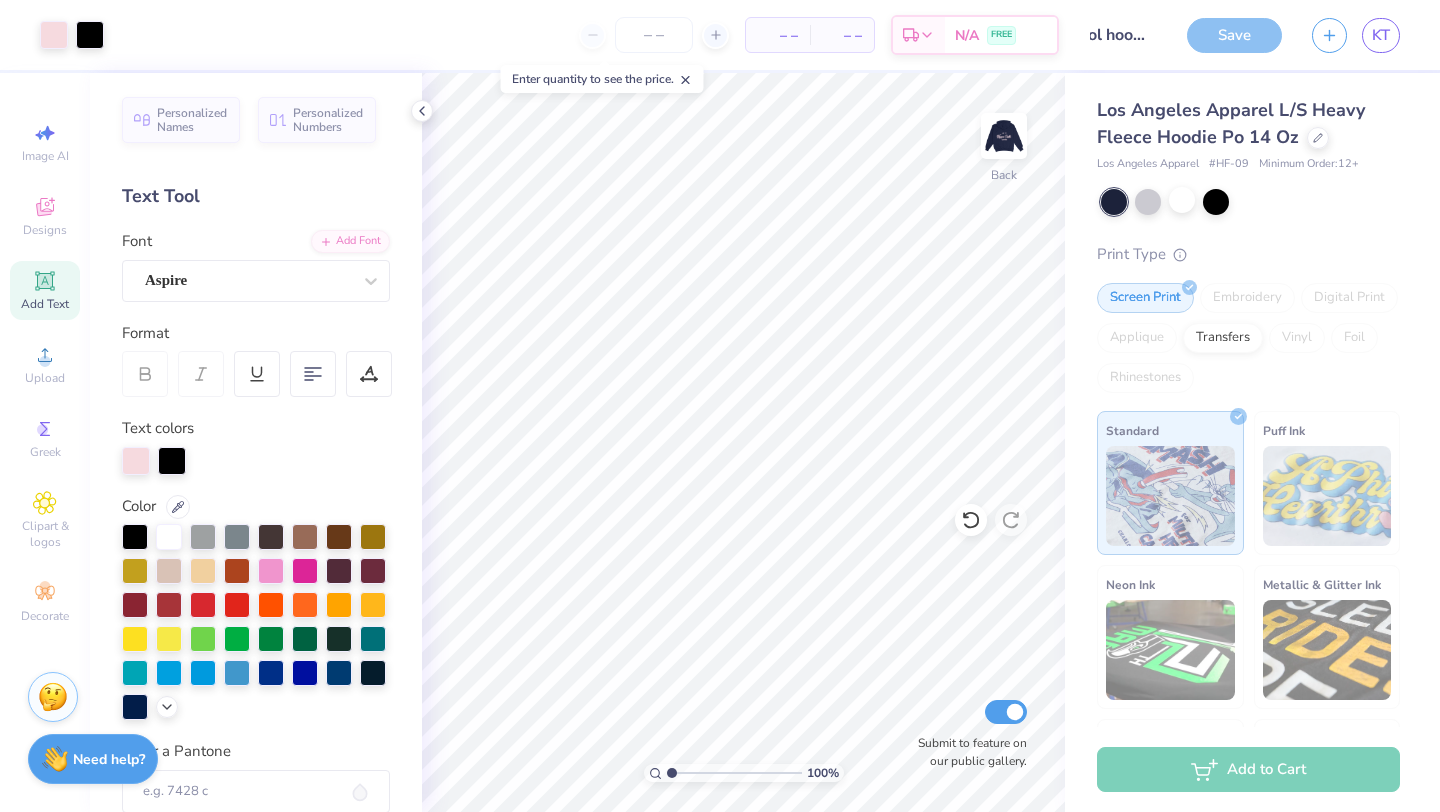 click on "Save" at bounding box center (1234, 35) 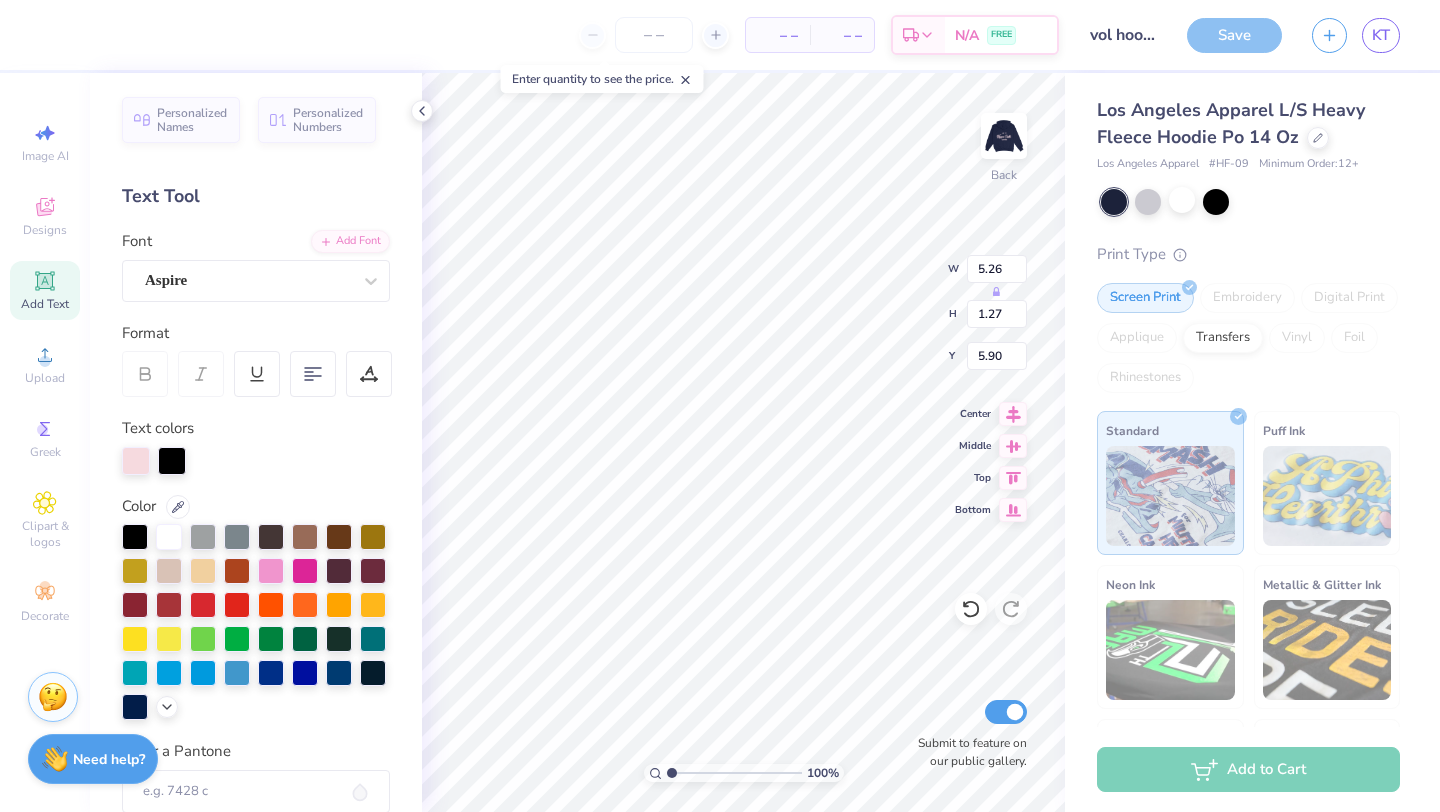 type on "5.26" 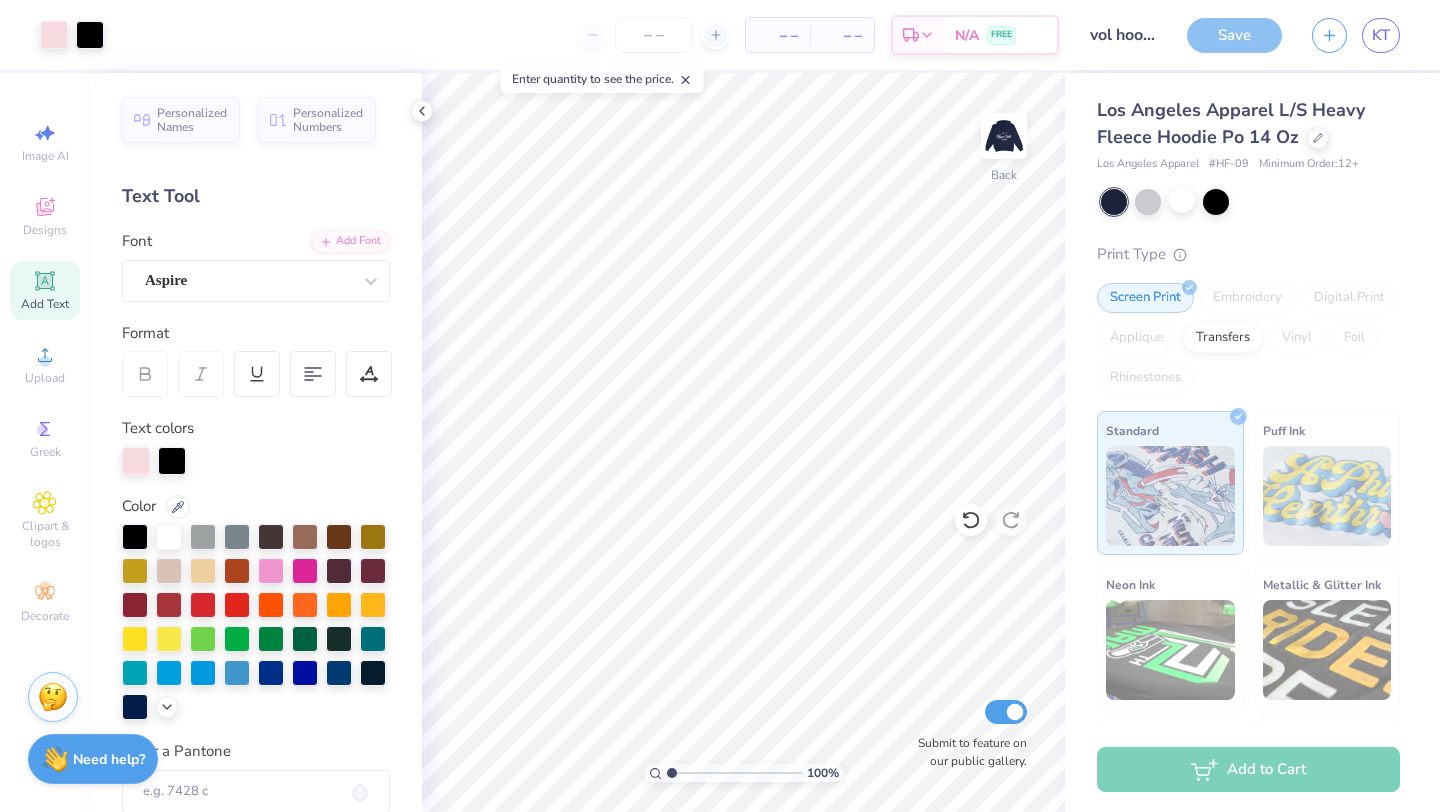 click on "Save" at bounding box center (1234, 35) 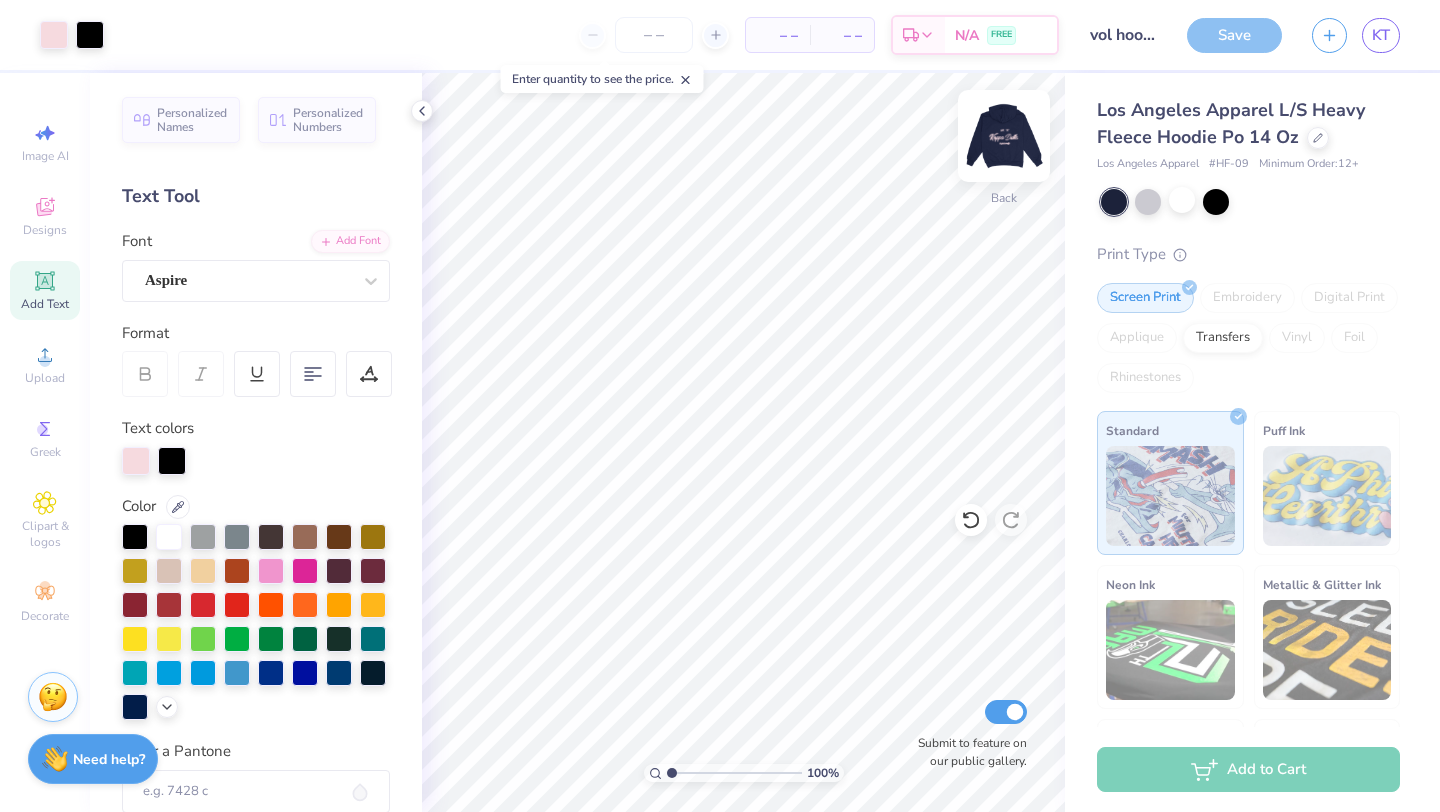 click at bounding box center (1004, 136) 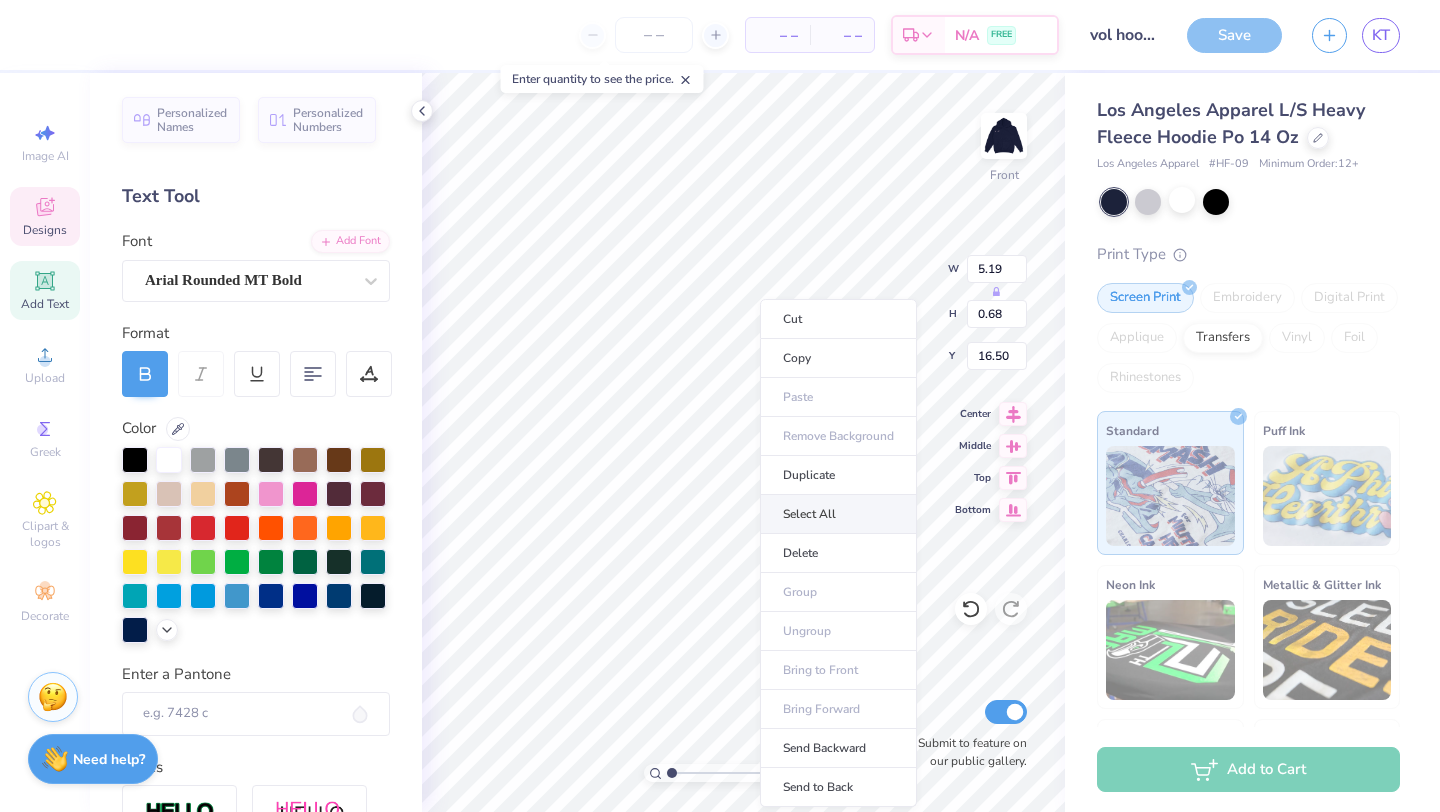 click on "Select All" at bounding box center [838, 514] 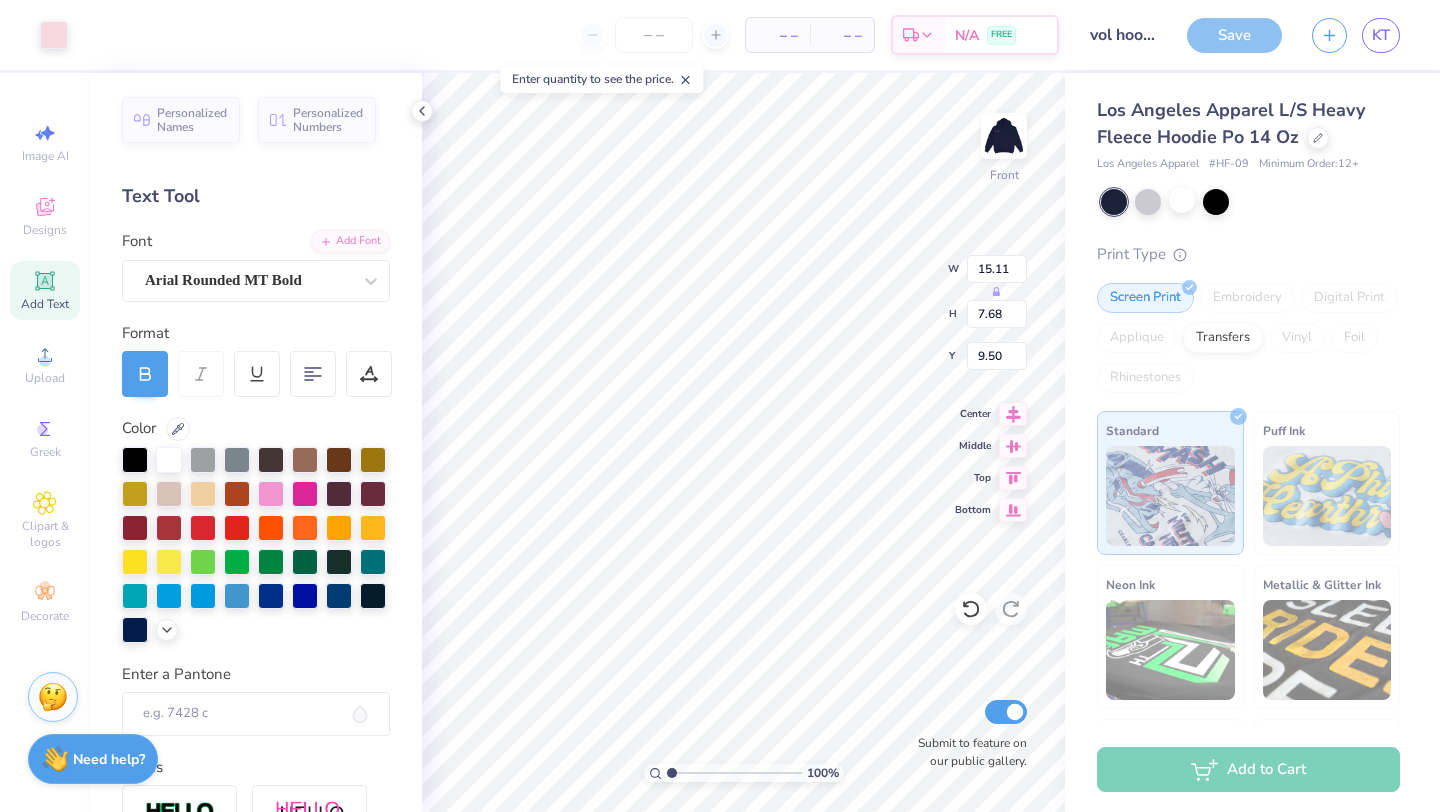 type on "15.11" 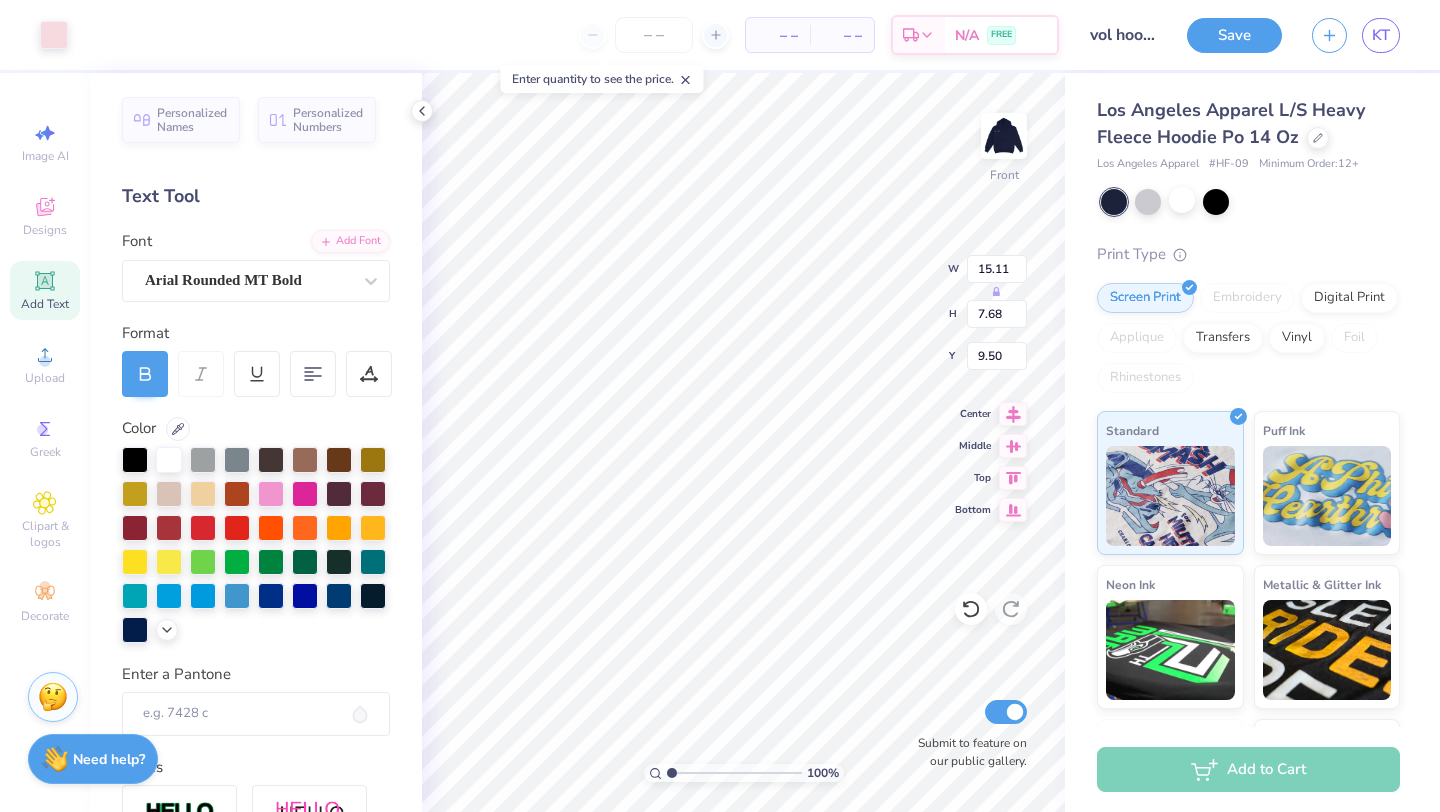 type on "13.16" 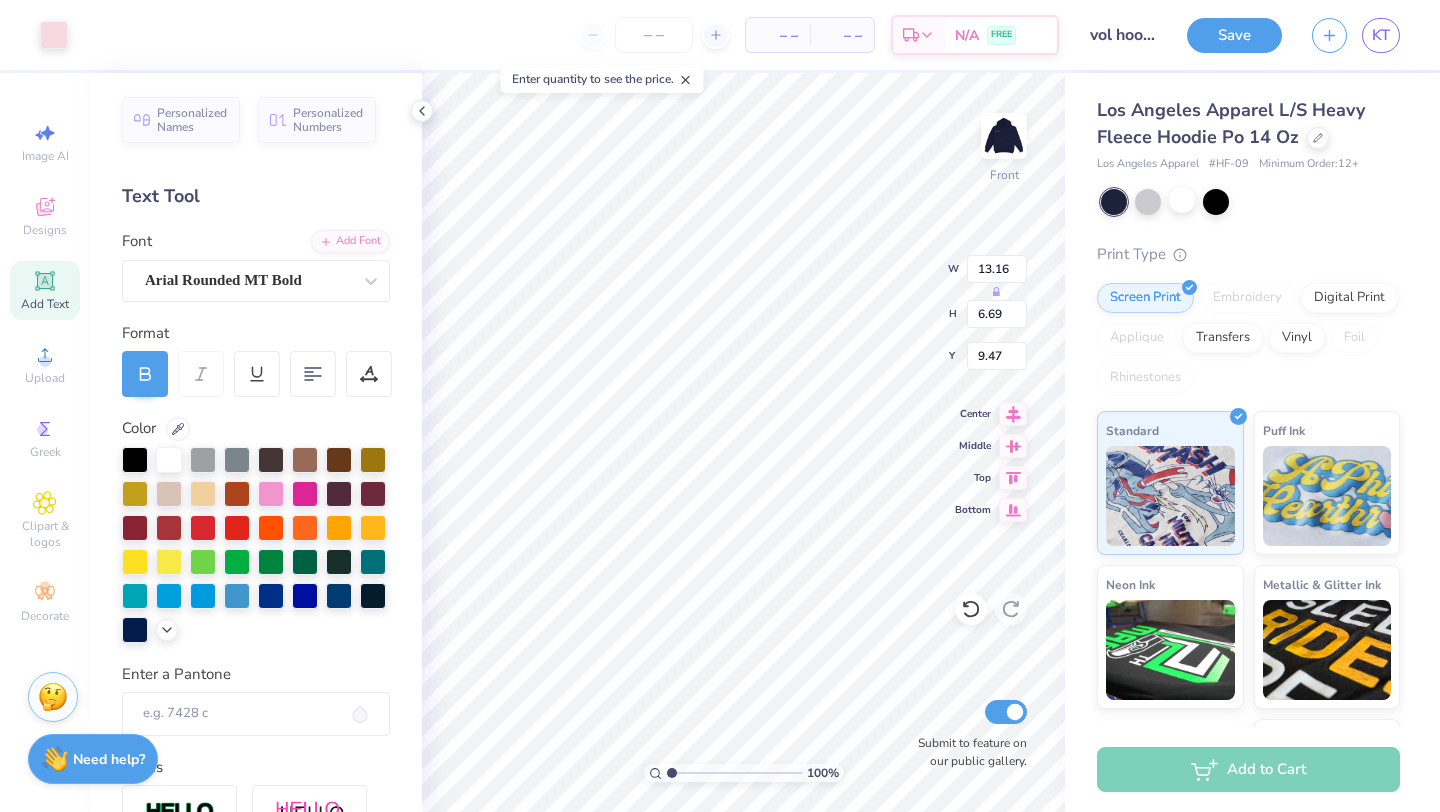 type on "9.81" 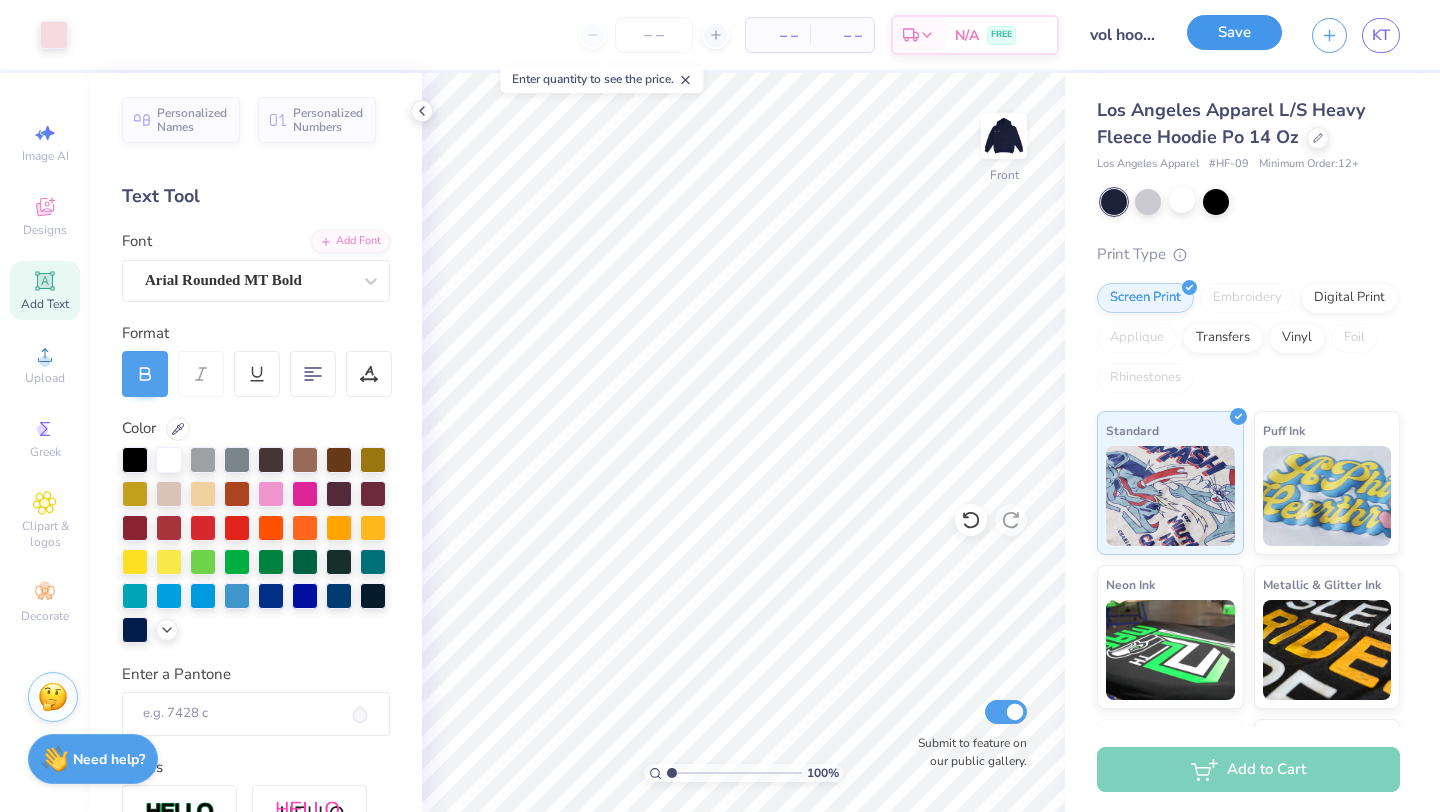 click on "Save" at bounding box center [1234, 32] 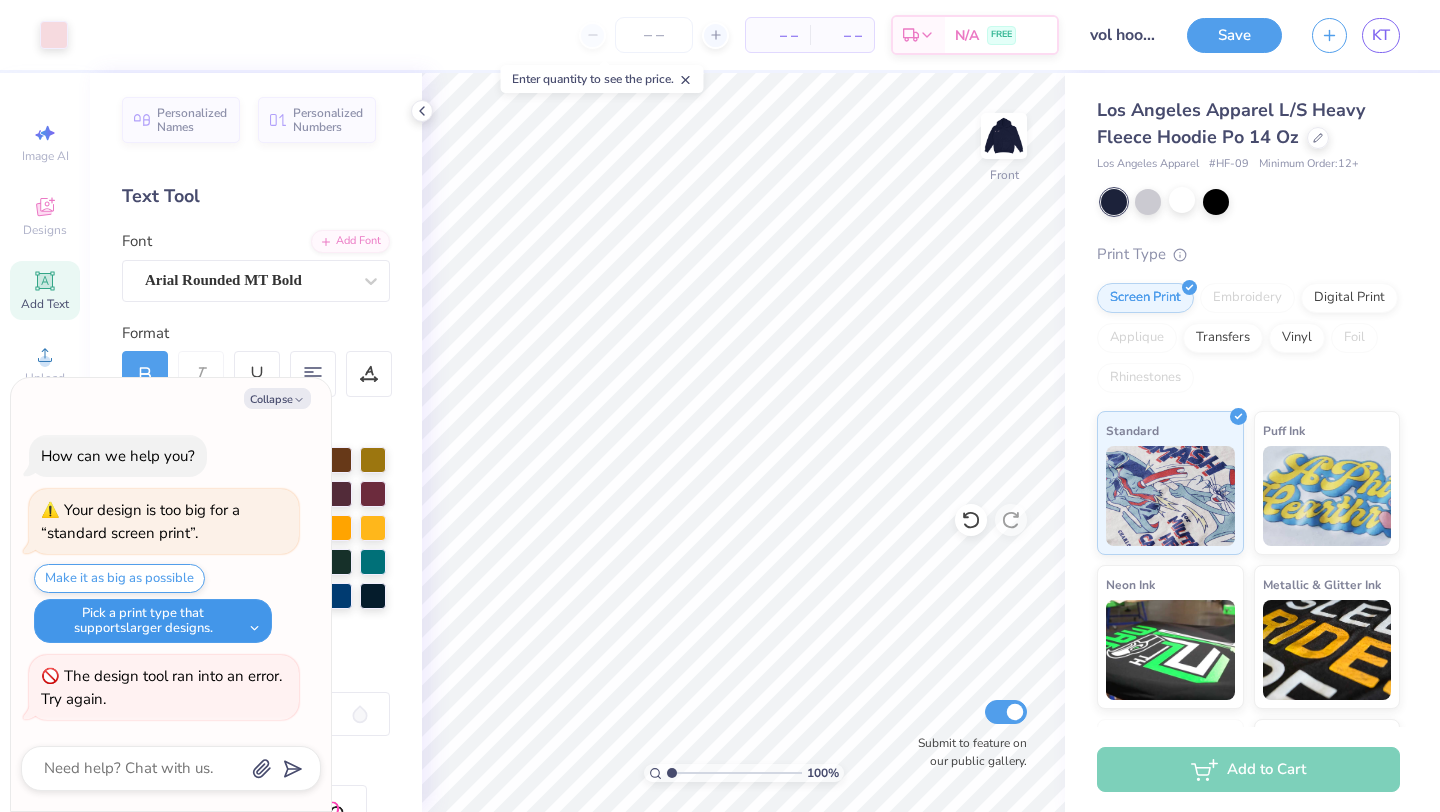 click on "Pick a print type that supports  larger   designs." at bounding box center [153, 621] 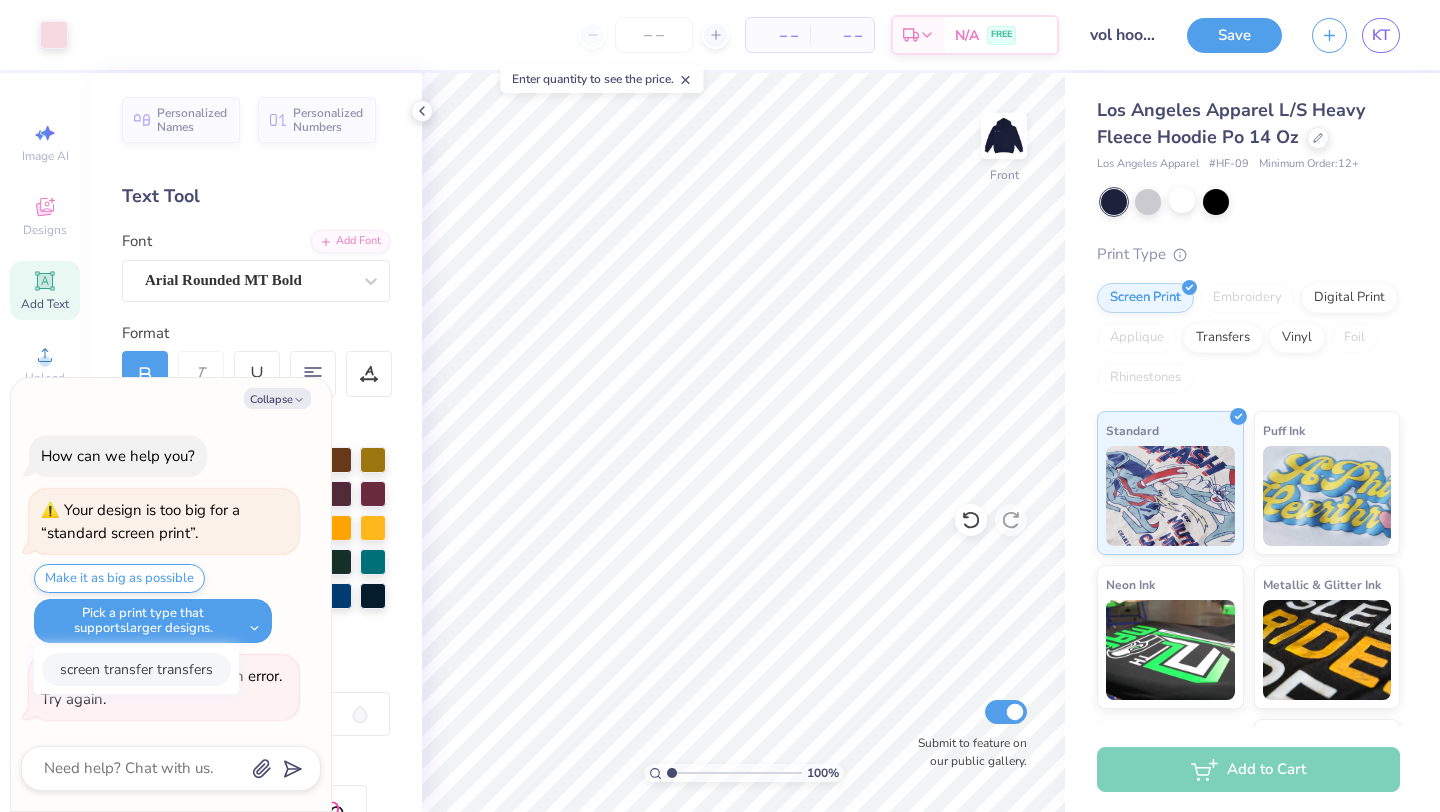 click on "screen transfer transfers" at bounding box center [136, 669] 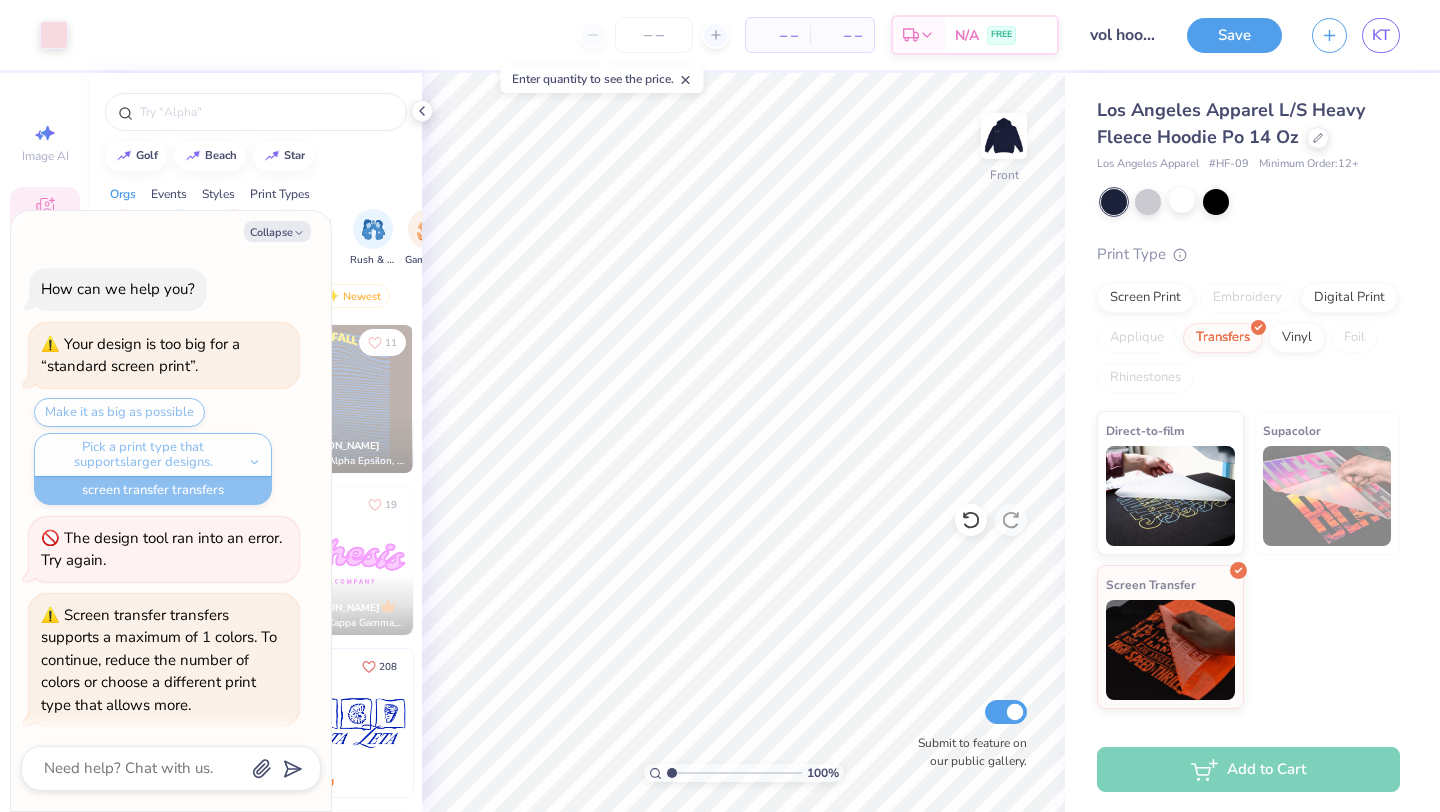scroll, scrollTop: 60, scrollLeft: 0, axis: vertical 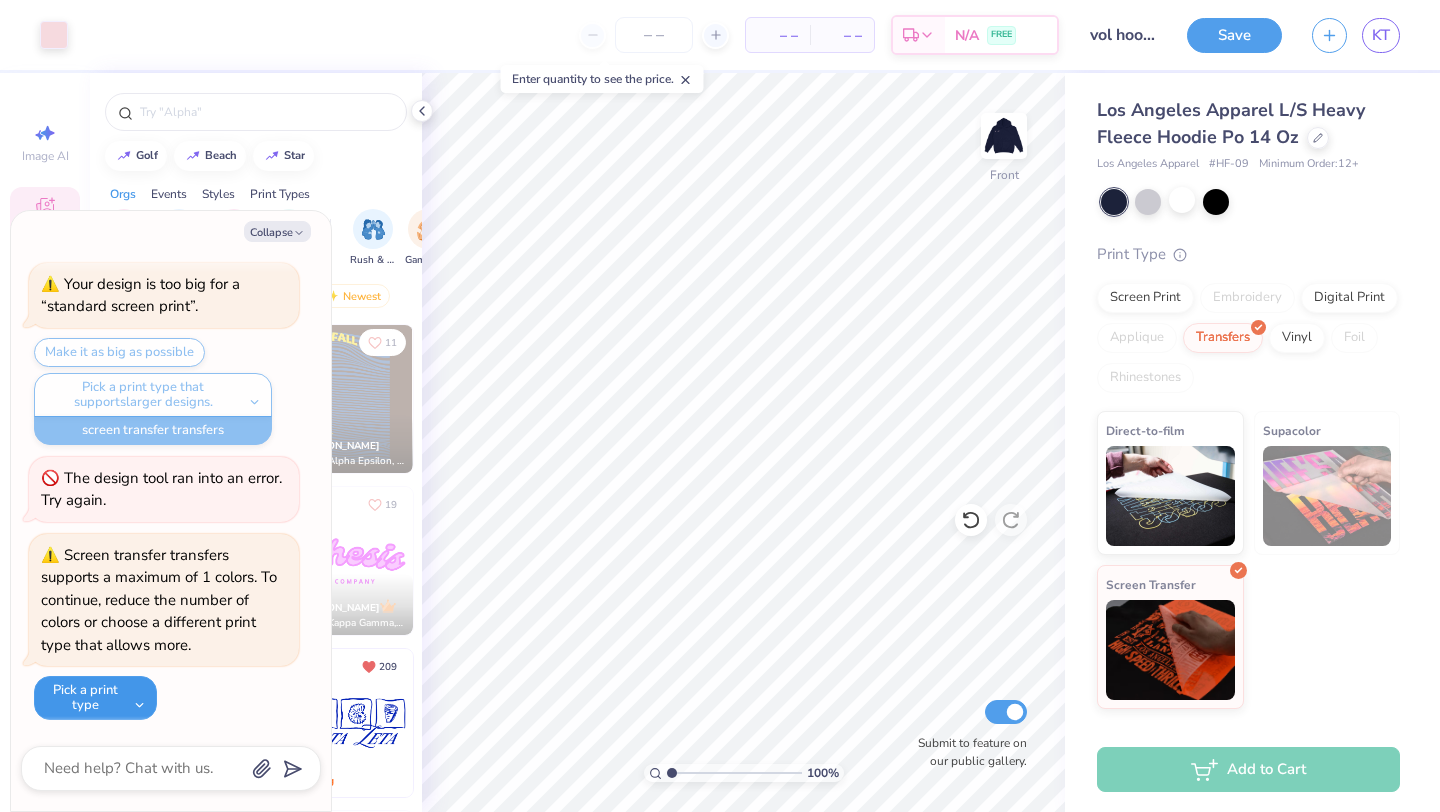click on "Pick a print type" at bounding box center (95, 698) 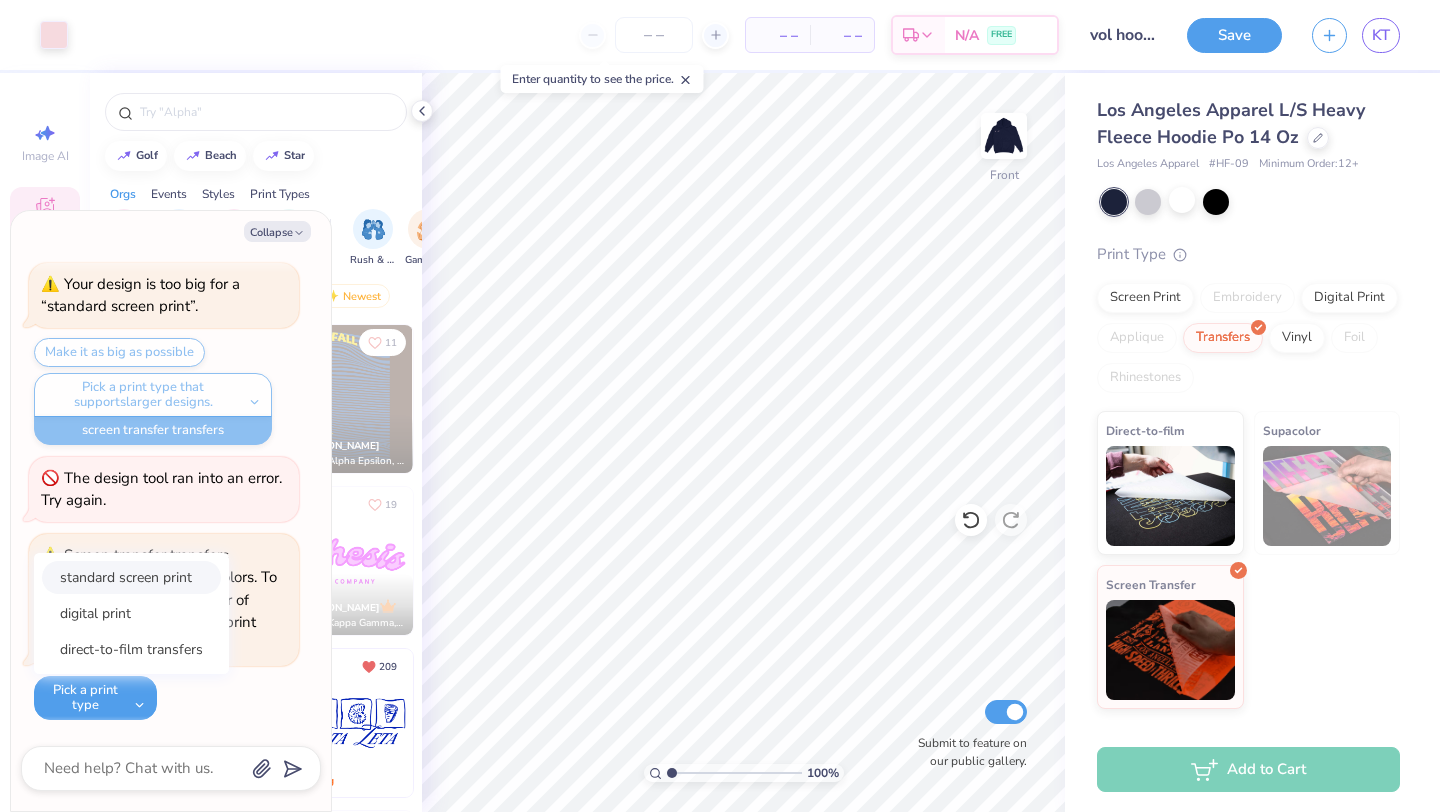 click on "standard screen print" at bounding box center (131, 577) 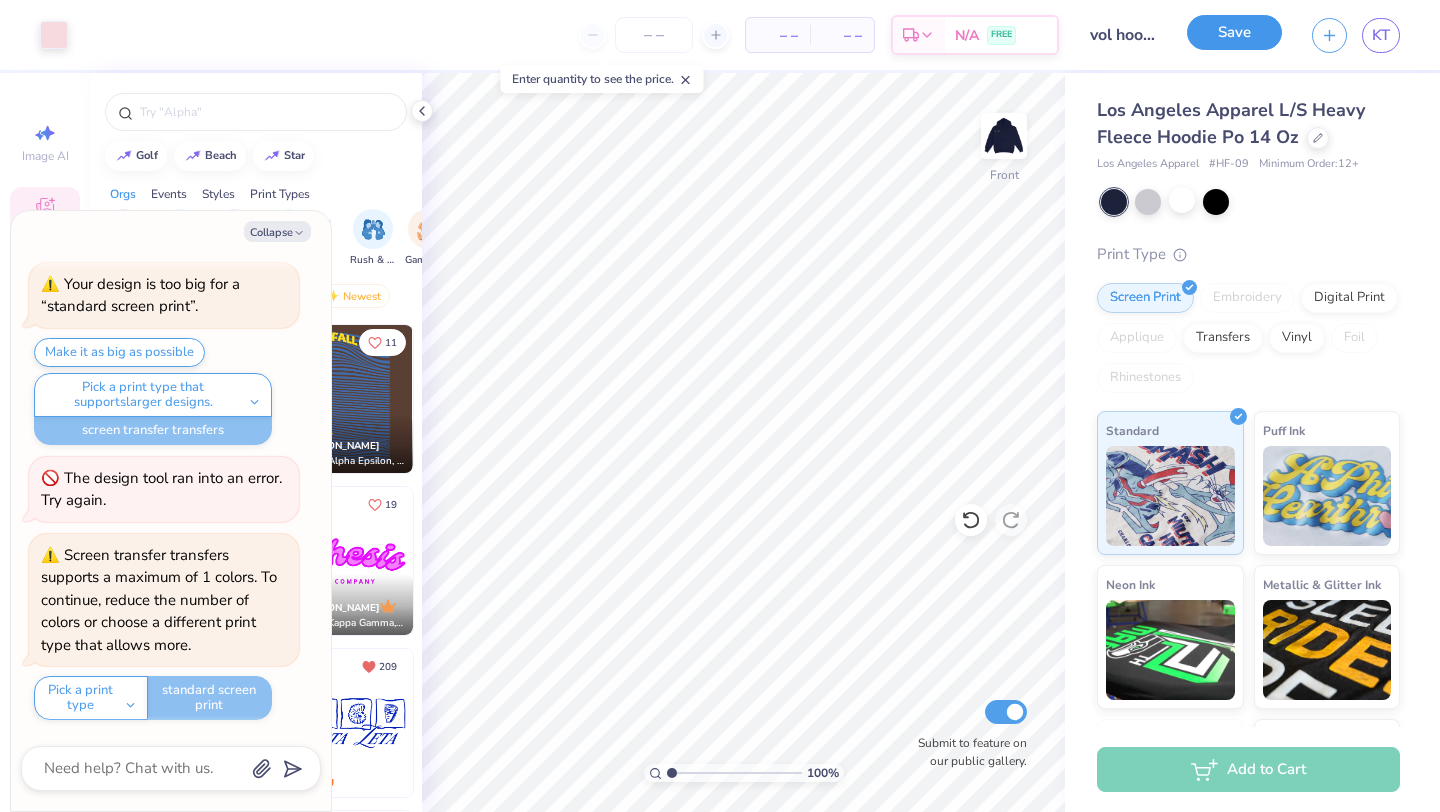 click on "Save" at bounding box center (1234, 32) 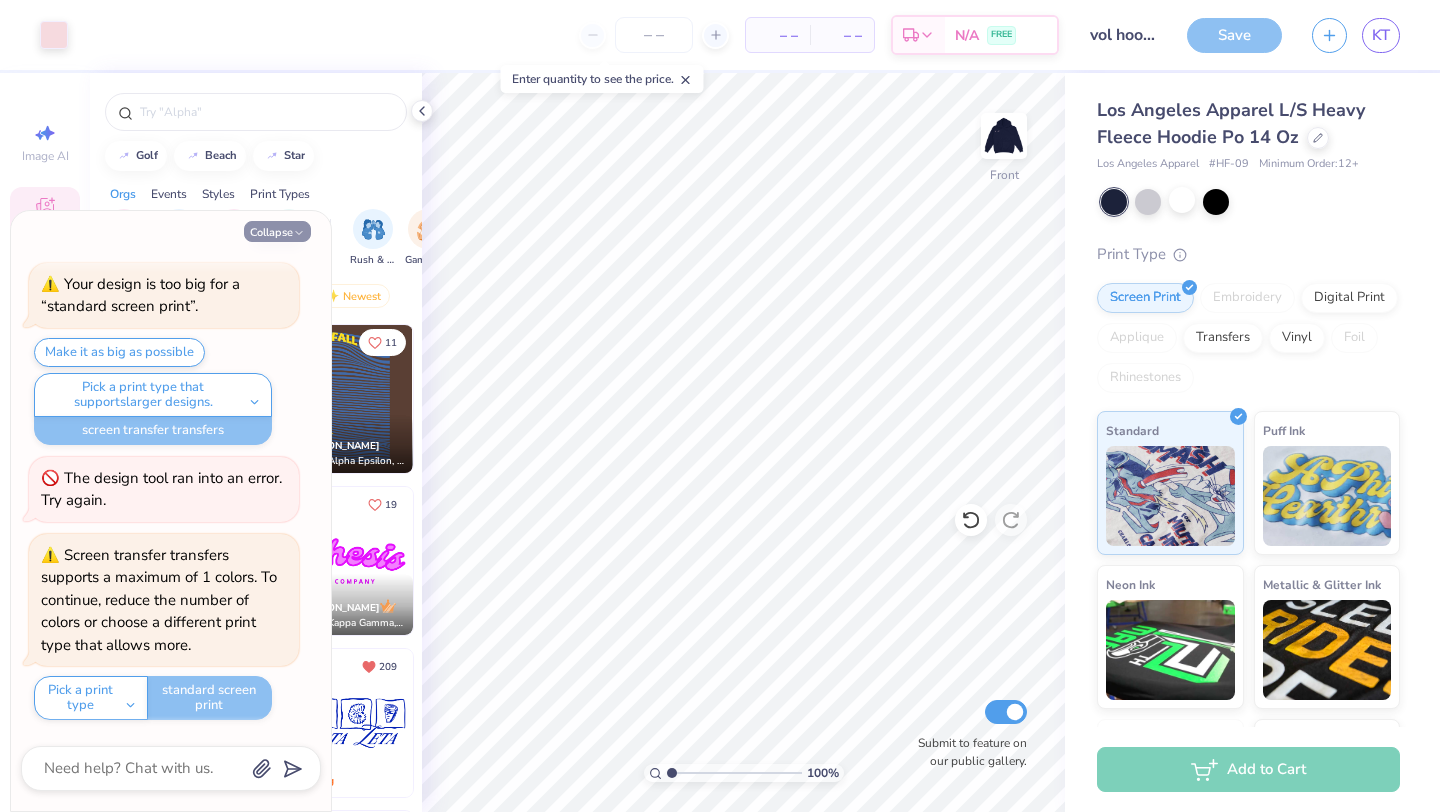 click 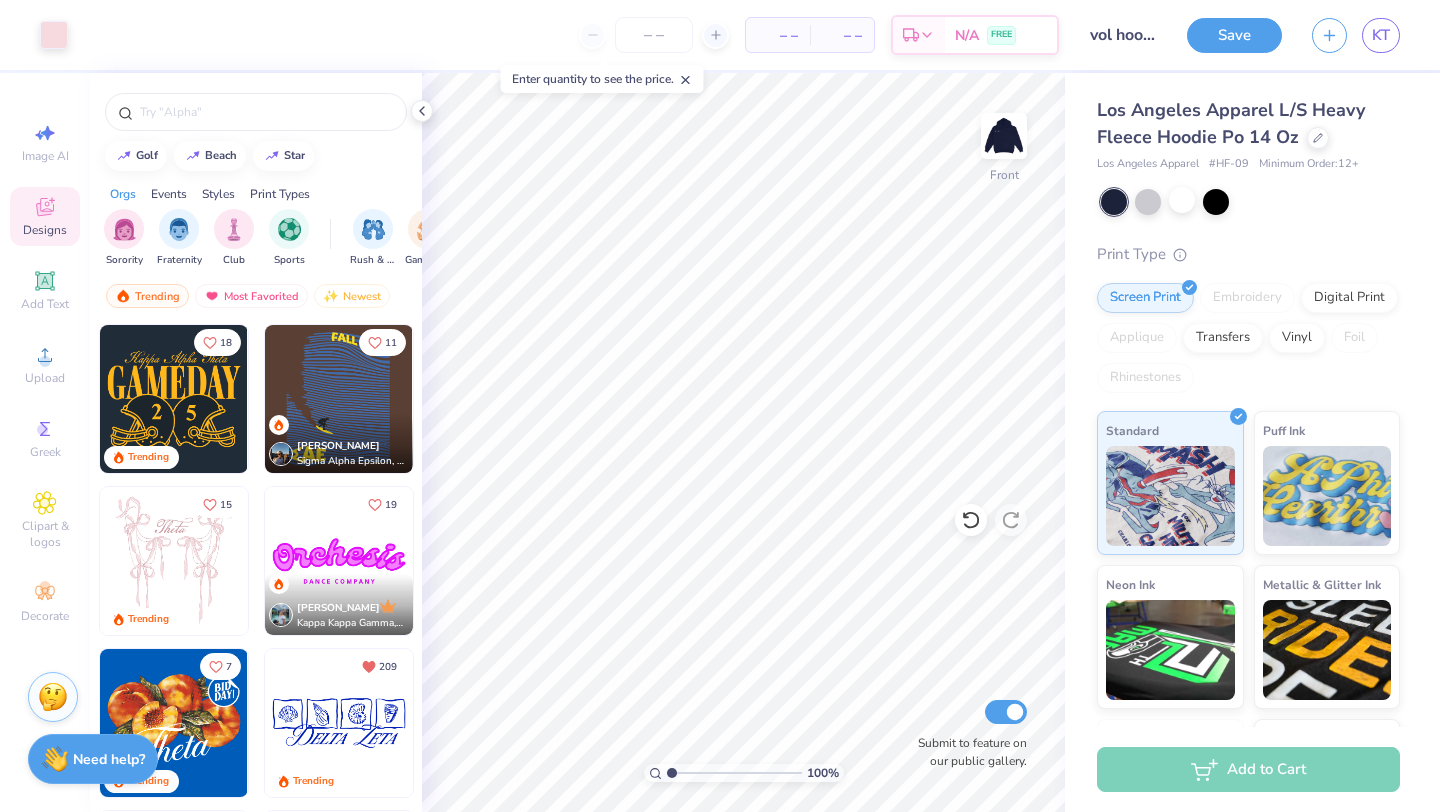 type on "x" 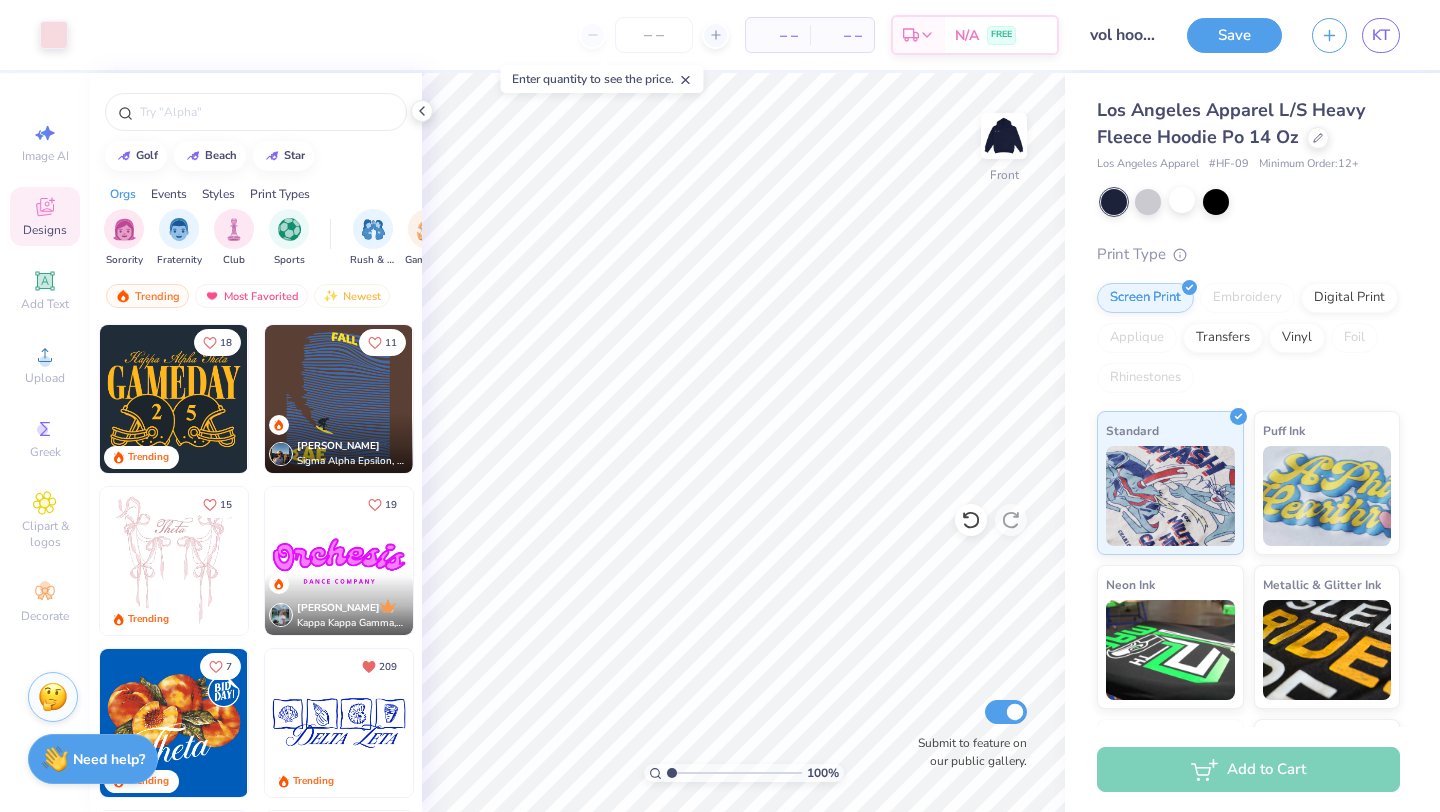 scroll, scrollTop: 137, scrollLeft: 0, axis: vertical 